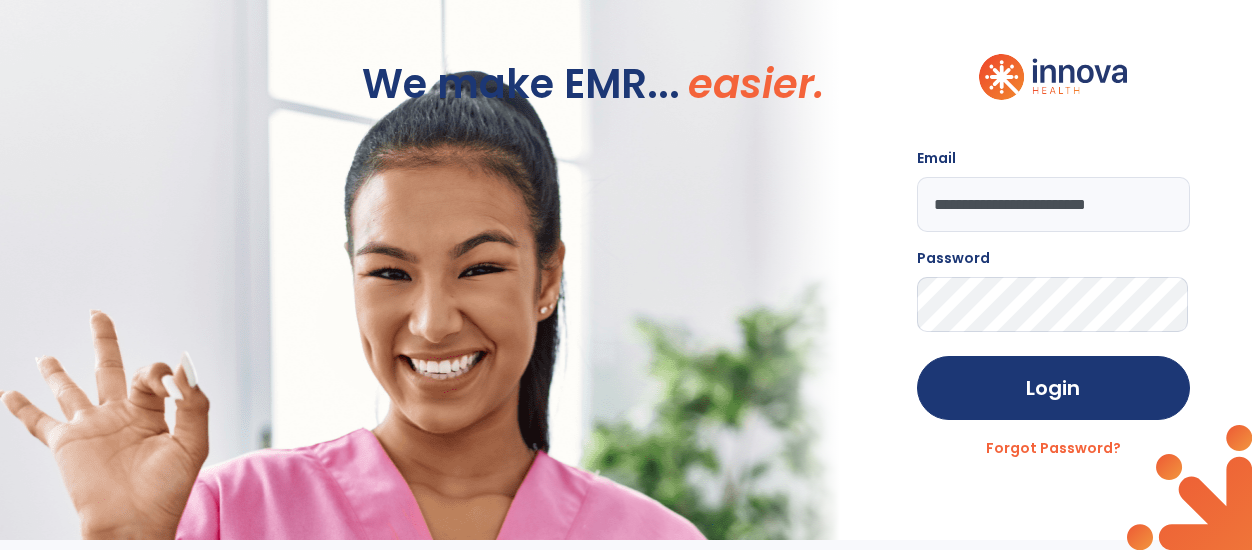 scroll, scrollTop: 0, scrollLeft: 0, axis: both 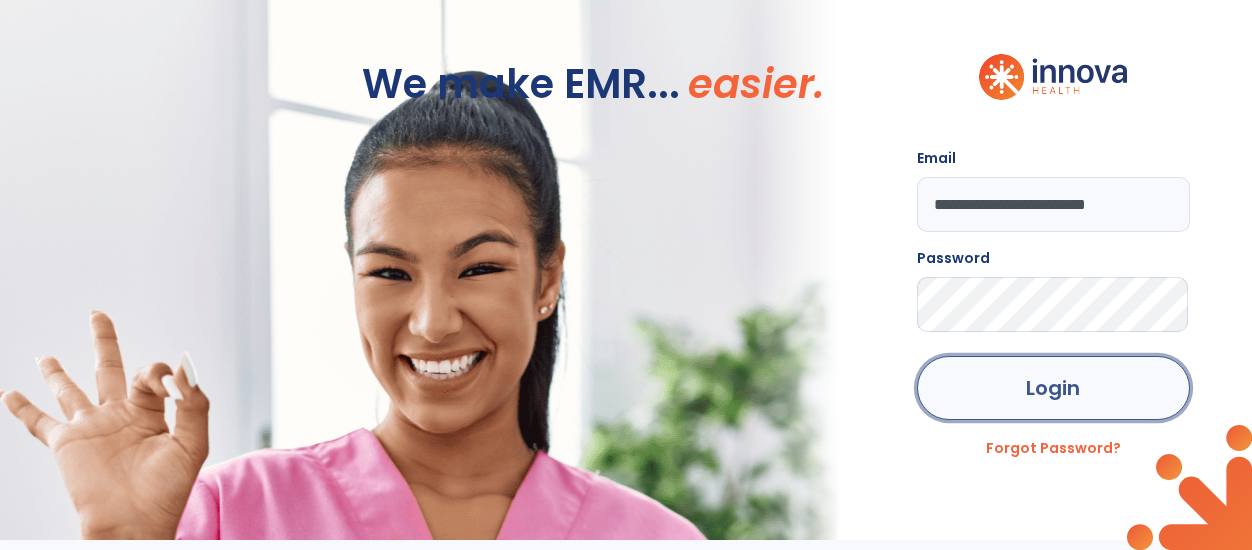 click on "Login" 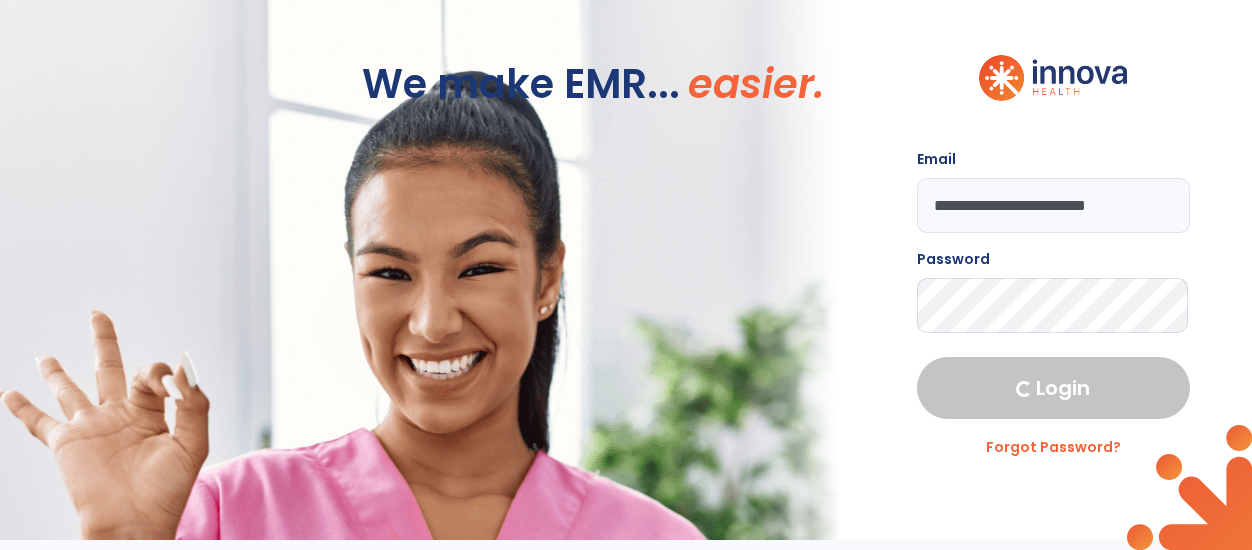 select on "****" 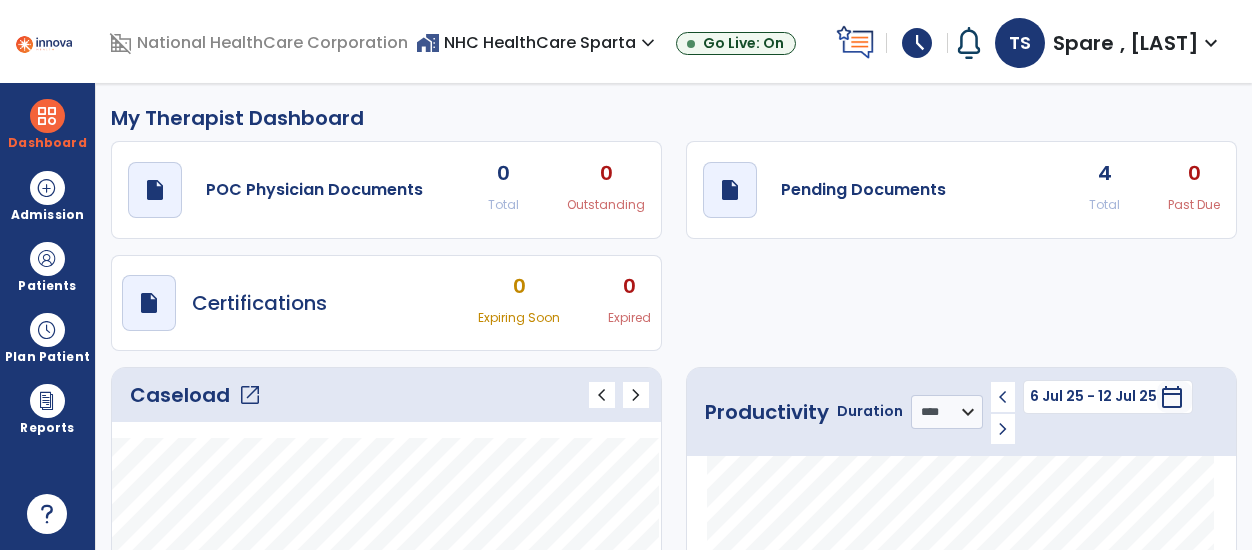 click on "open_in_new" 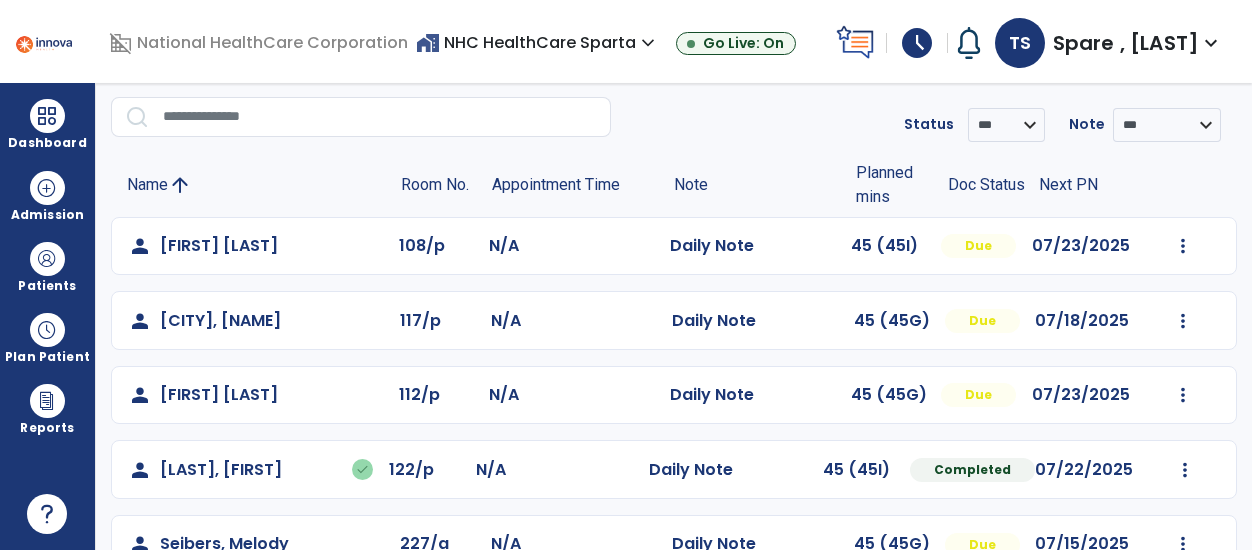scroll, scrollTop: 186, scrollLeft: 0, axis: vertical 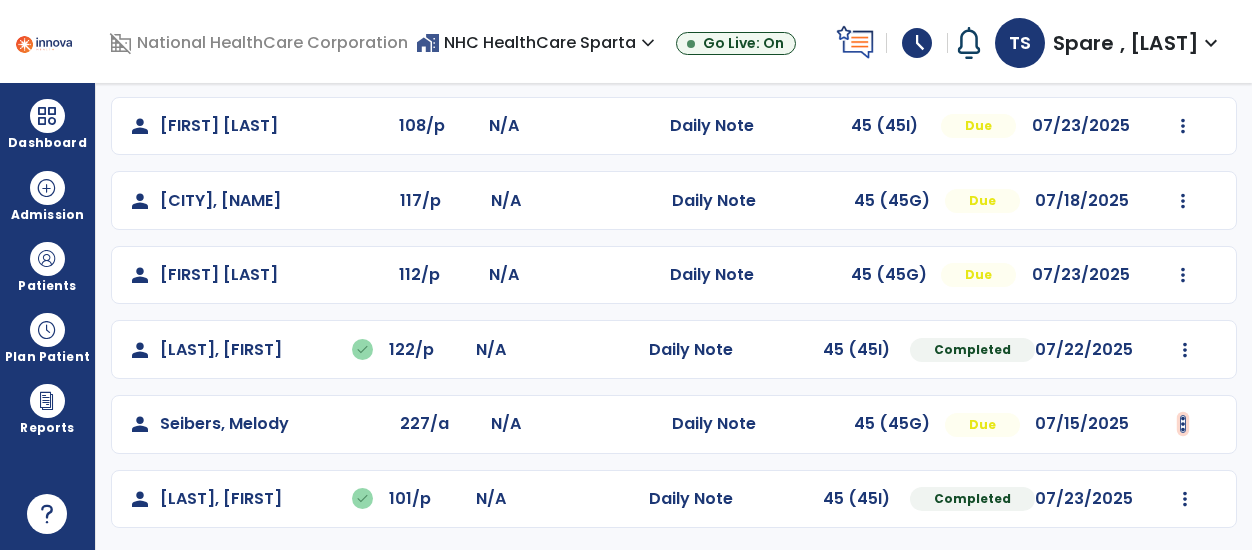 click at bounding box center [1183, 126] 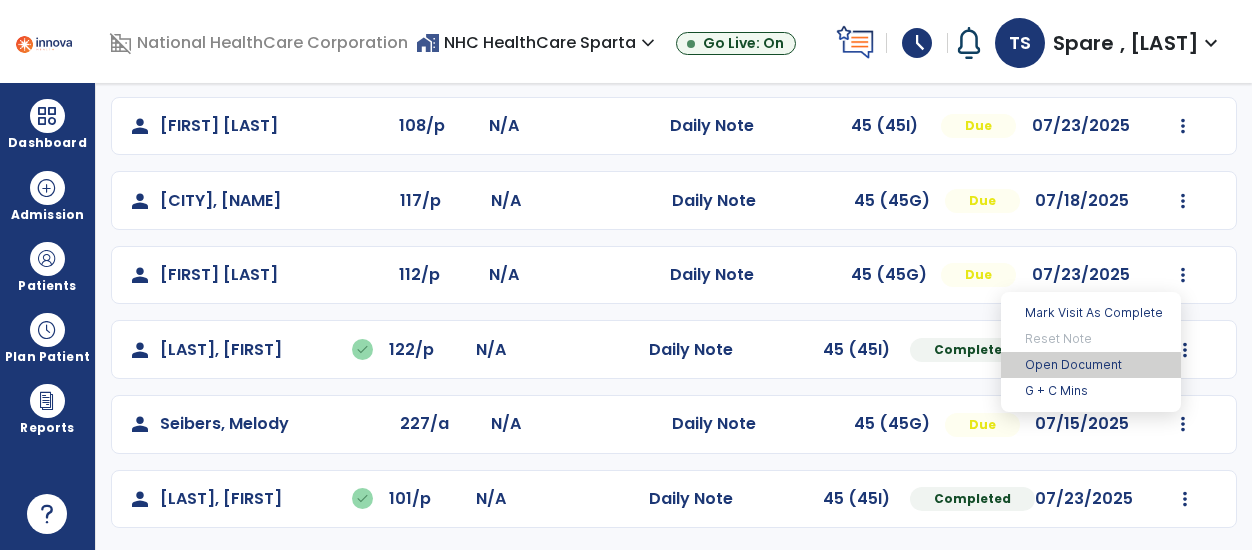 click on "Open Document" at bounding box center (1091, 365) 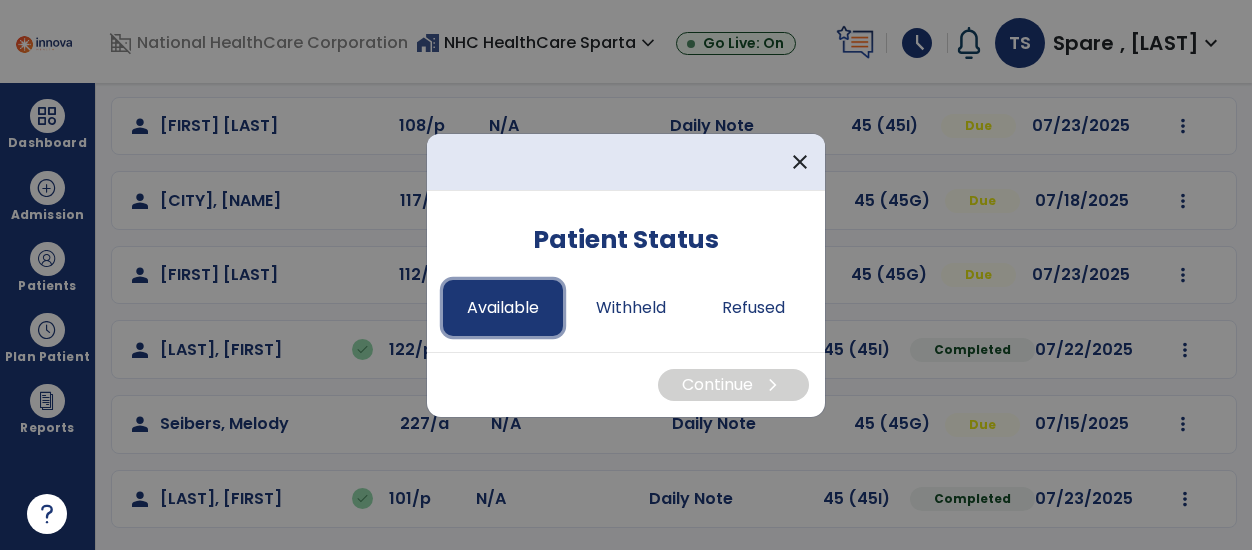click on "Available" at bounding box center (503, 308) 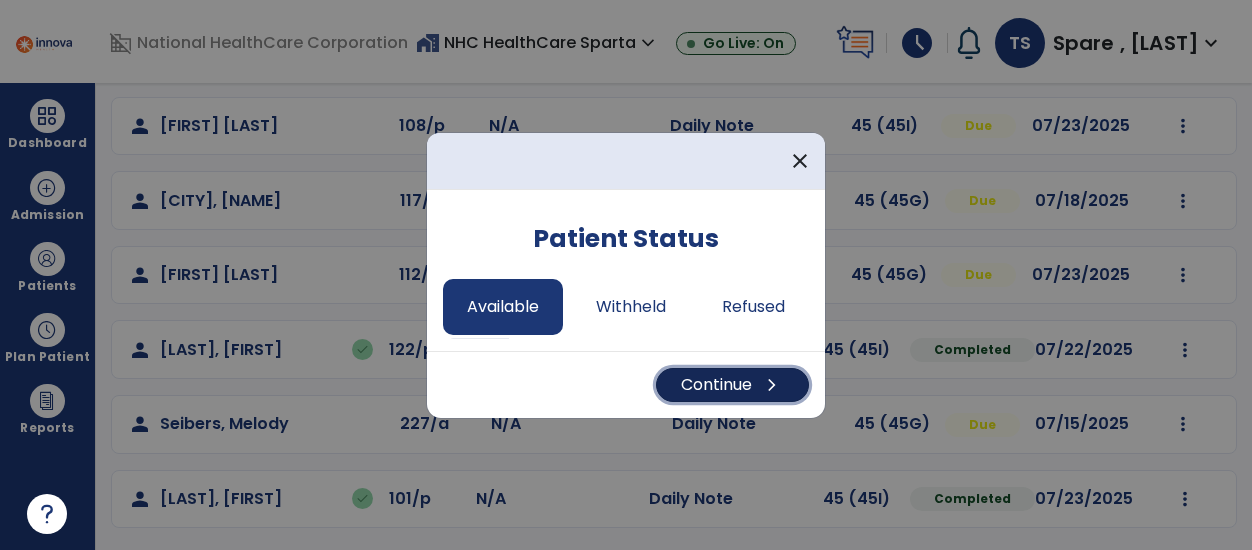 click on "Continue   chevron_right" at bounding box center (732, 385) 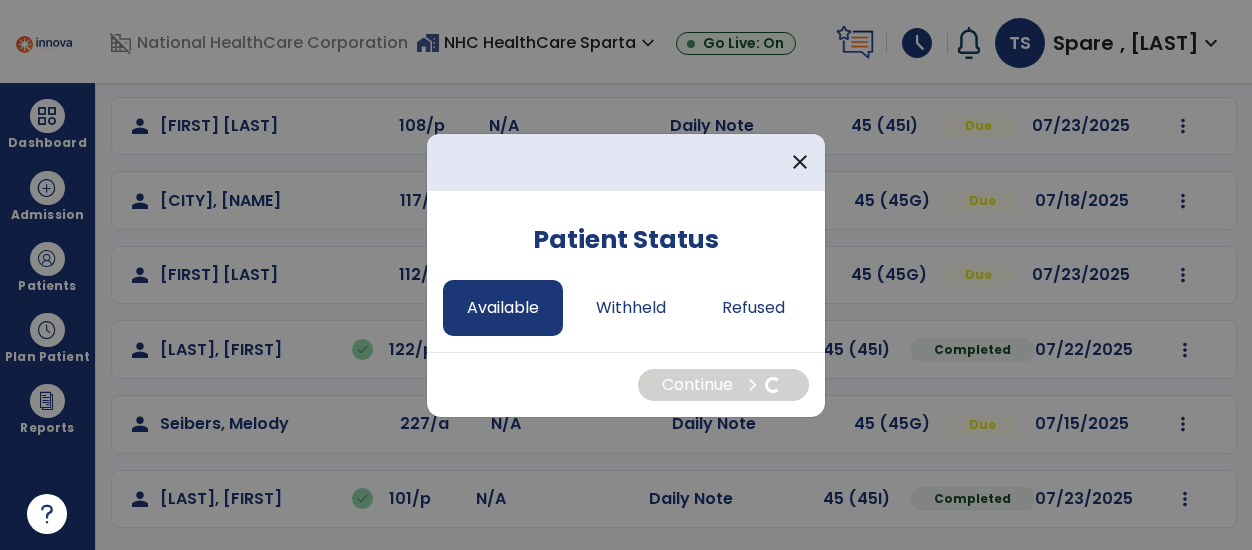 select on "*" 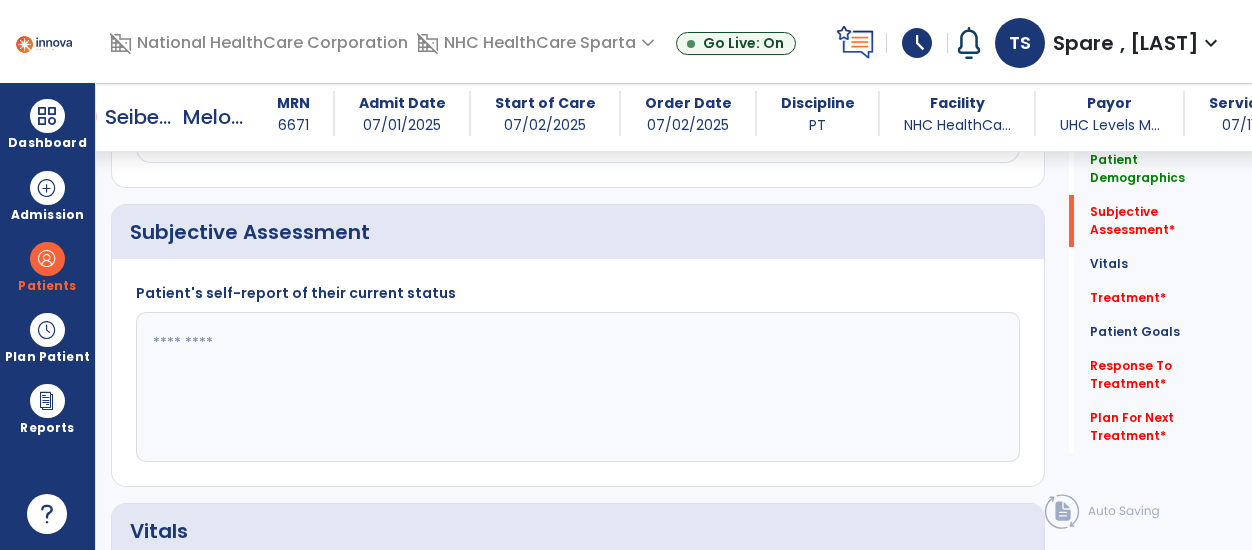 scroll, scrollTop: 647, scrollLeft: 0, axis: vertical 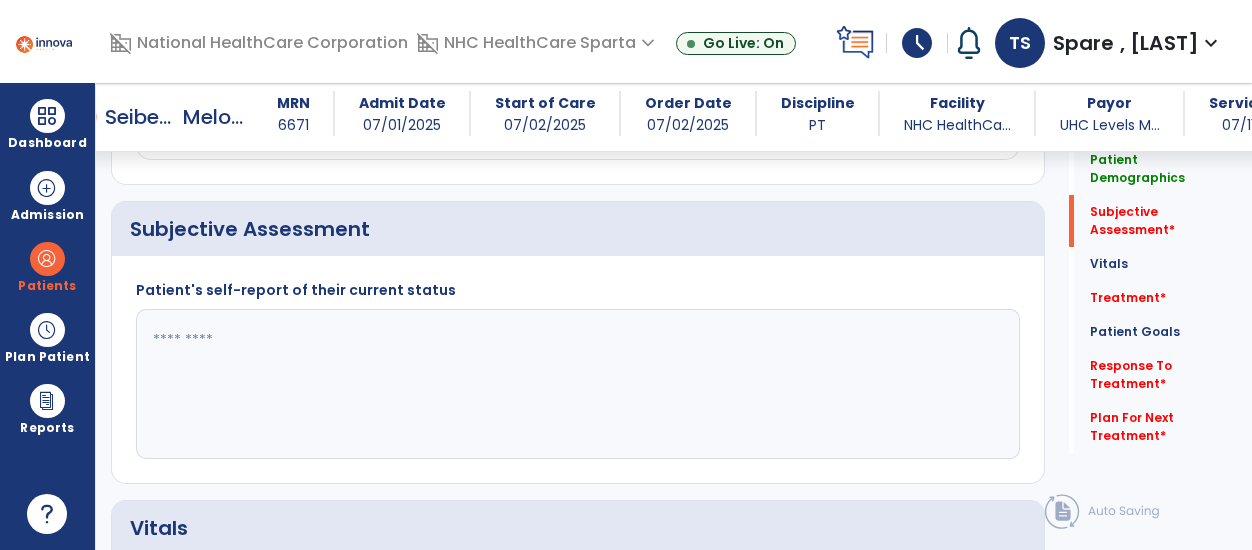 click 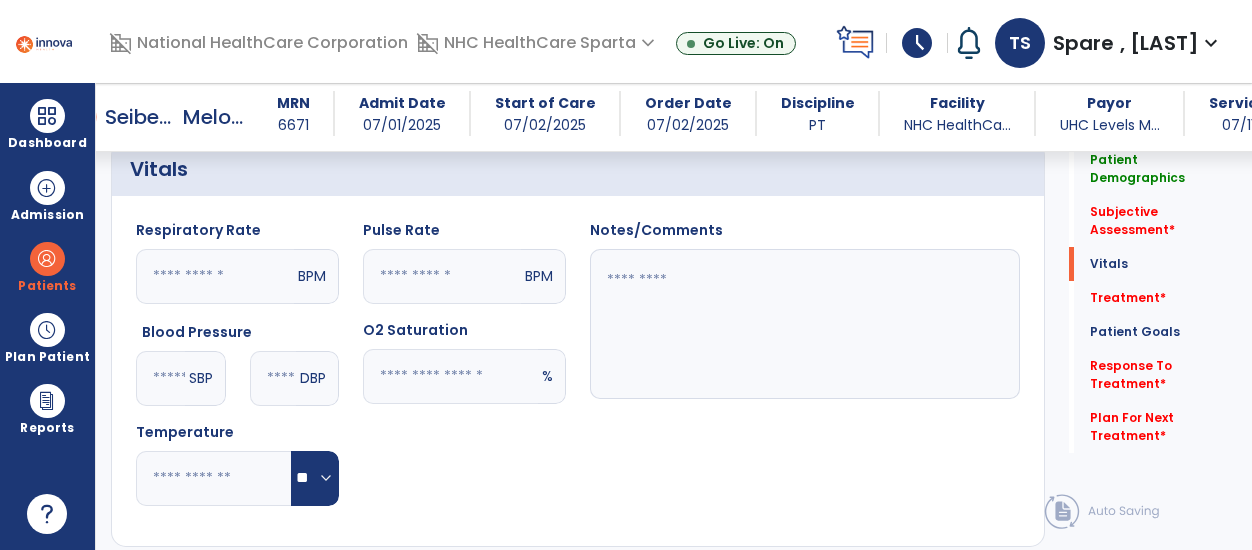 scroll, scrollTop: 1005, scrollLeft: 0, axis: vertical 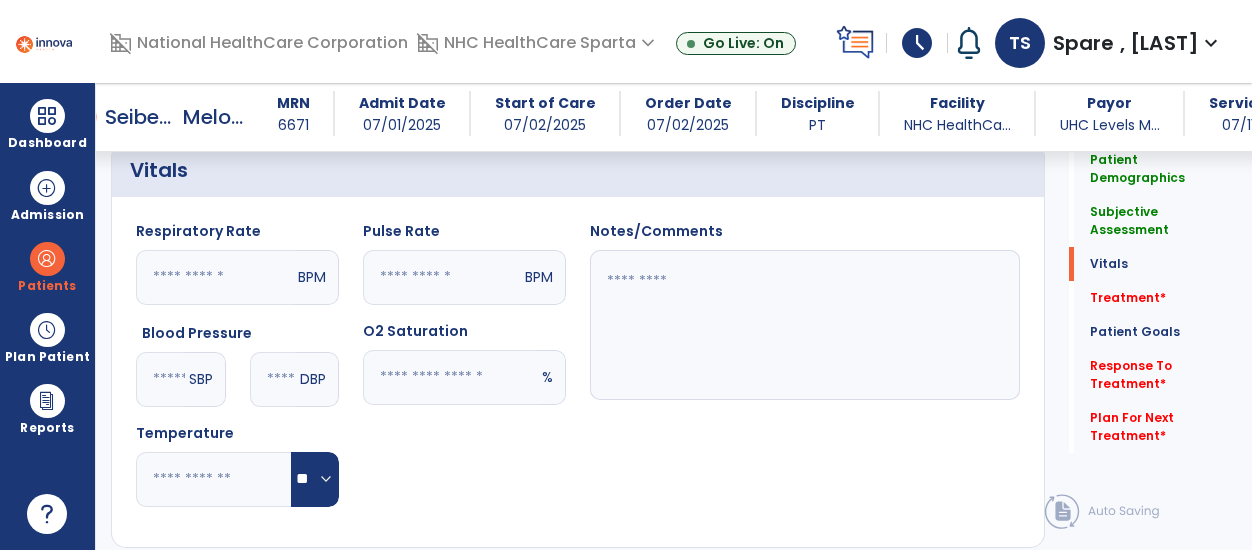 type on "**********" 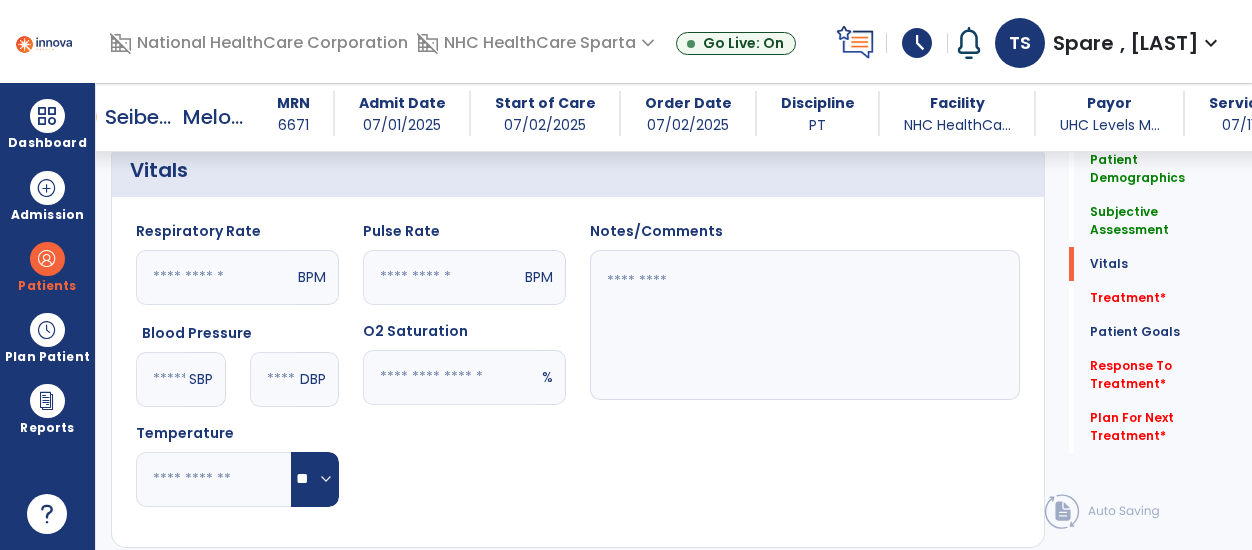 click 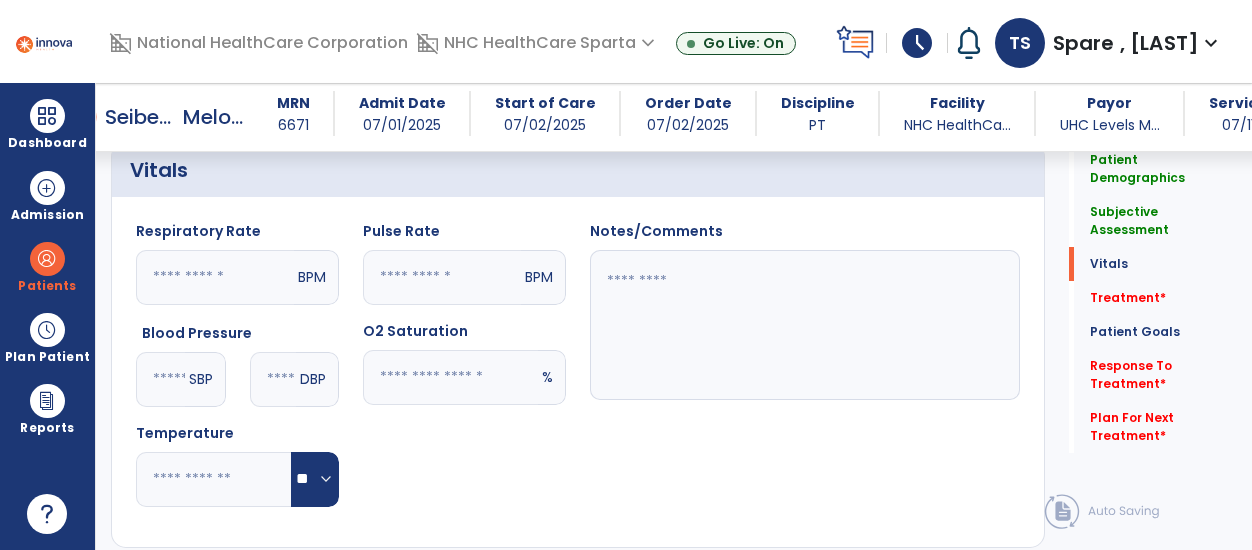 click 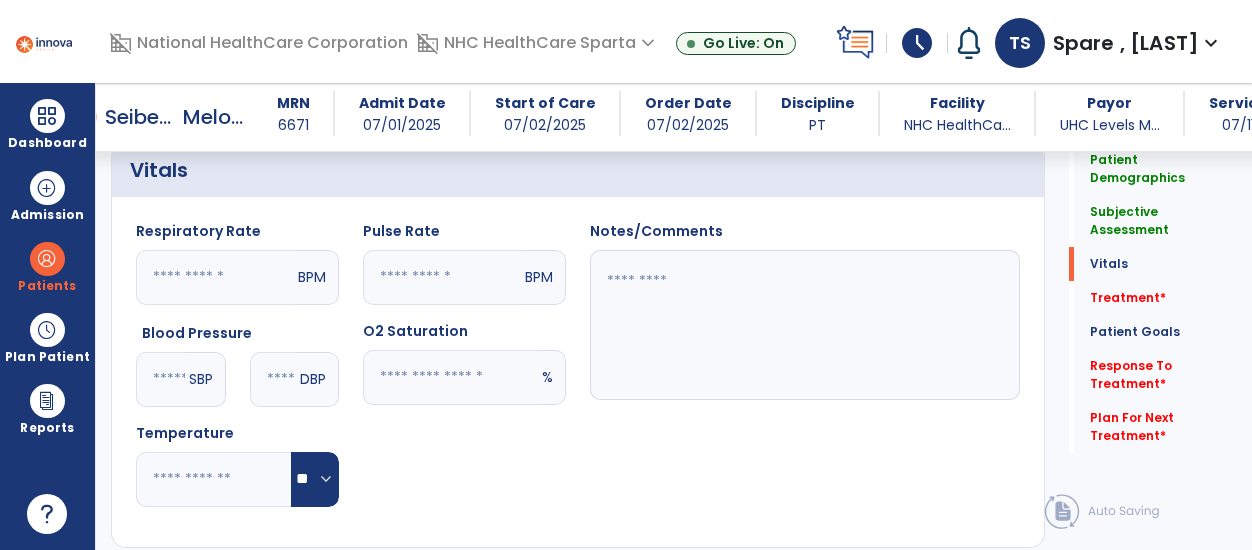 type on "**" 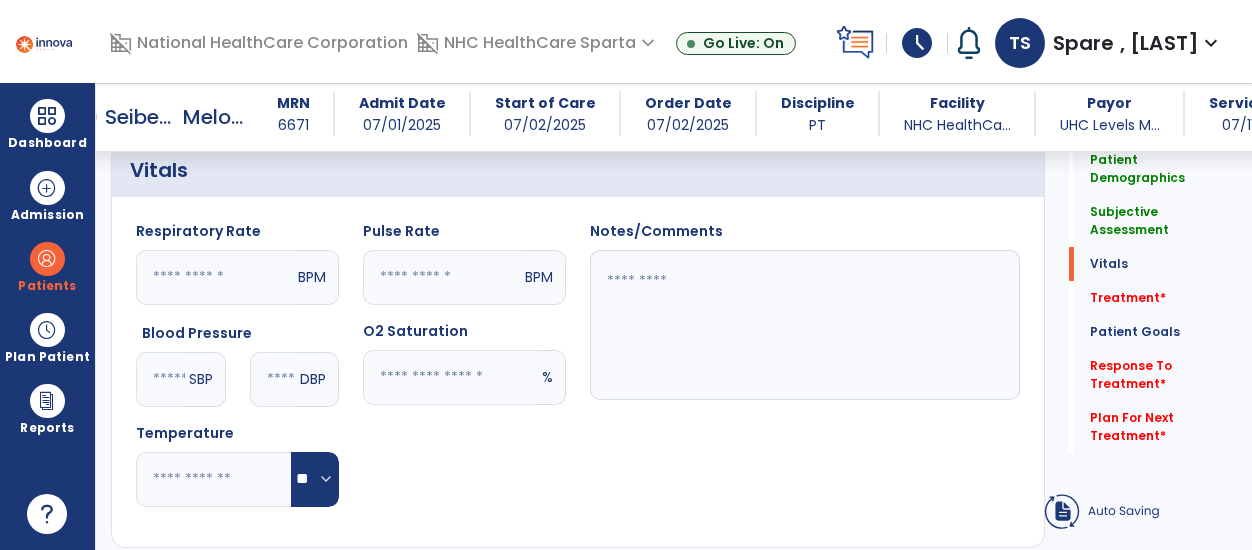 click 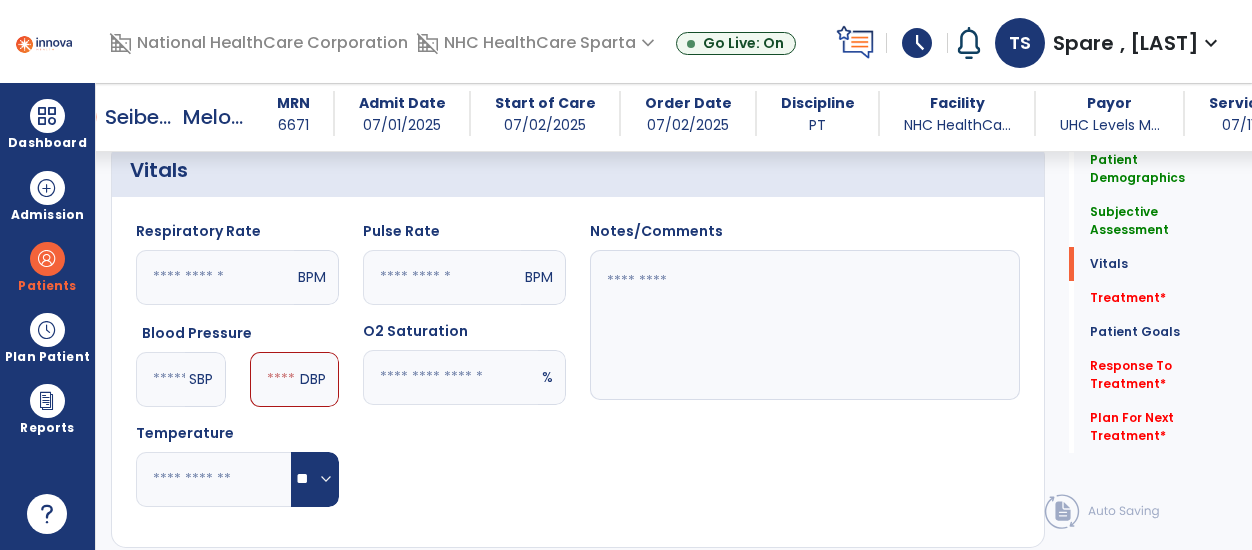 type on "***" 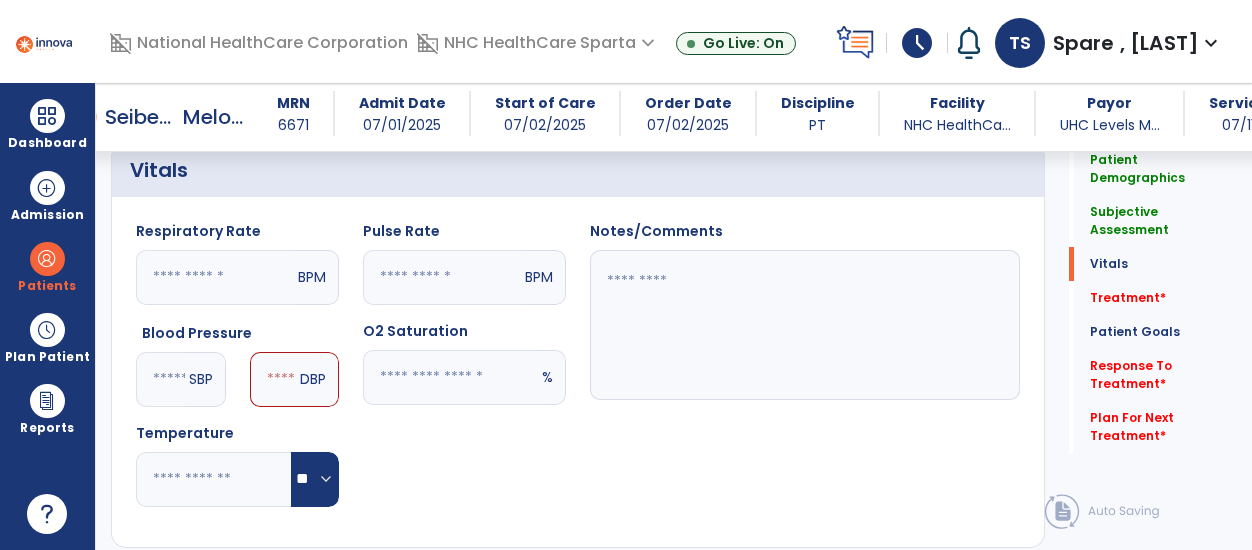 click 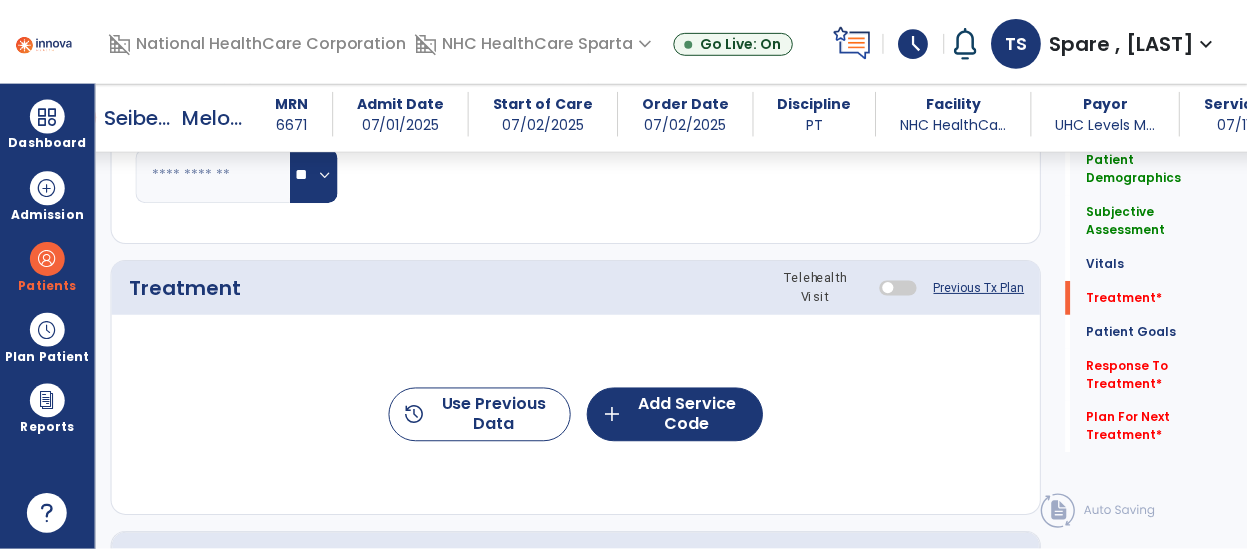 scroll, scrollTop: 1310, scrollLeft: 0, axis: vertical 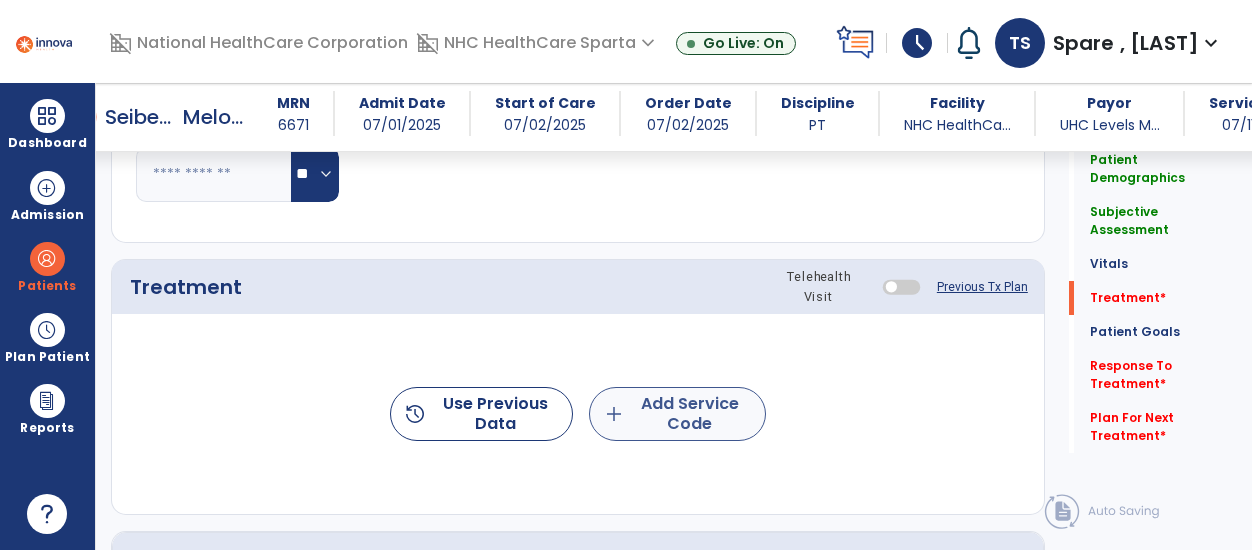 type on "**" 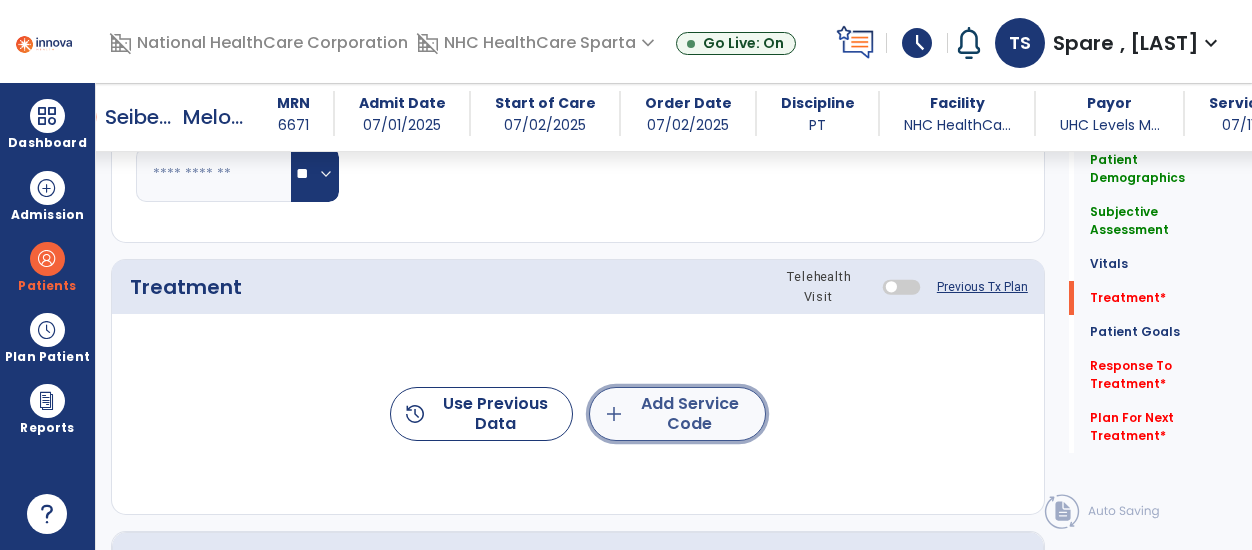 click on "add  Add Service Code" 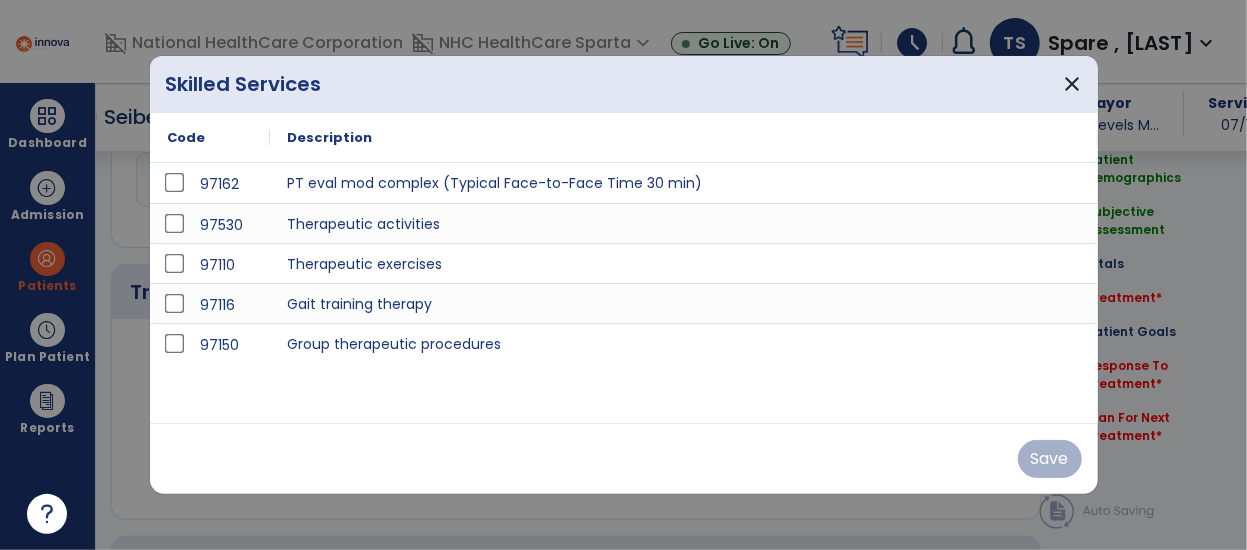 scroll, scrollTop: 1310, scrollLeft: 0, axis: vertical 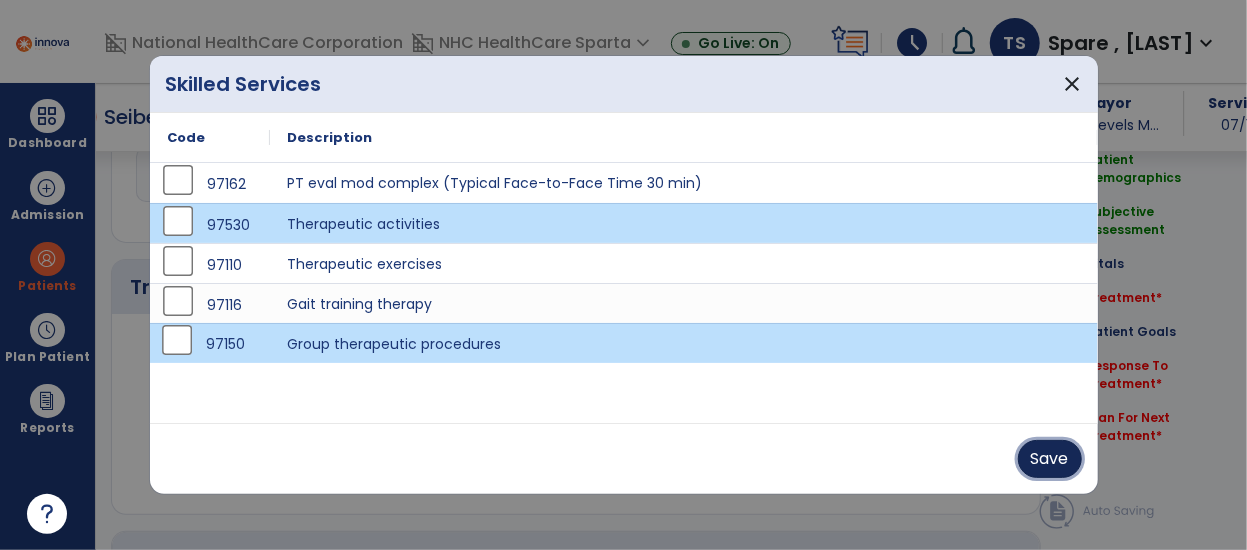 click on "Save" at bounding box center [1050, 459] 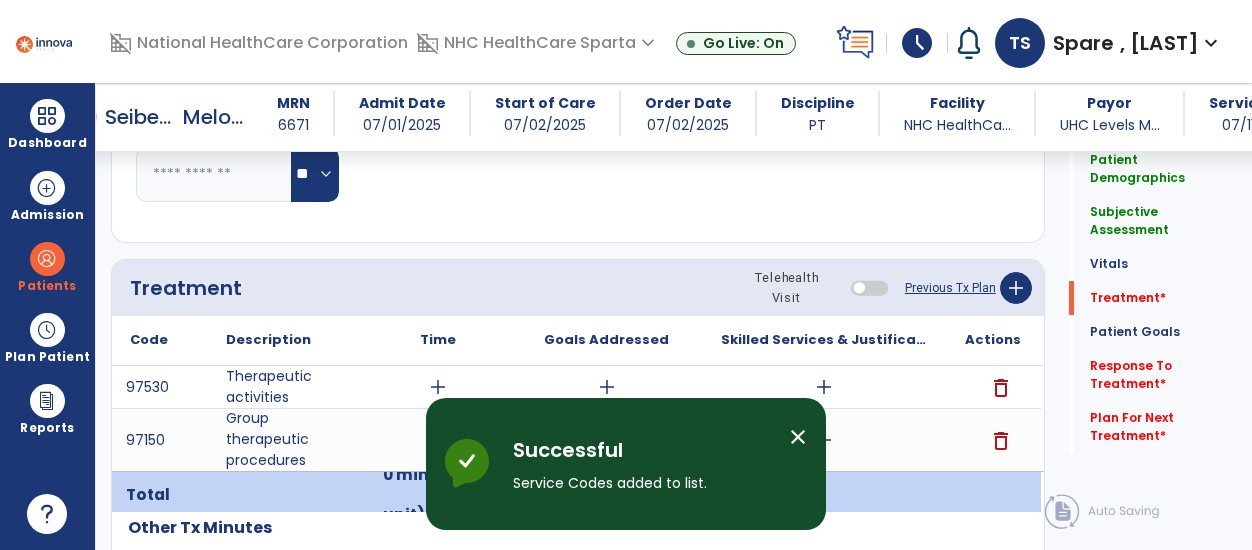 click on "close" at bounding box center (798, 437) 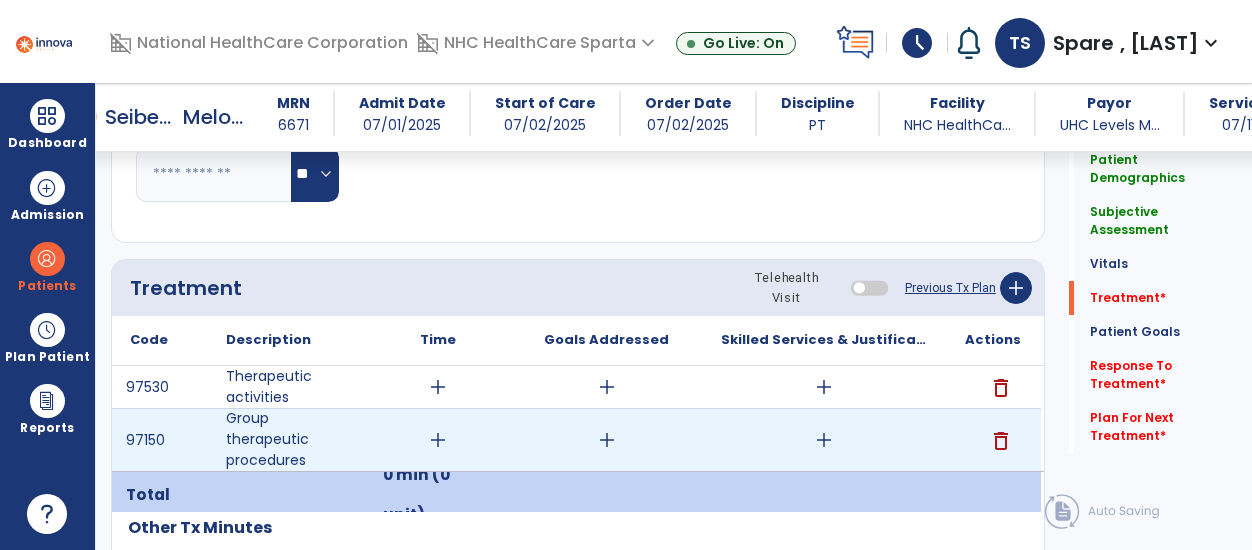 click on "add" at bounding box center [438, 440] 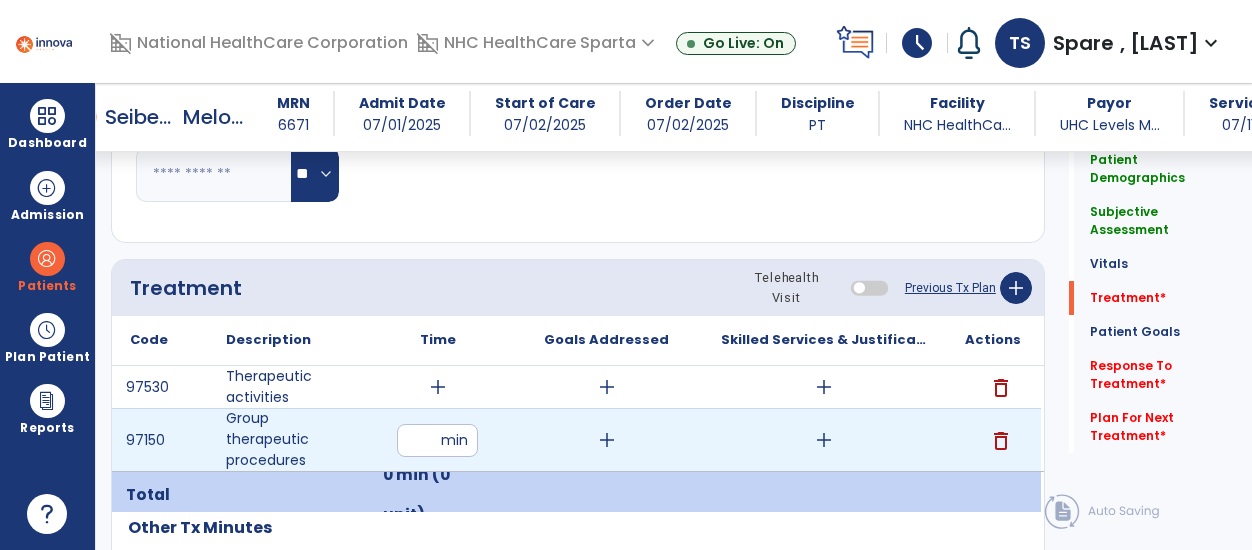 type on "**" 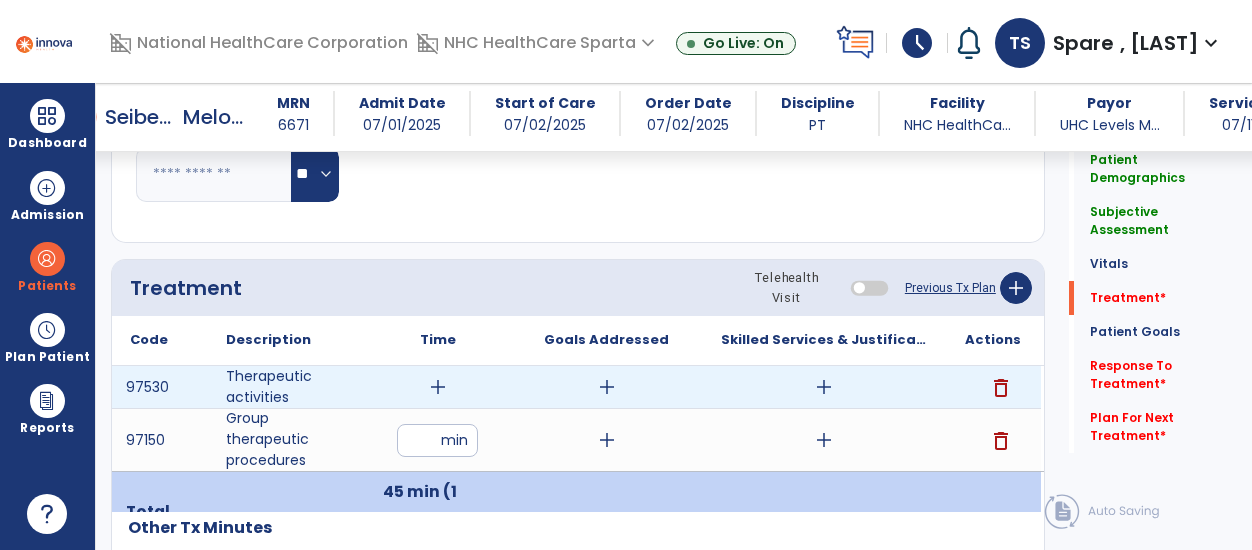 click on "add" at bounding box center (438, 387) 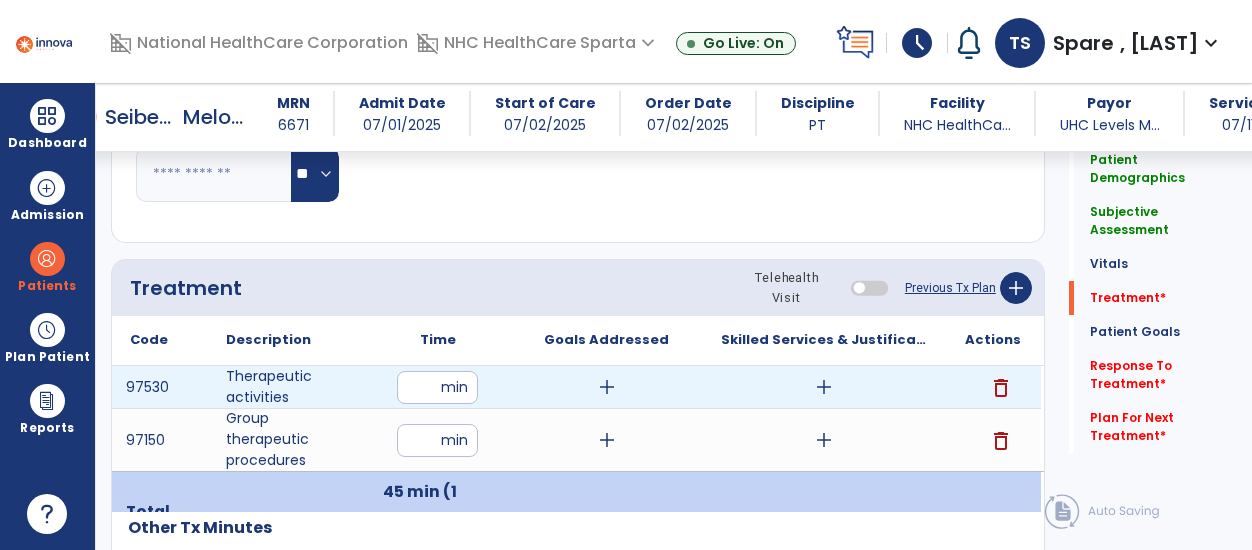 type on "**" 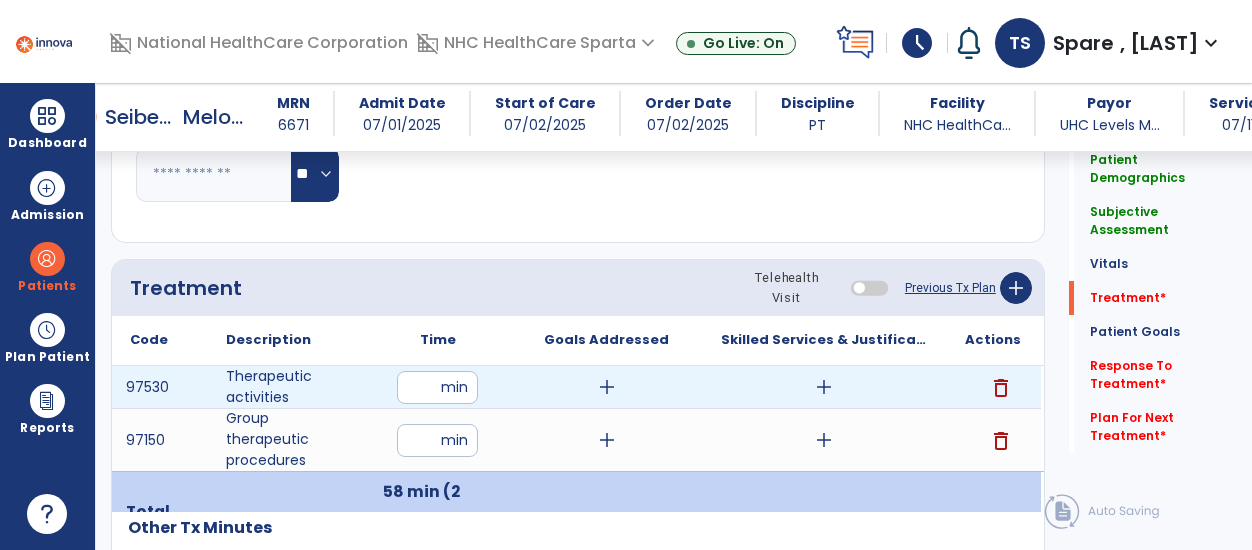 click on "add" at bounding box center [607, 387] 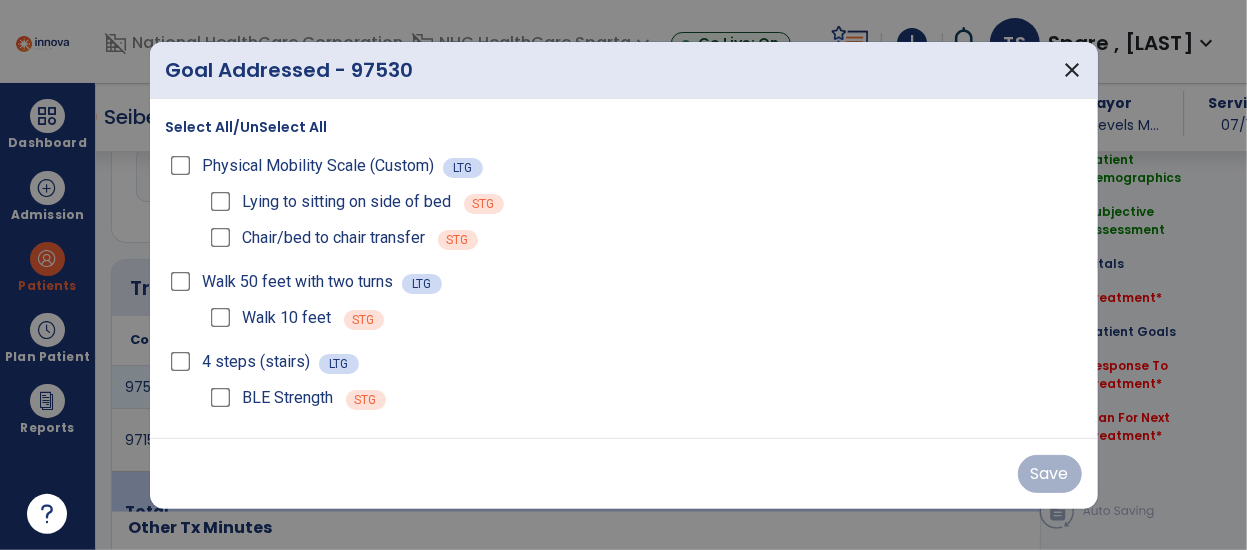 scroll, scrollTop: 1310, scrollLeft: 0, axis: vertical 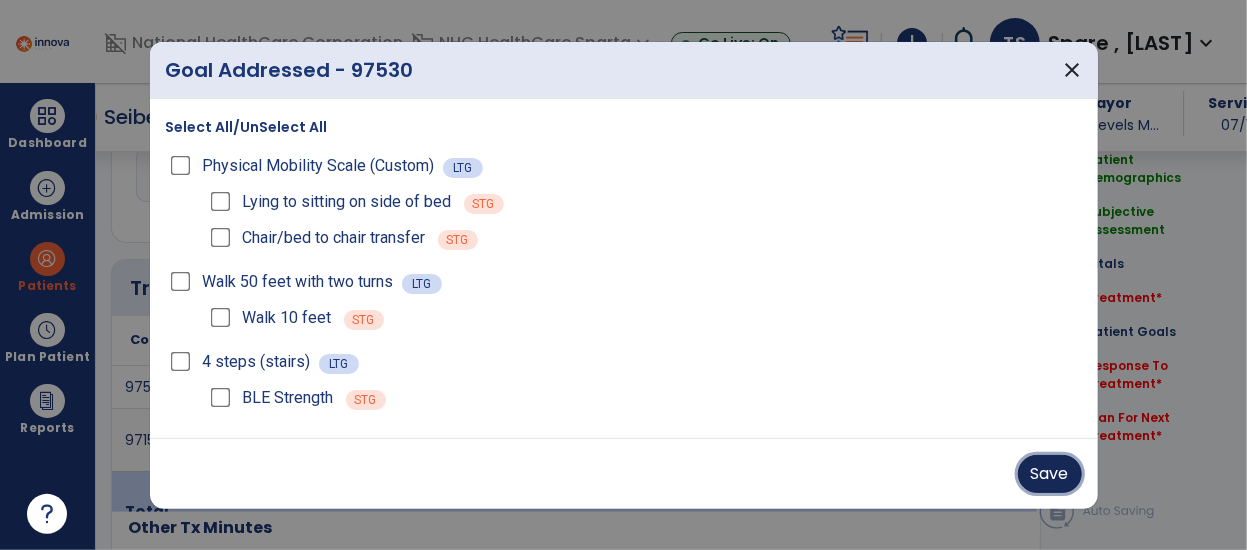 click on "Save" at bounding box center [1050, 474] 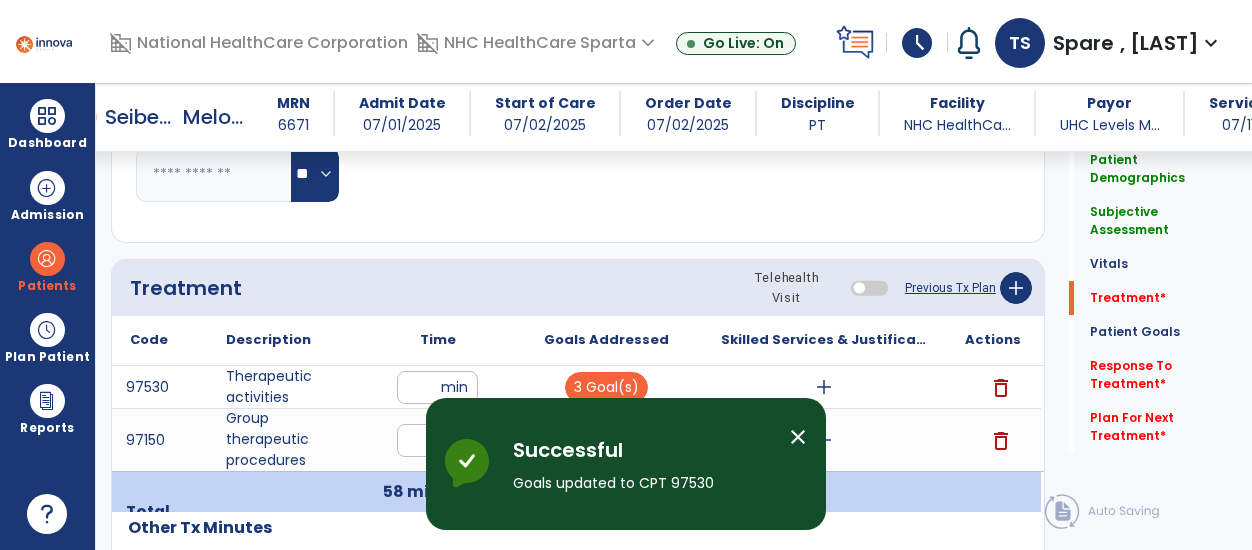 click on "close" at bounding box center (798, 437) 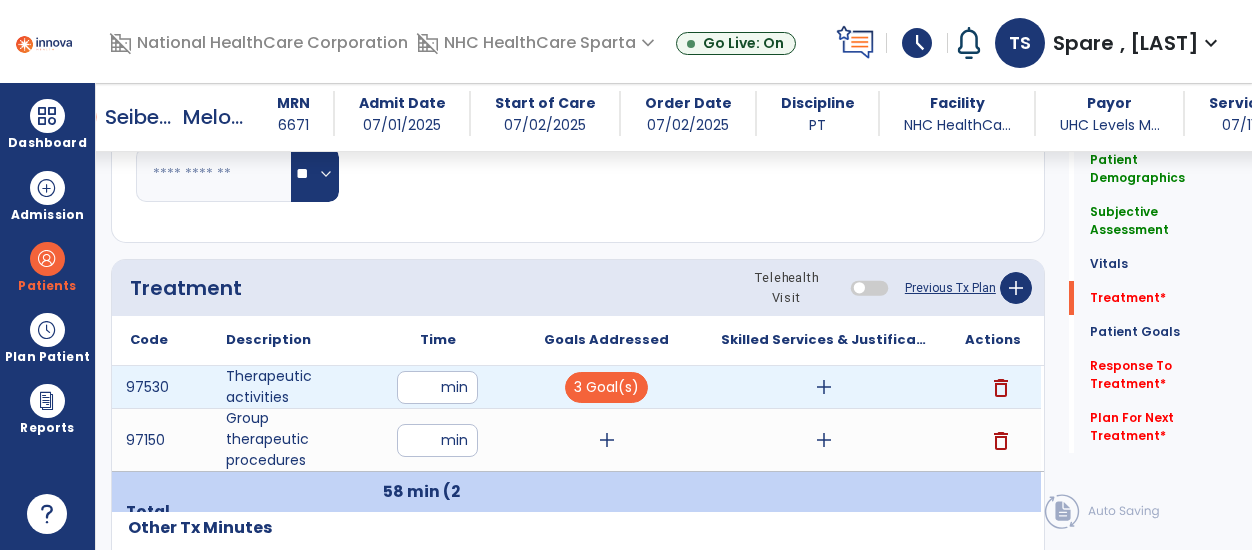 click on "add" at bounding box center [824, 387] 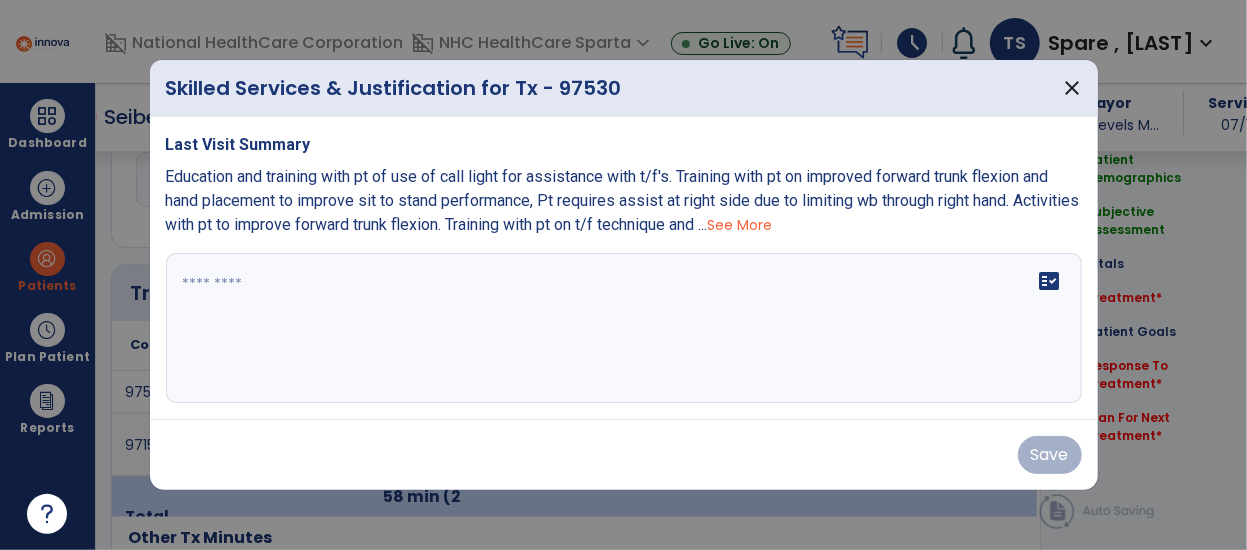 scroll, scrollTop: 1310, scrollLeft: 0, axis: vertical 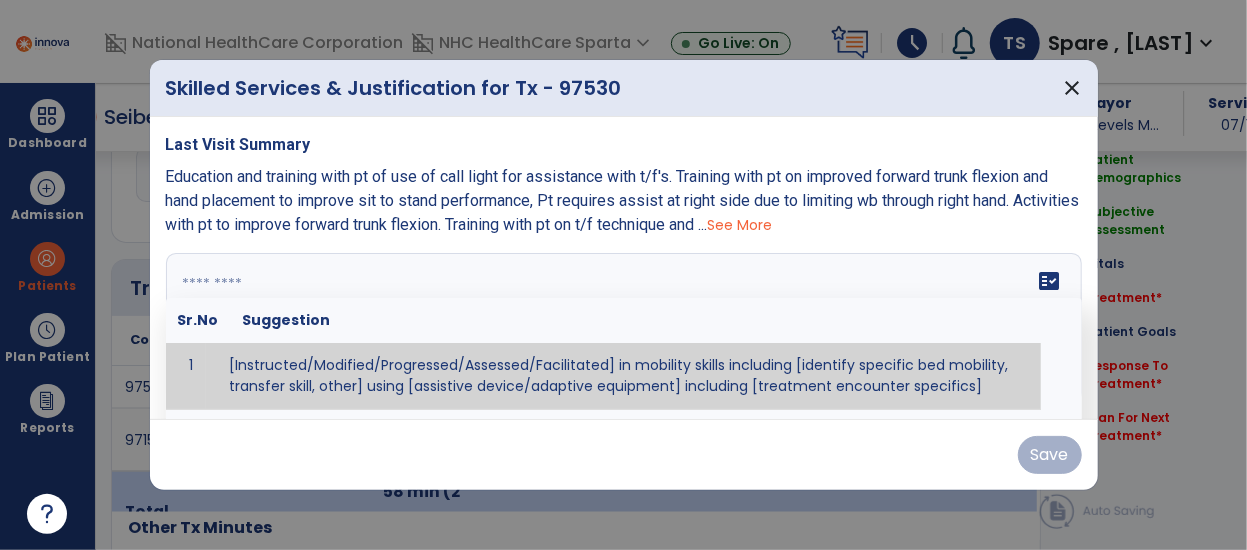 click on "fact_check  Sr.No Suggestion 1 [Instructed/Modified/Progressed/Assessed/Facilitated] in mobility skills including [identify specific bed mobility, transfer skill, other] using [assistive device/adaptive equipment] including [treatment encounter specifics]" at bounding box center (624, 328) 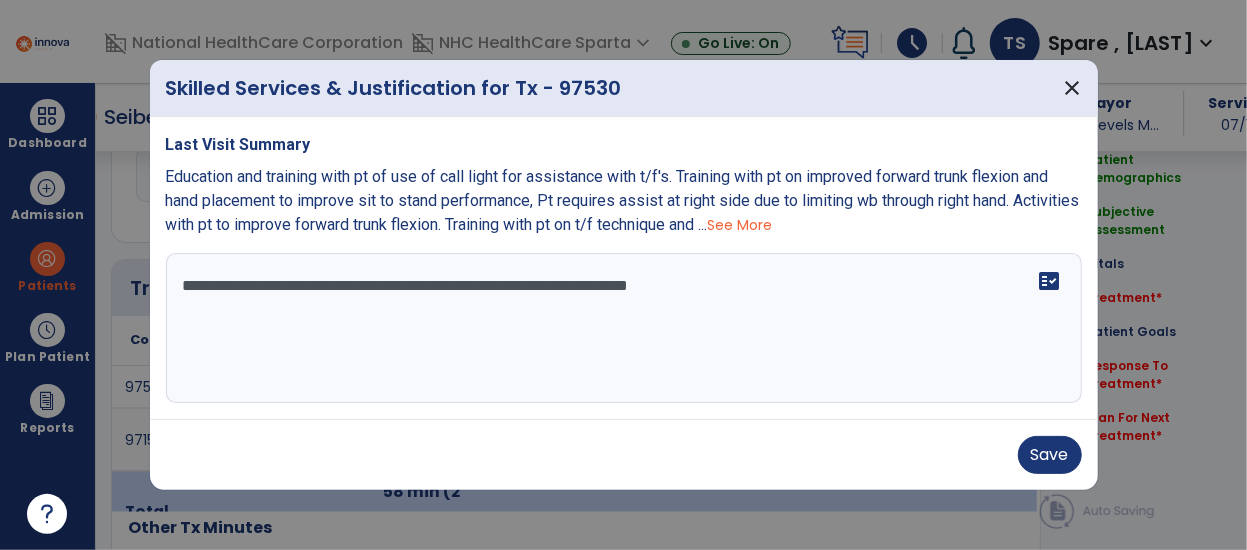 click on "**********" at bounding box center (624, 328) 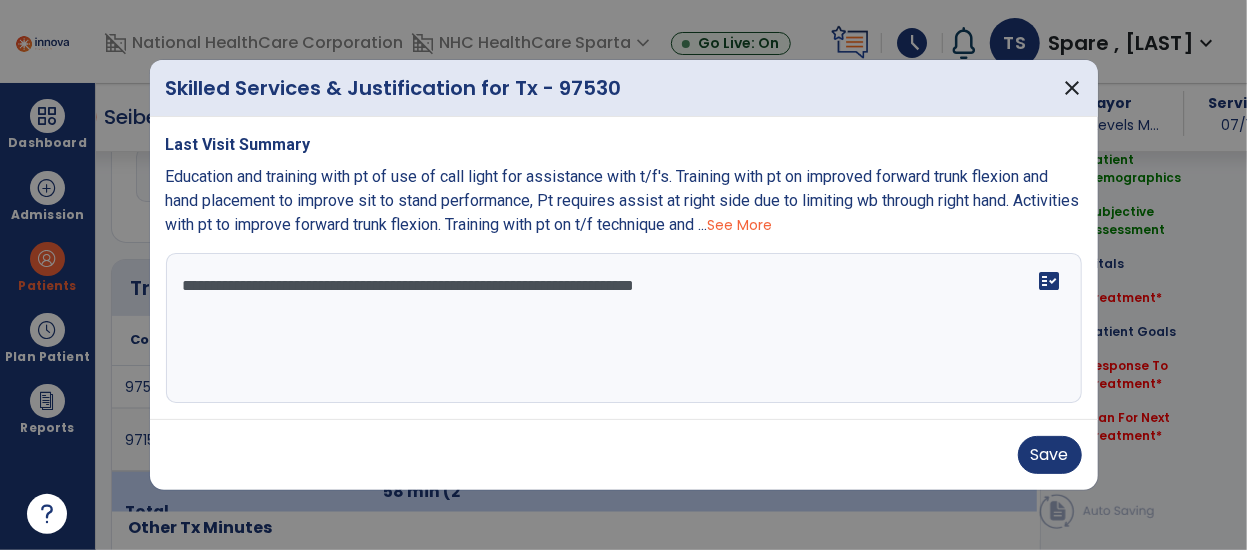 click on "**********" at bounding box center (624, 328) 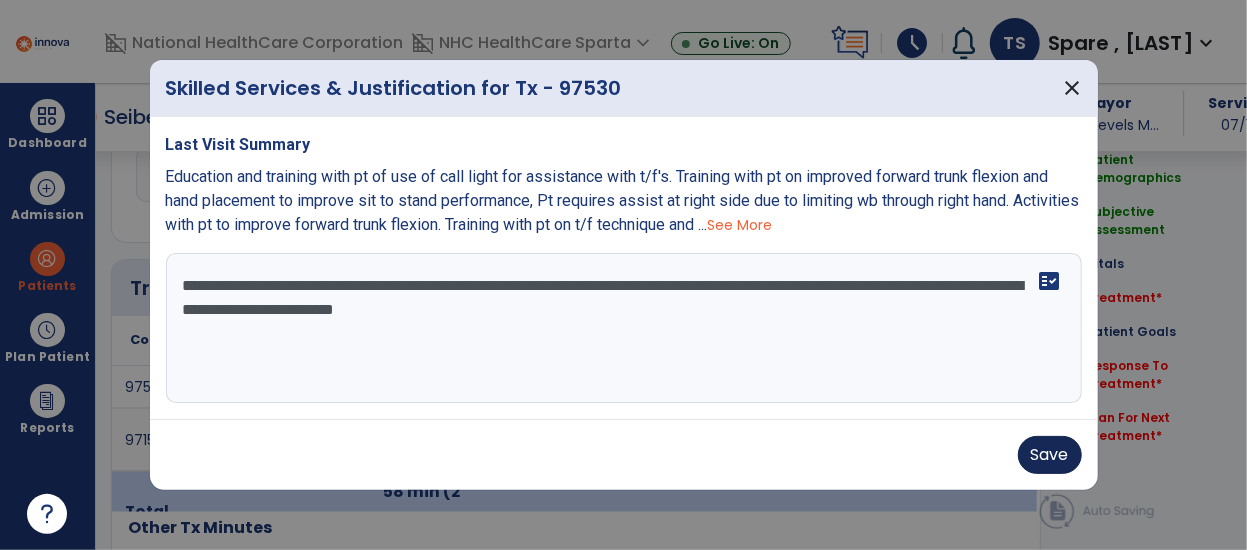 type on "**********" 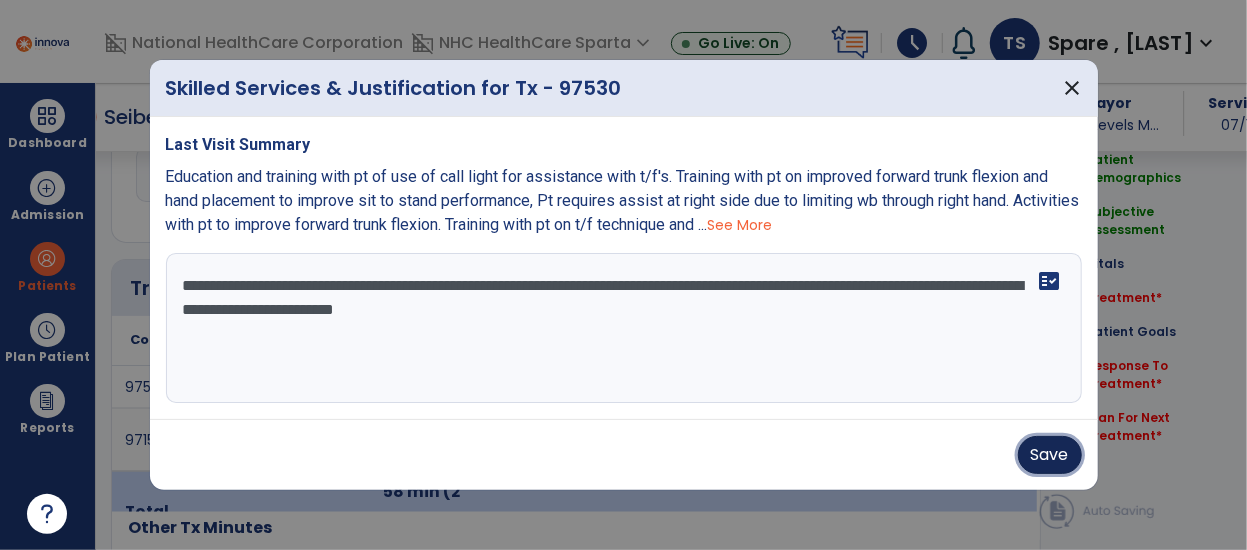 click on "Save" at bounding box center [1050, 455] 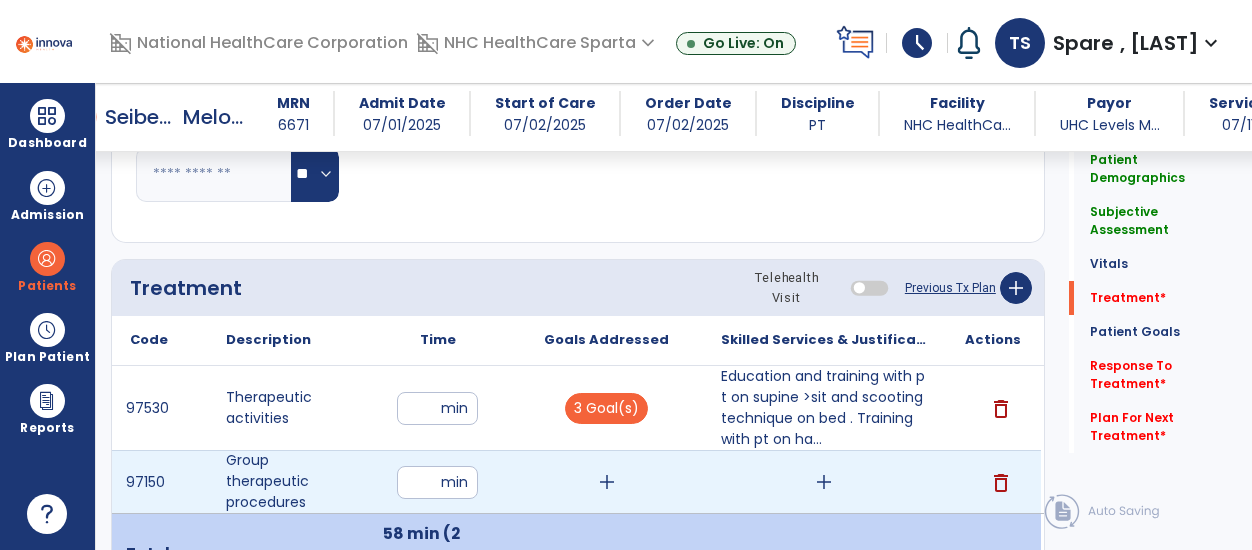 click on "add" at bounding box center [824, 482] 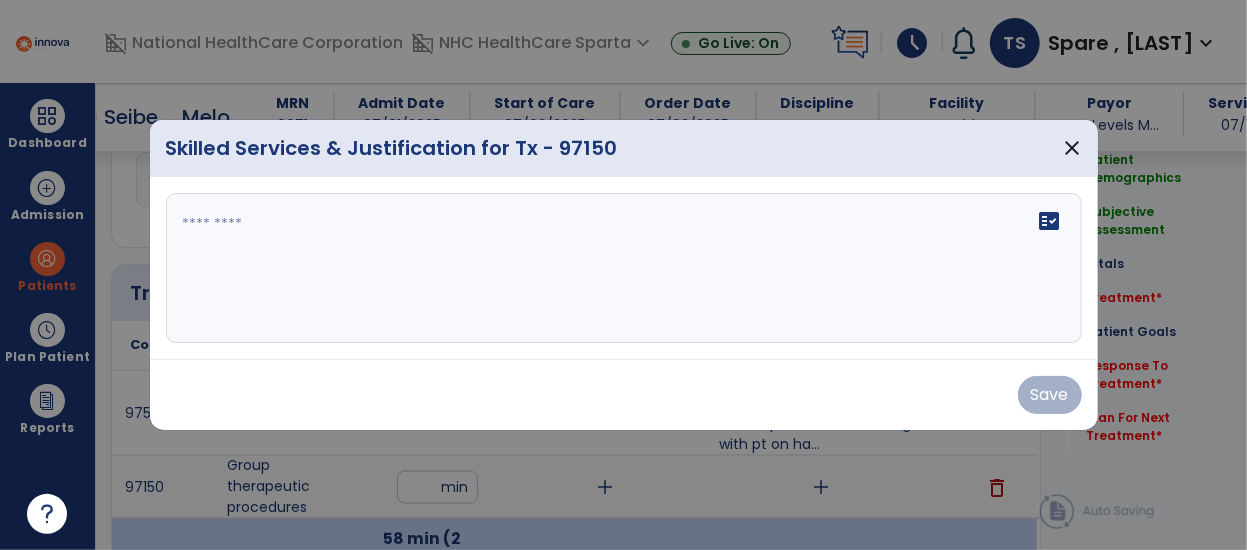 scroll, scrollTop: 1310, scrollLeft: 0, axis: vertical 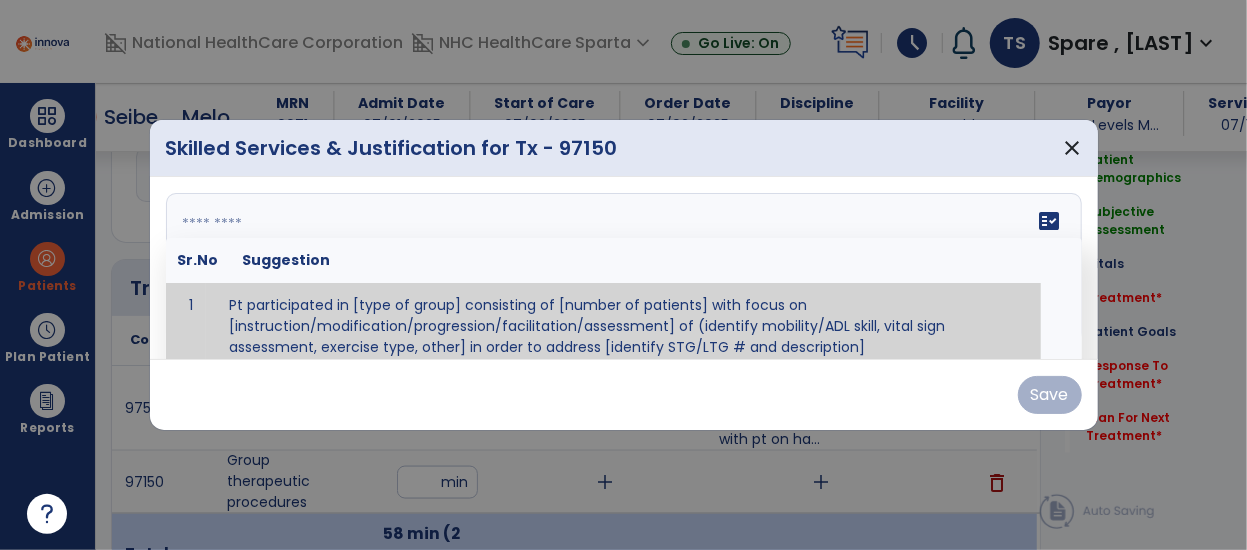 click on "fact_check  Sr.No Suggestion 1 Pt participated in [type of group] consisting of [number of patients] with focus on [instruction/modification/progression/facilitation/assessment] of (identify mobility/ADL skill, vital sign assessment, exercise type, other] in order to address [identify STG/LTG # and description]" at bounding box center [624, 268] 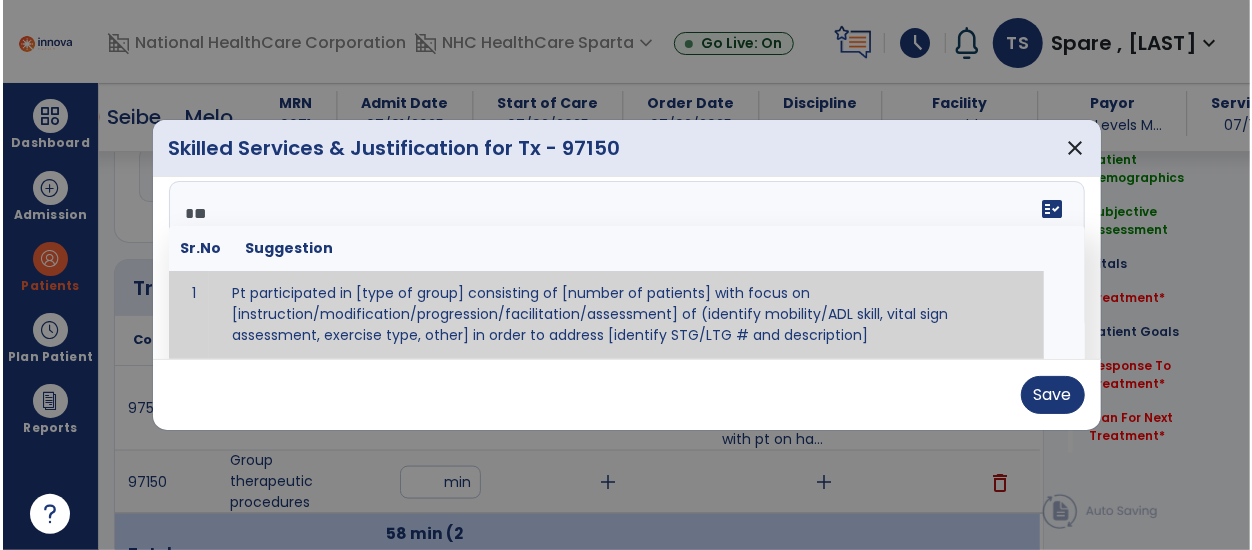 scroll, scrollTop: 0, scrollLeft: 0, axis: both 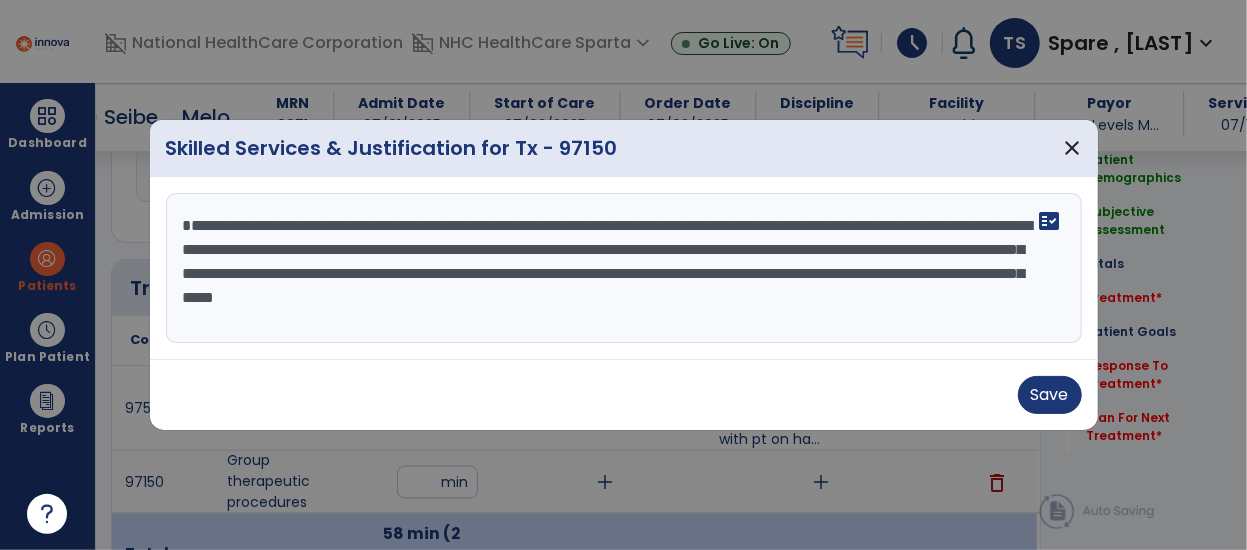 drag, startPoint x: 376, startPoint y: 318, endPoint x: 176, endPoint y: 193, distance: 235.84953 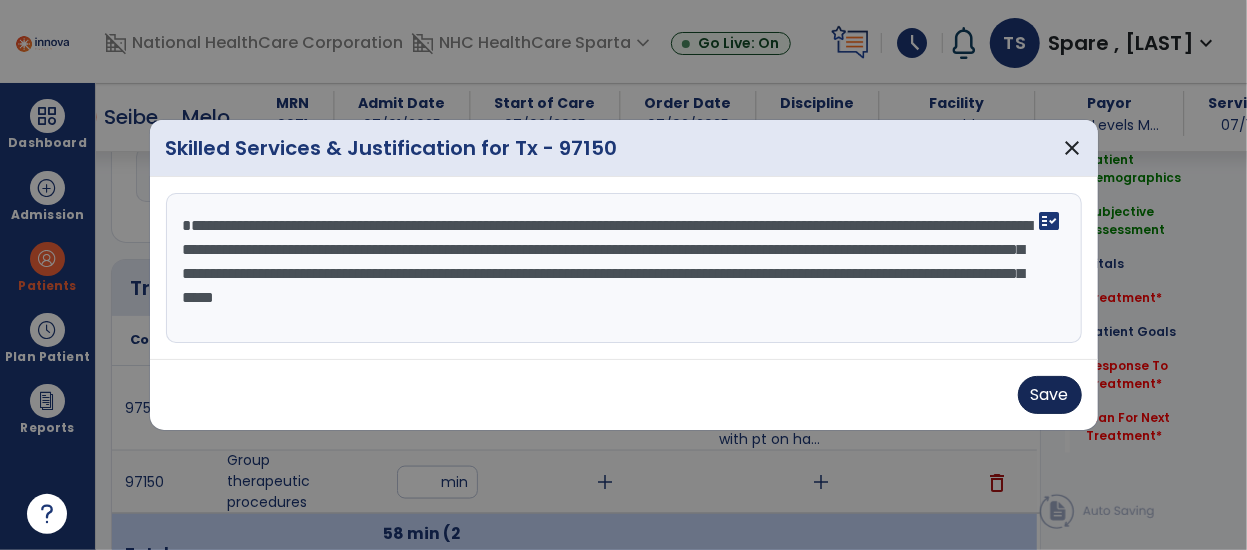 type on "**********" 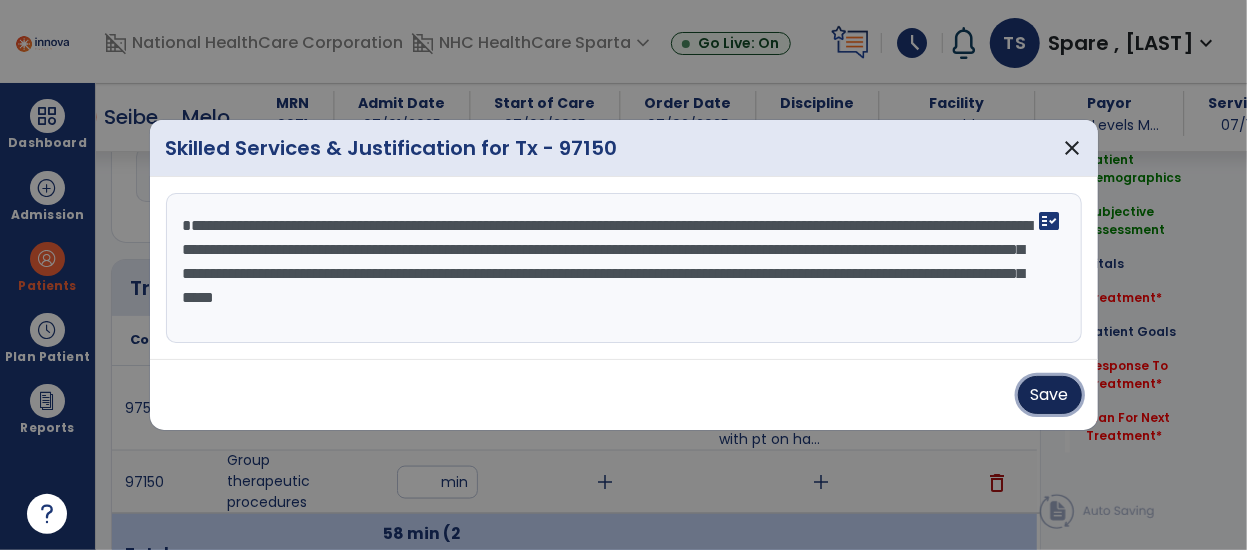 click on "Save" at bounding box center (1050, 395) 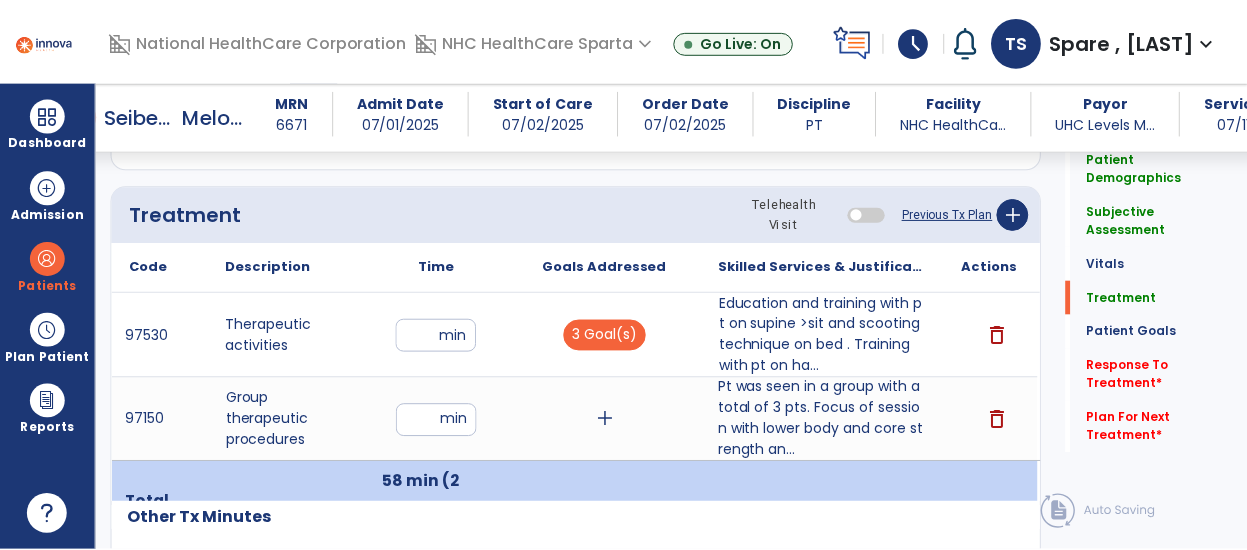 scroll, scrollTop: 1384, scrollLeft: 0, axis: vertical 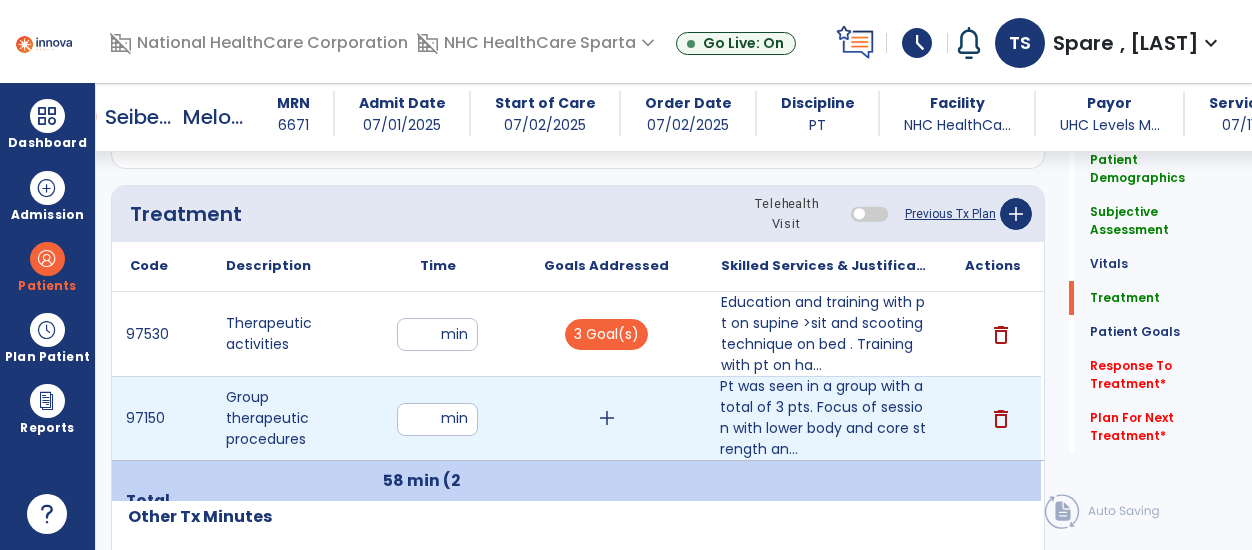 click on "add" at bounding box center [607, 418] 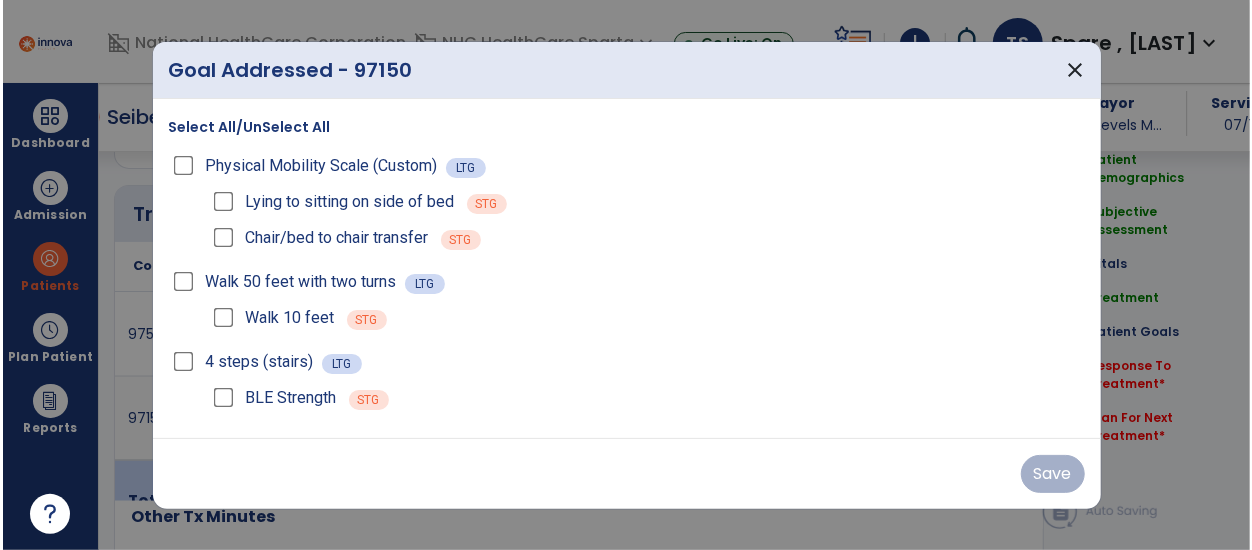 scroll, scrollTop: 1384, scrollLeft: 0, axis: vertical 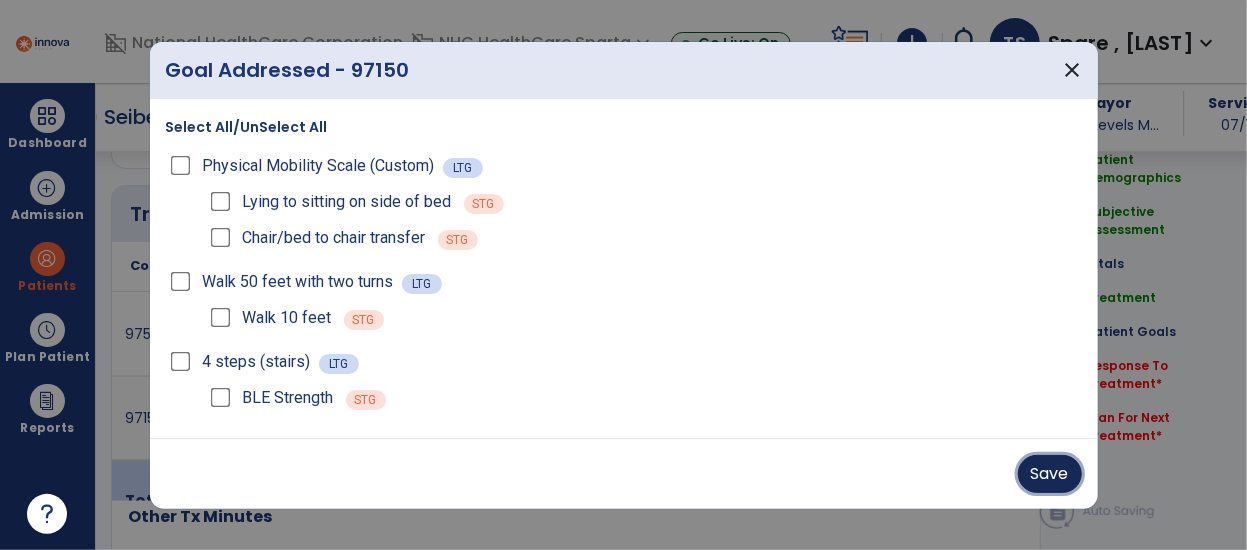 click on "Save" at bounding box center [1050, 474] 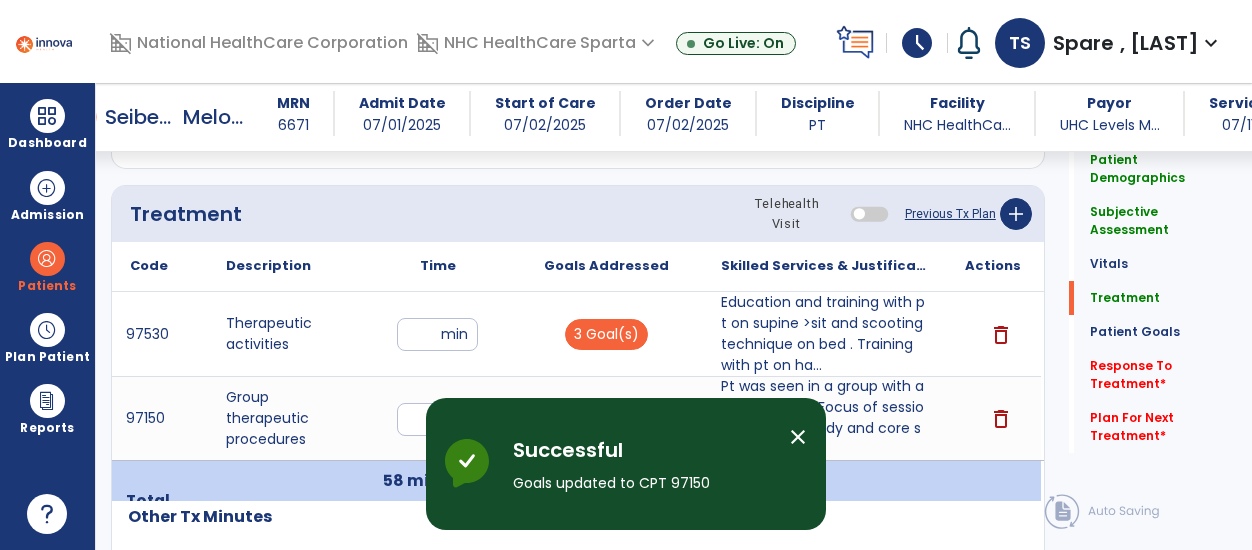 click on "close" at bounding box center [798, 437] 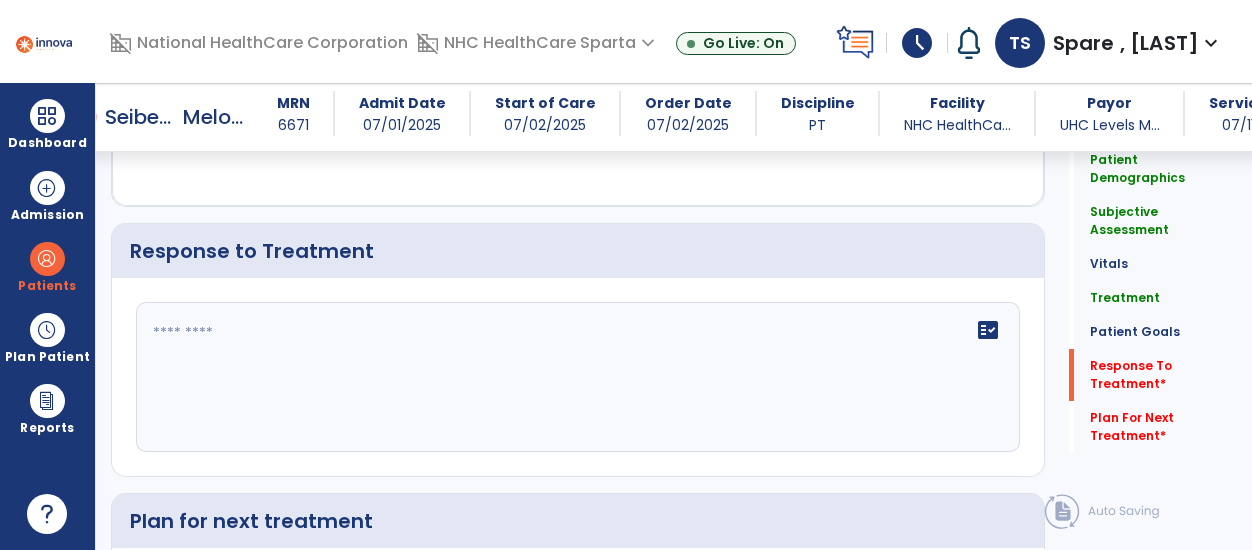 scroll, scrollTop: 3060, scrollLeft: 0, axis: vertical 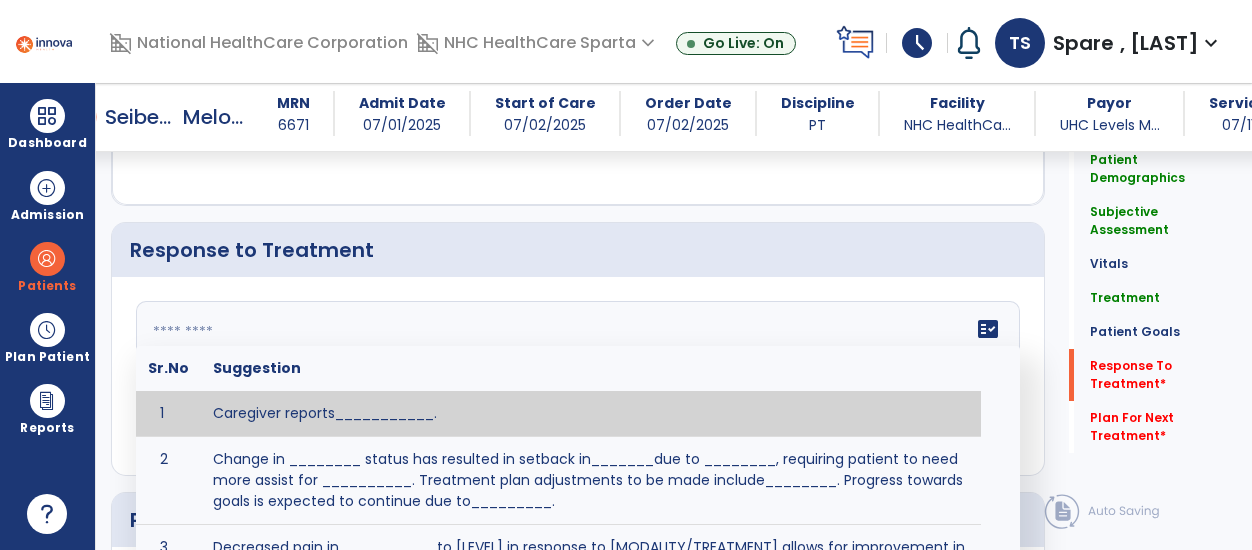 click on "fact_check  Sr.No Suggestion 1 Caregiver reports___________. 2 Change in ________ status has resulted in setback in_______due to ________, requiring patient to need more assist for __________.   Treatment plan adjustments to be made include________.  Progress towards goals is expected to continue due to_________. 3 Decreased pain in __________ to [LEVEL] in response to [MODALITY/TREATMENT] allows for improvement in _________. 4 Functional gains in _______ have impacted the patient's ability to perform_________ with a reduction in assist levels to_________. 5 Functional progress this week has been significant due to__________. 6 Gains in ________ have improved the patient's ability to perform ______with decreased levels of assist to___________. 7 Improvement in ________allows patient to tolerate higher levels of challenges in_________. 8 Pain in [AREA] has decreased to [LEVEL] in response to [TREATMENT/MODALITY], allowing fore ease in completing__________. 9 10 11 12 13 14 15 16 17 18 19 20 21" 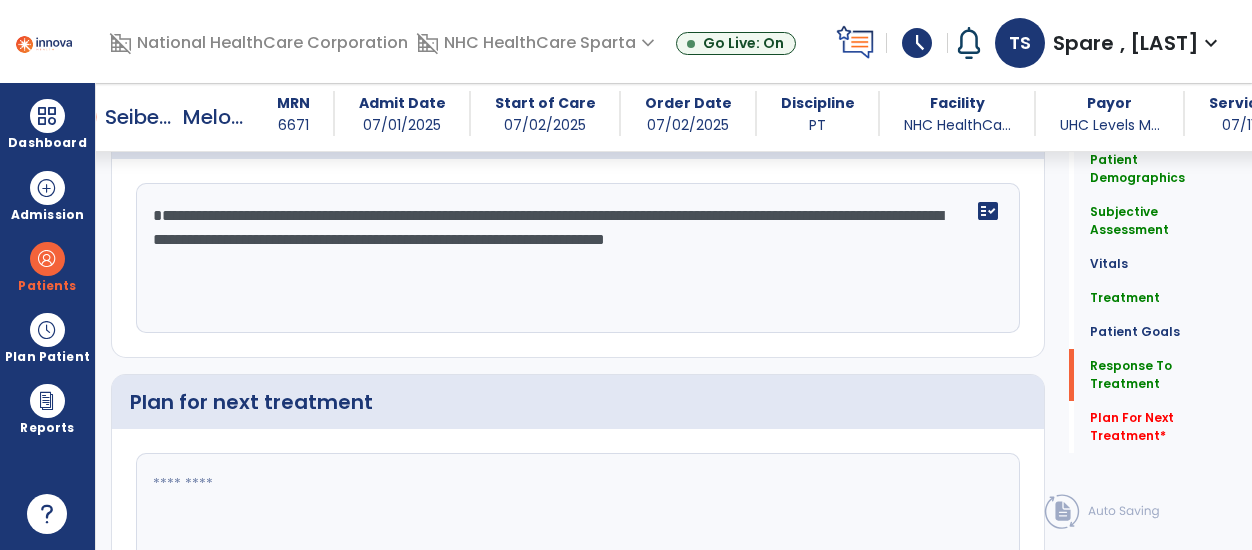 scroll, scrollTop: 3266, scrollLeft: 0, axis: vertical 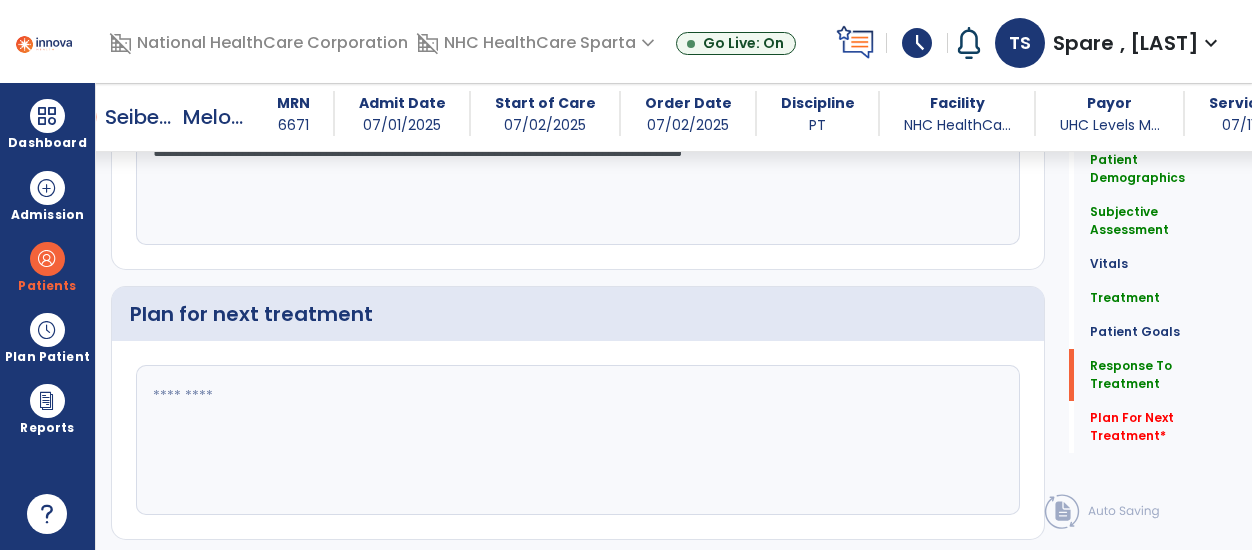 type on "**********" 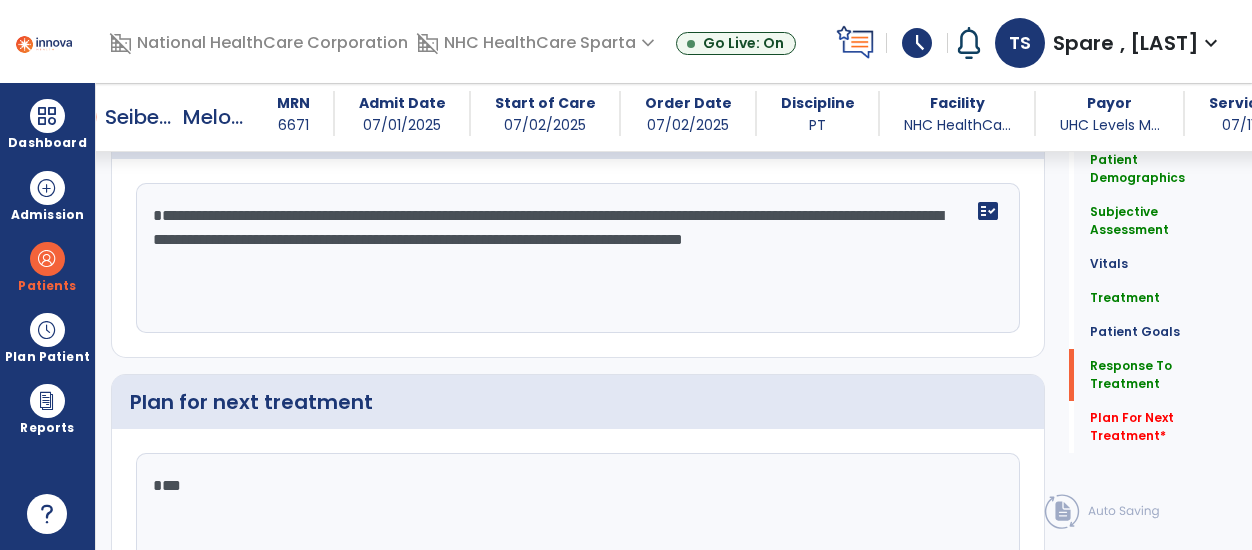 scroll, scrollTop: 3266, scrollLeft: 0, axis: vertical 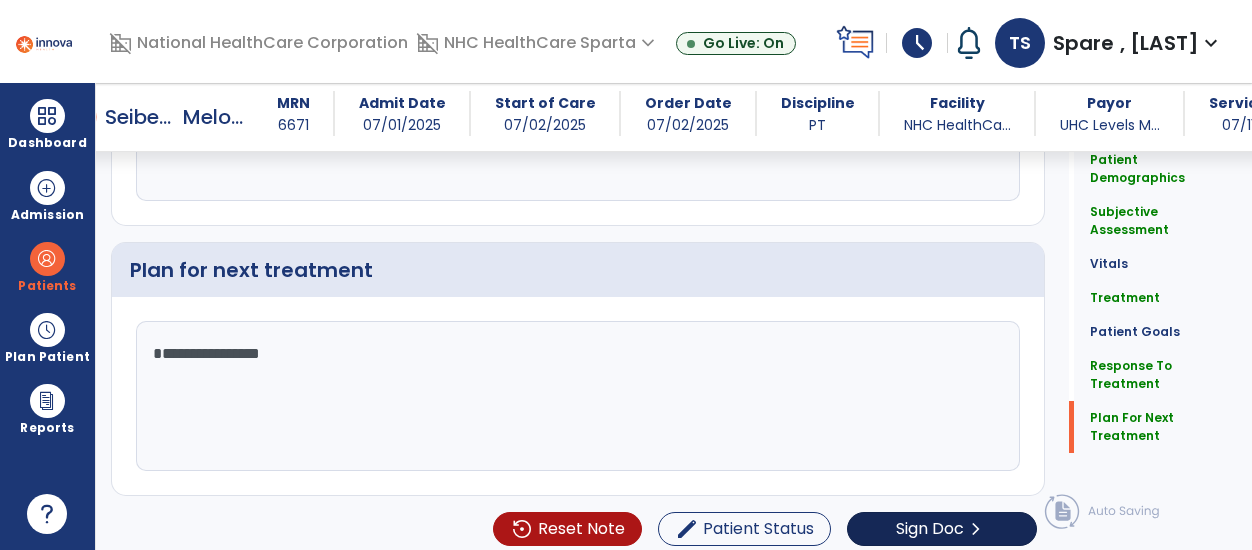 type on "**********" 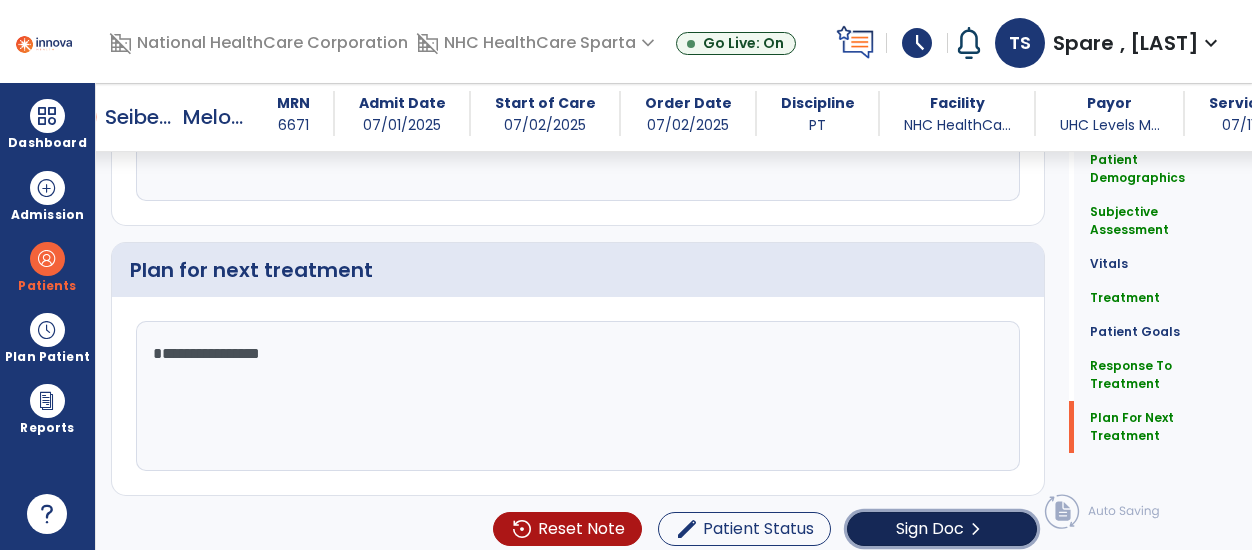 click on "Sign Doc  chevron_right" 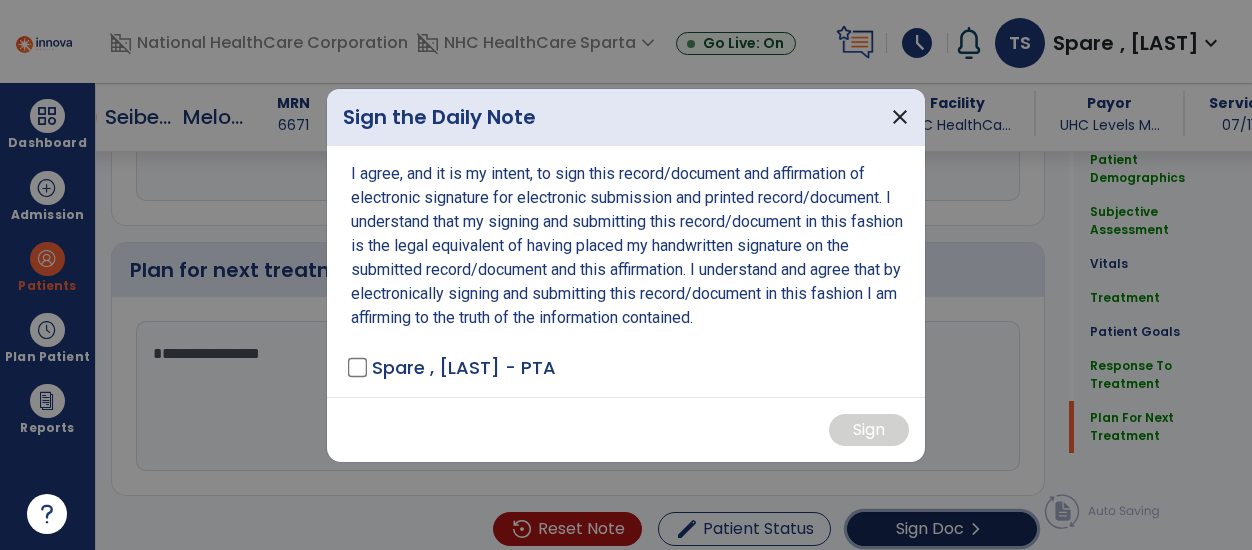 scroll, scrollTop: 3310, scrollLeft: 0, axis: vertical 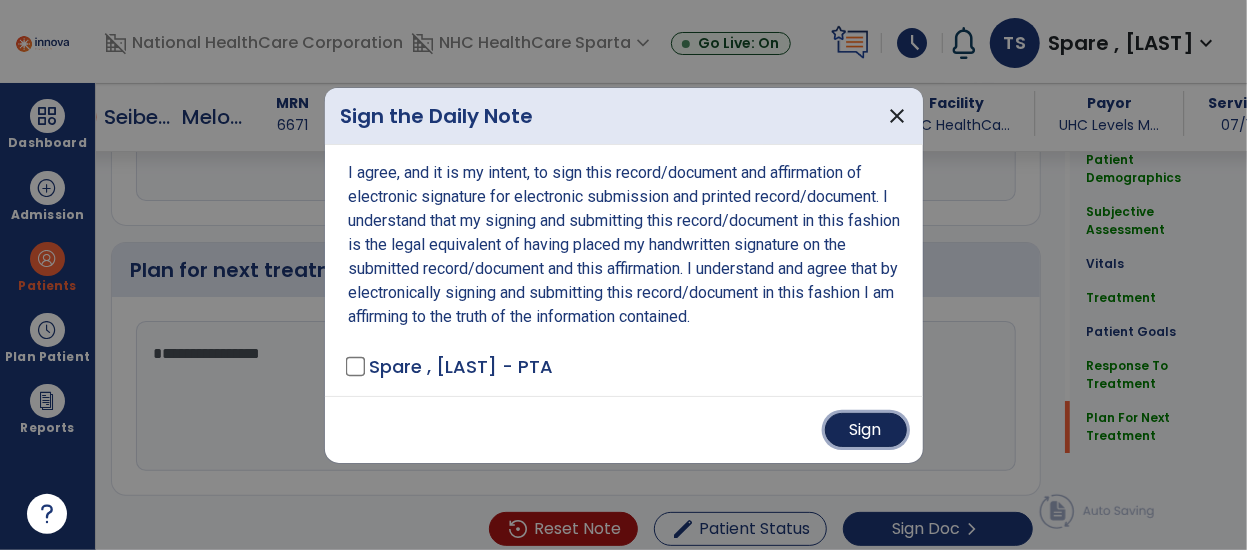 click on "Sign" at bounding box center [866, 430] 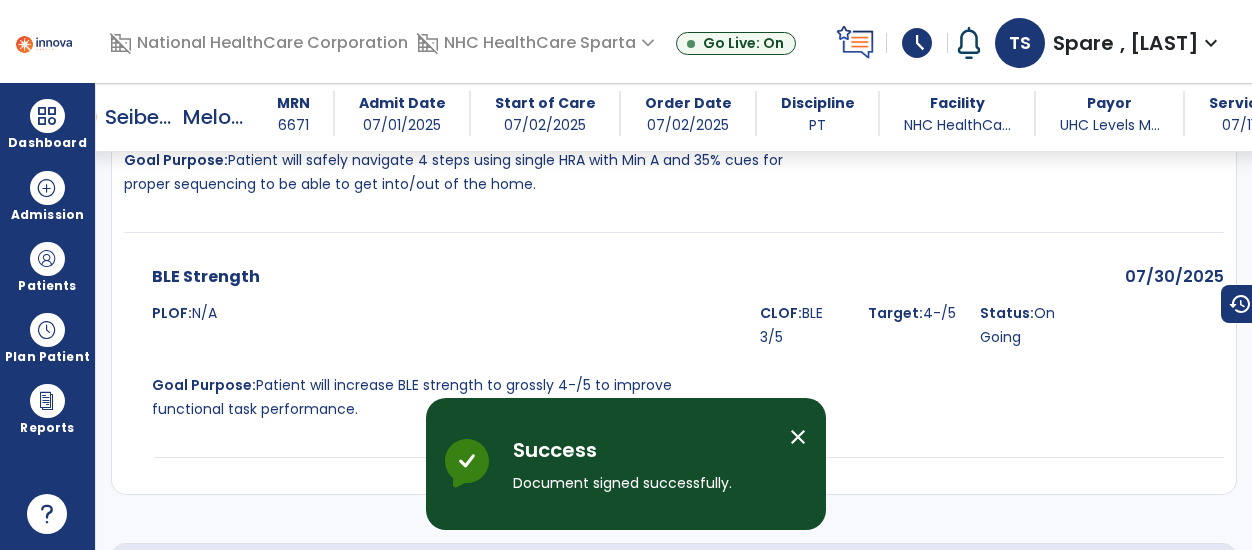 scroll, scrollTop: 5431, scrollLeft: 0, axis: vertical 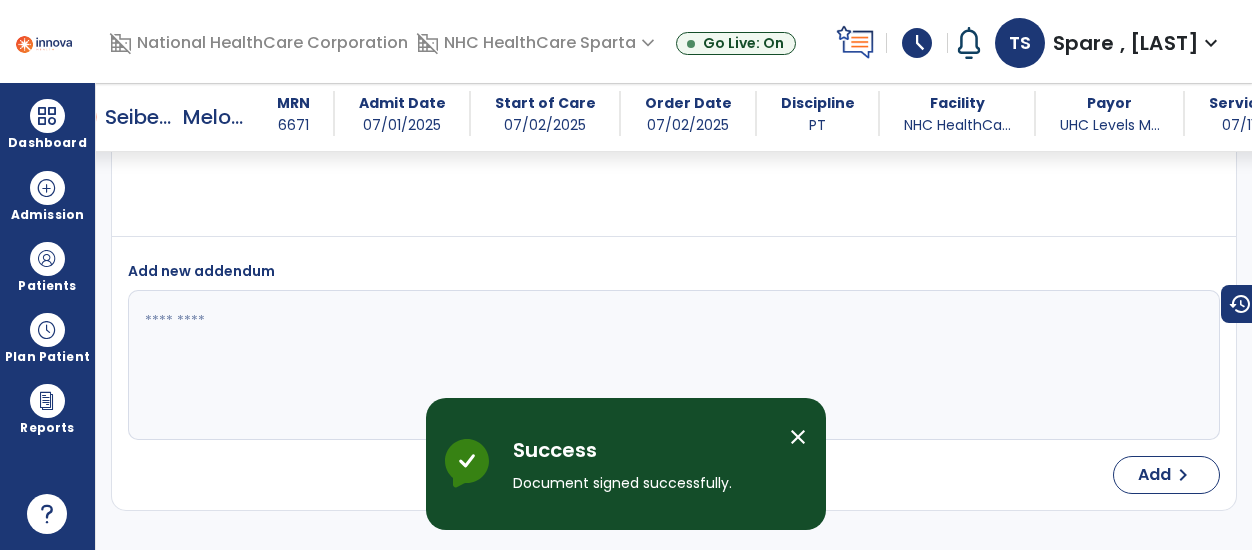 click on "close" at bounding box center [798, 437] 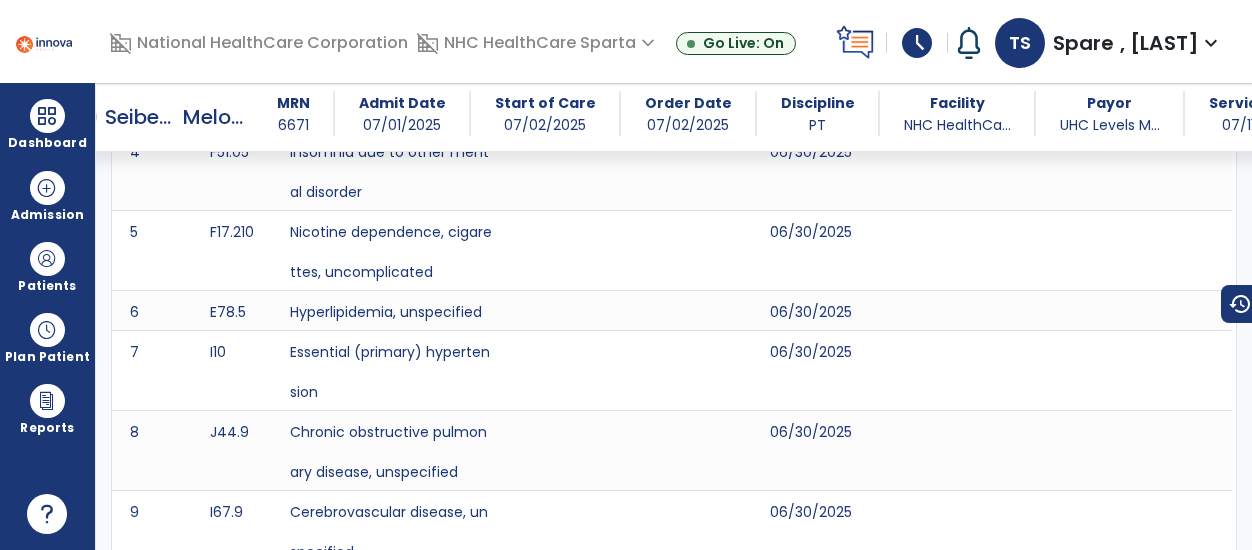 scroll, scrollTop: 0, scrollLeft: 0, axis: both 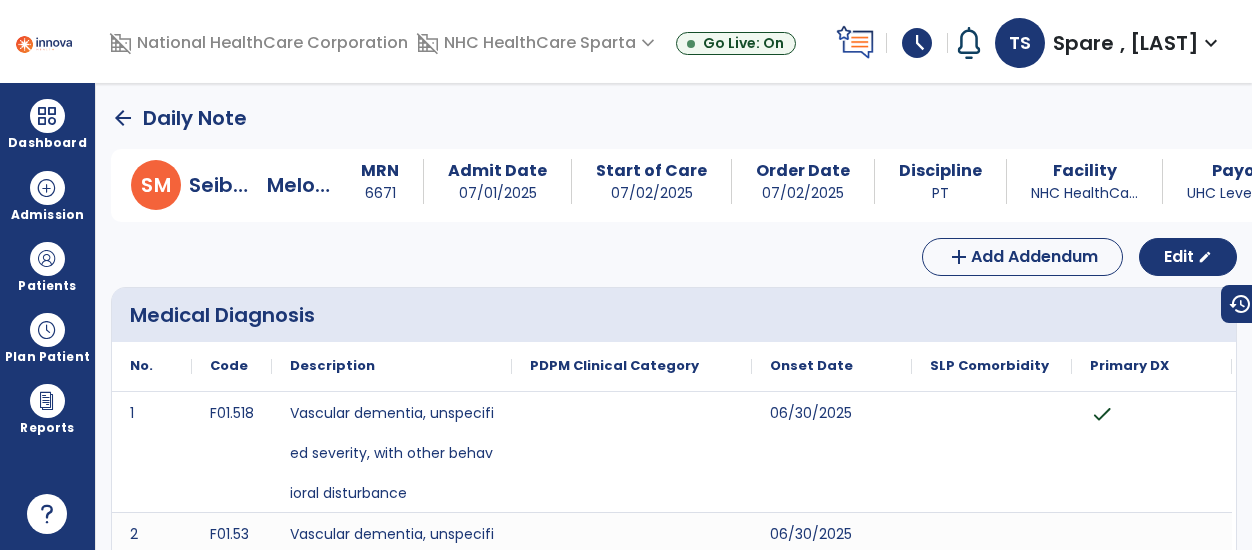 click on "arrow_back" 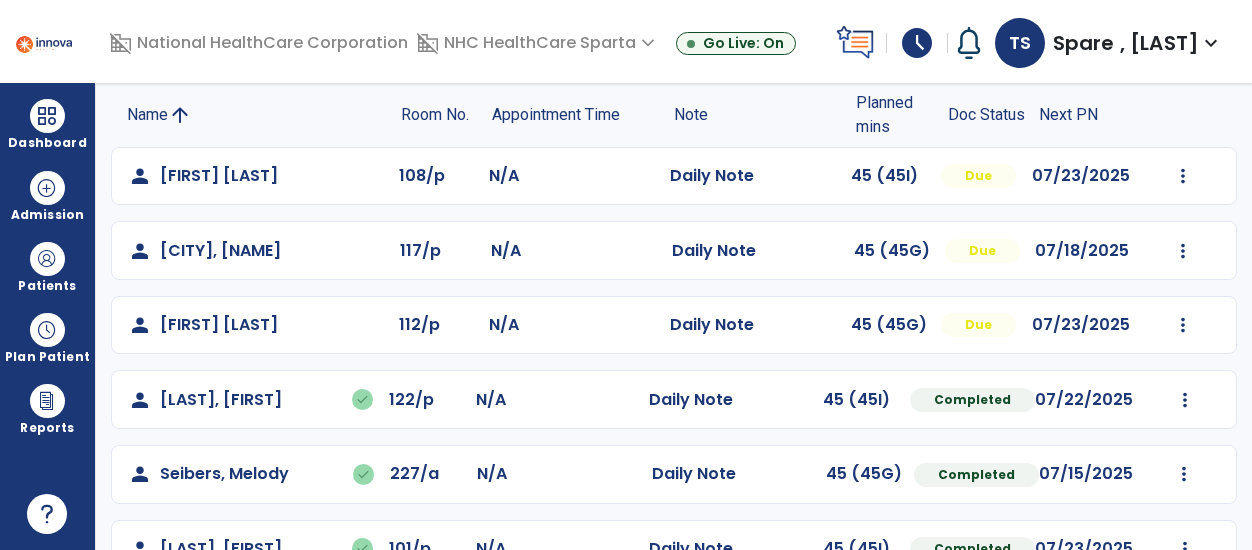 scroll, scrollTop: 137, scrollLeft: 0, axis: vertical 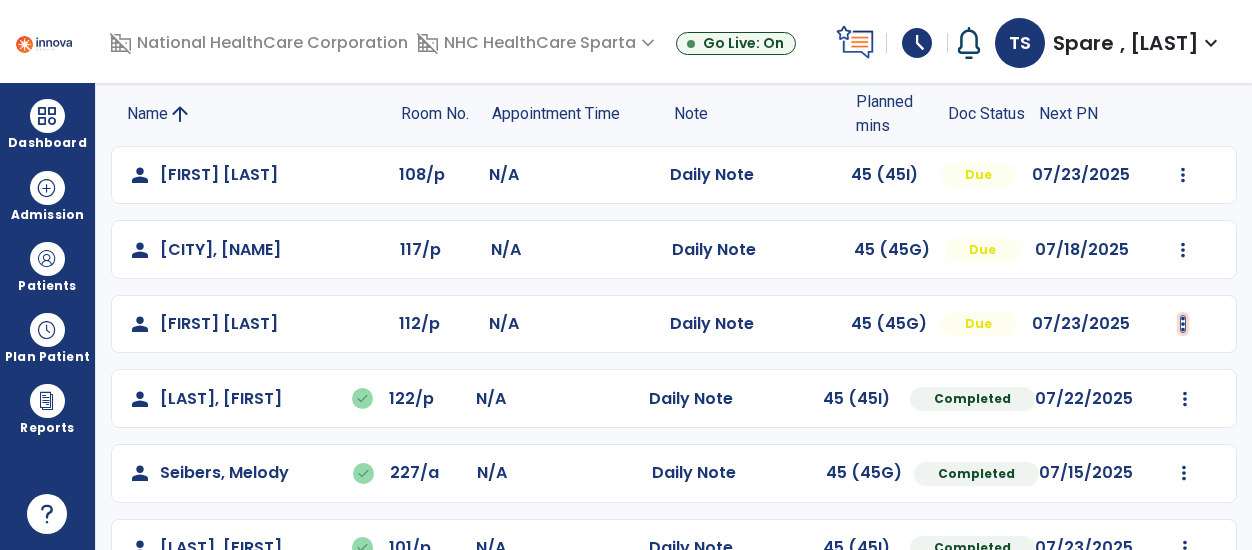 click at bounding box center (1183, 175) 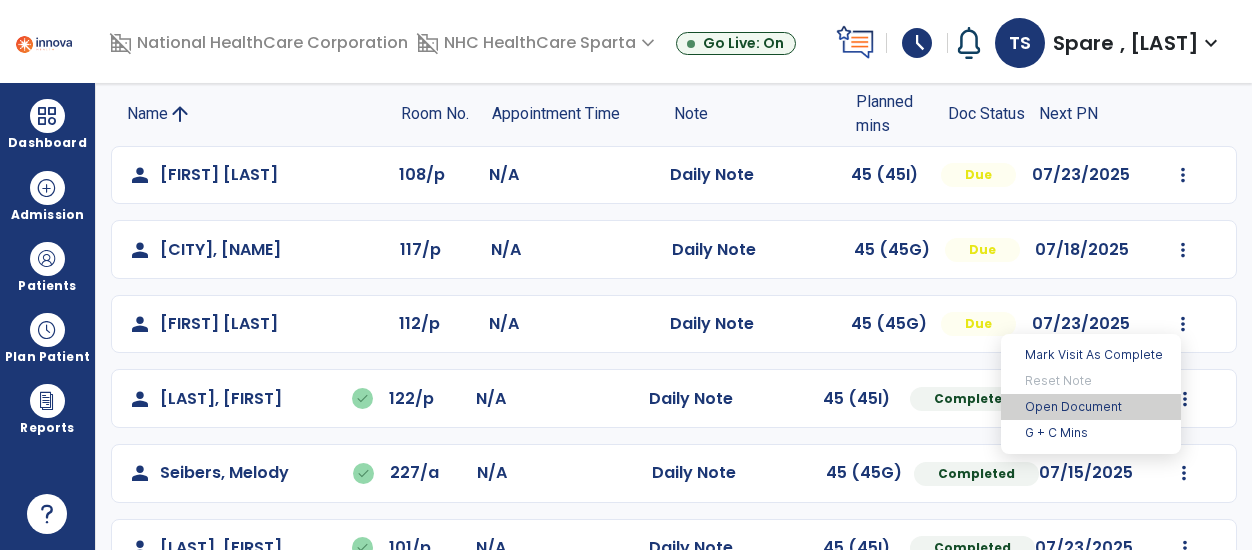 click on "Open Document" at bounding box center (1091, 407) 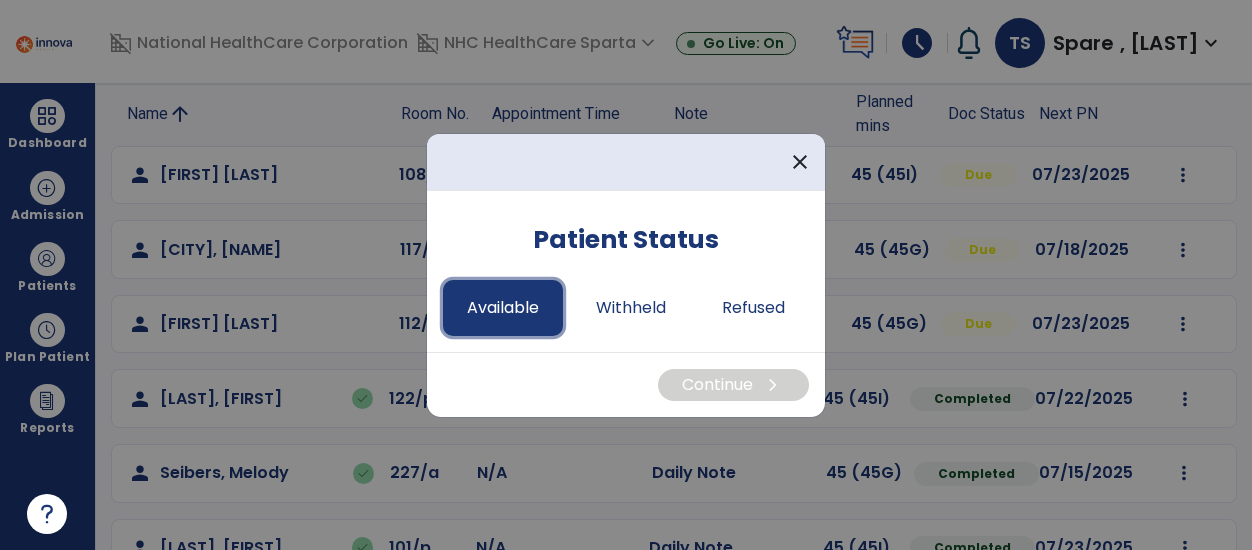 click on "Available" at bounding box center [503, 308] 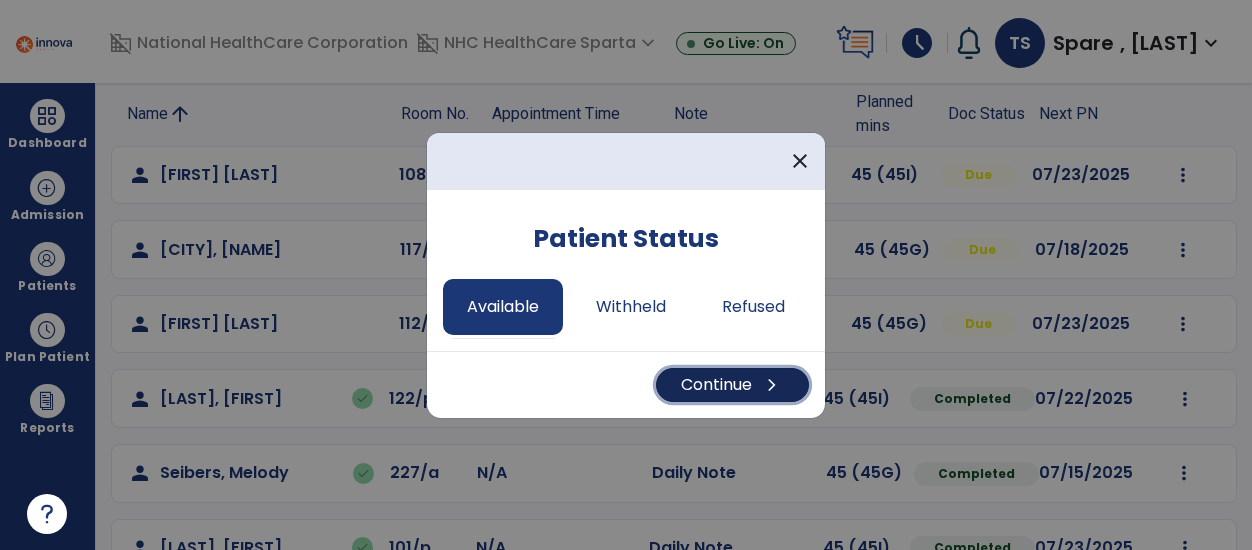 click on "Continue   chevron_right" at bounding box center (732, 385) 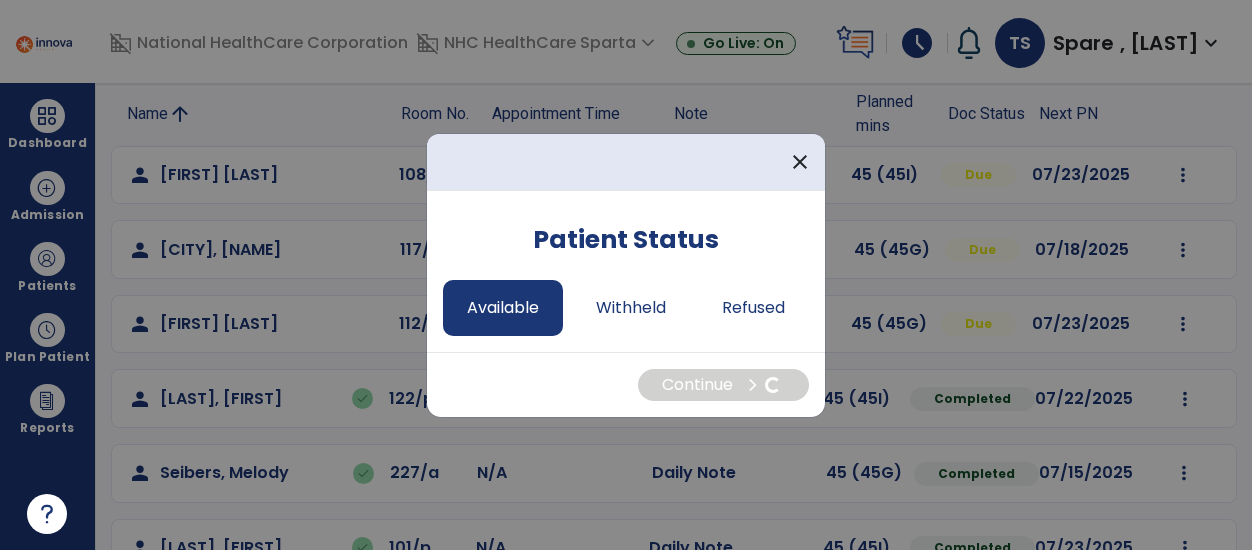 select on "*" 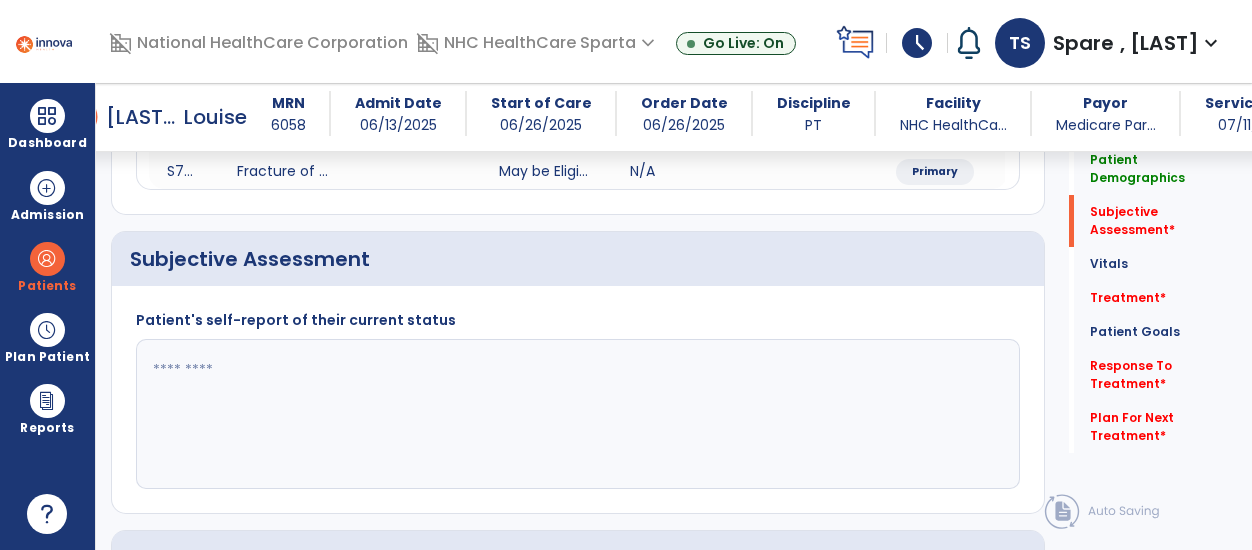 scroll, scrollTop: 356, scrollLeft: 0, axis: vertical 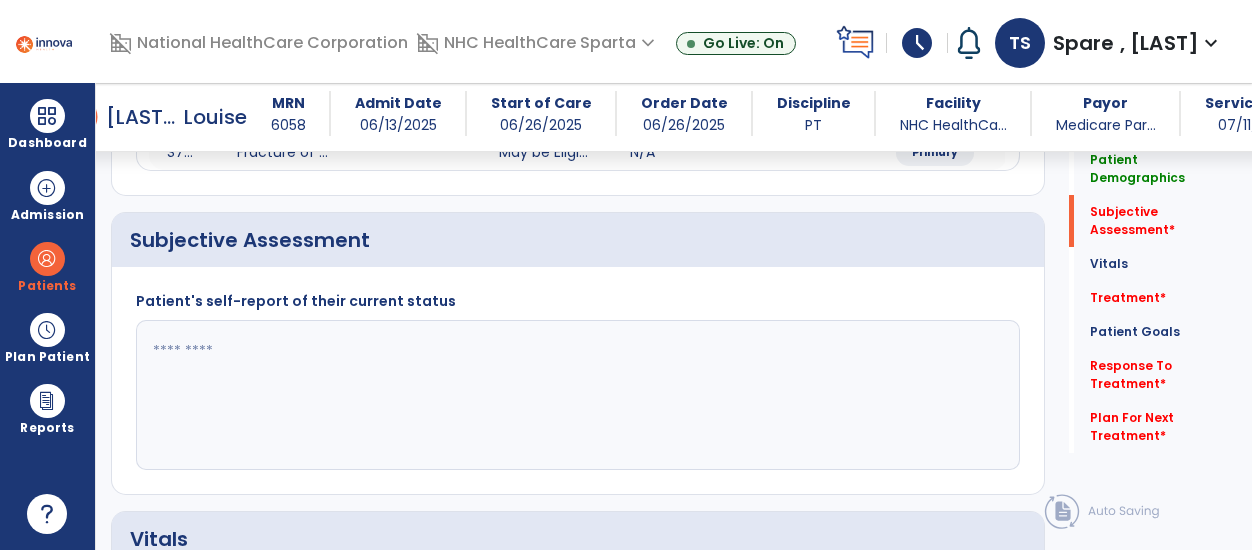 click 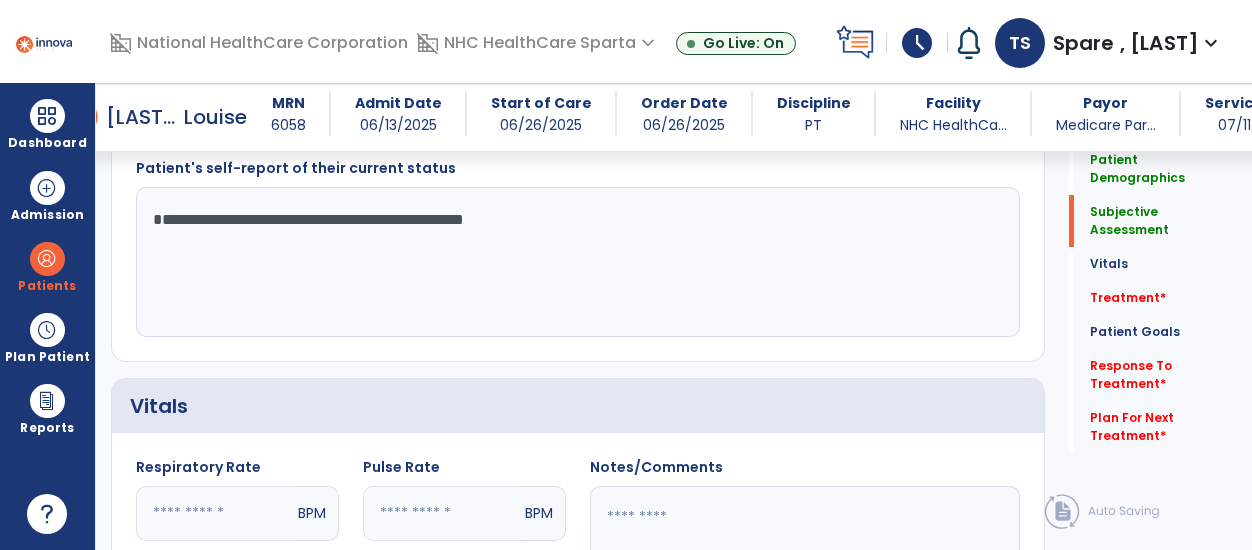 scroll, scrollTop: 490, scrollLeft: 0, axis: vertical 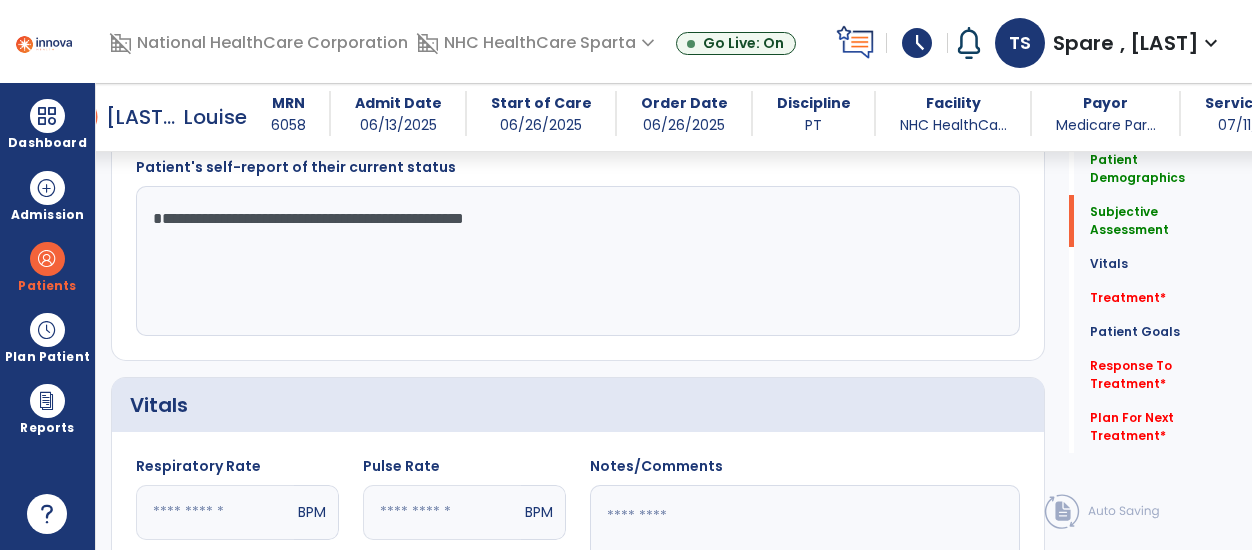 type on "**********" 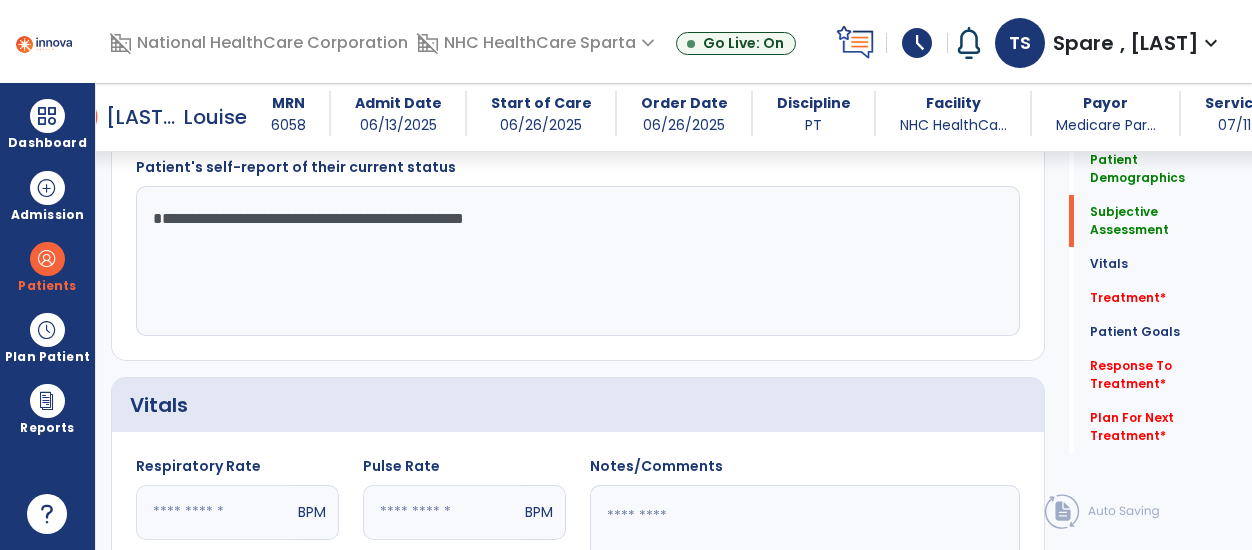 click 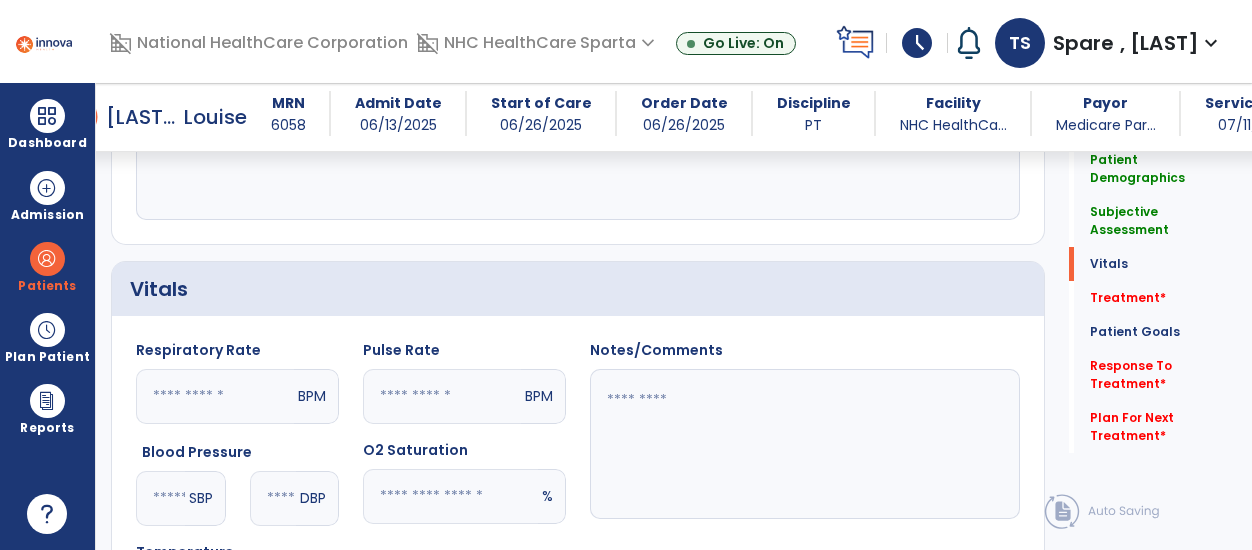 scroll, scrollTop: 606, scrollLeft: 0, axis: vertical 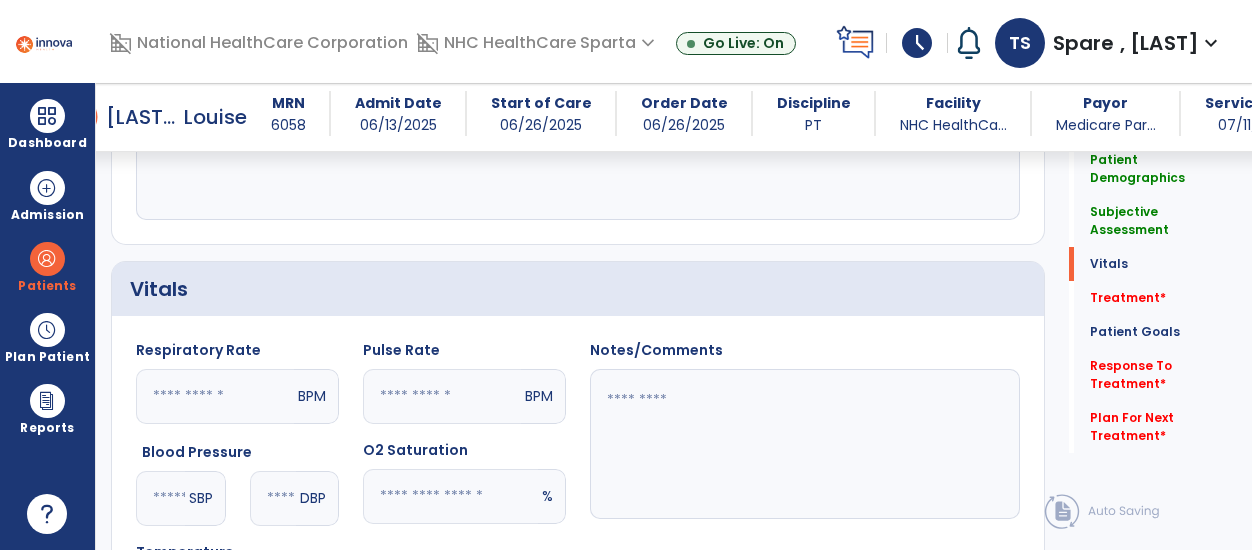type on "**" 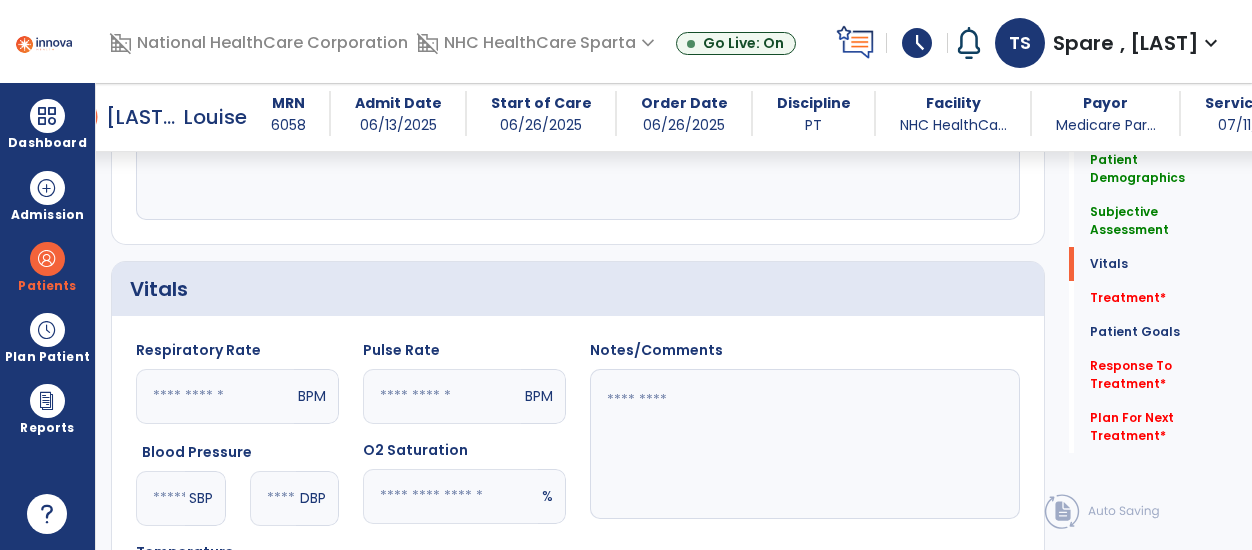 click 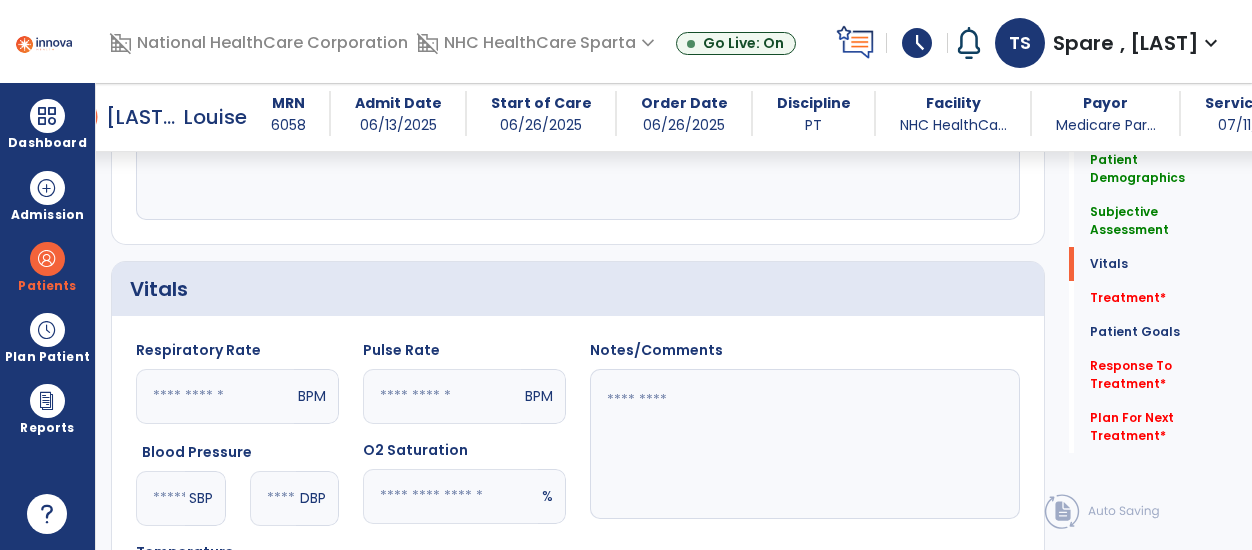 type on "**" 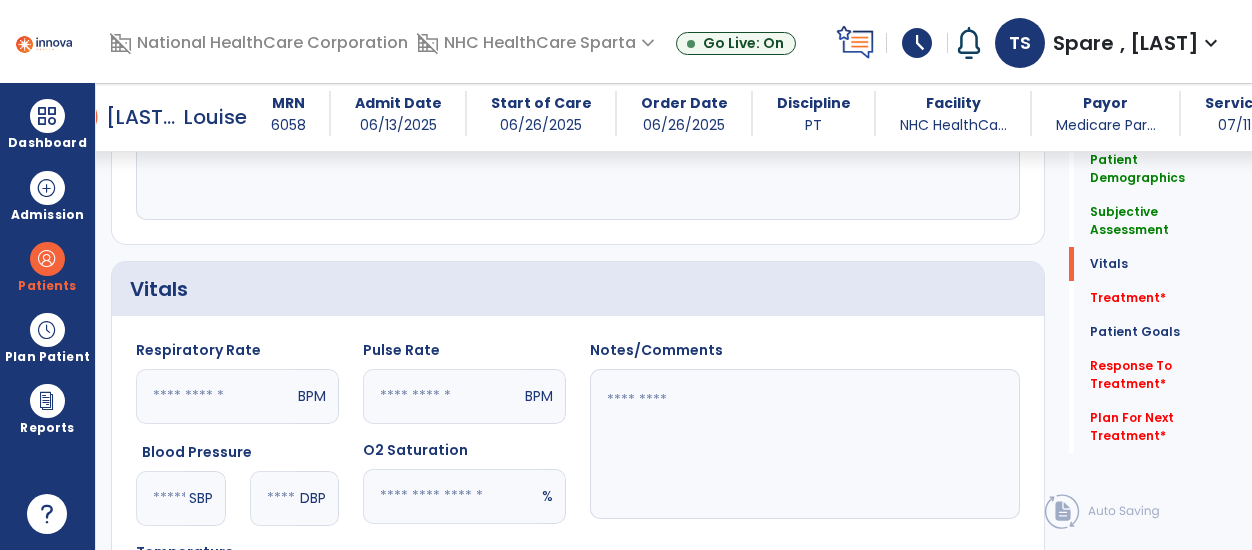 click 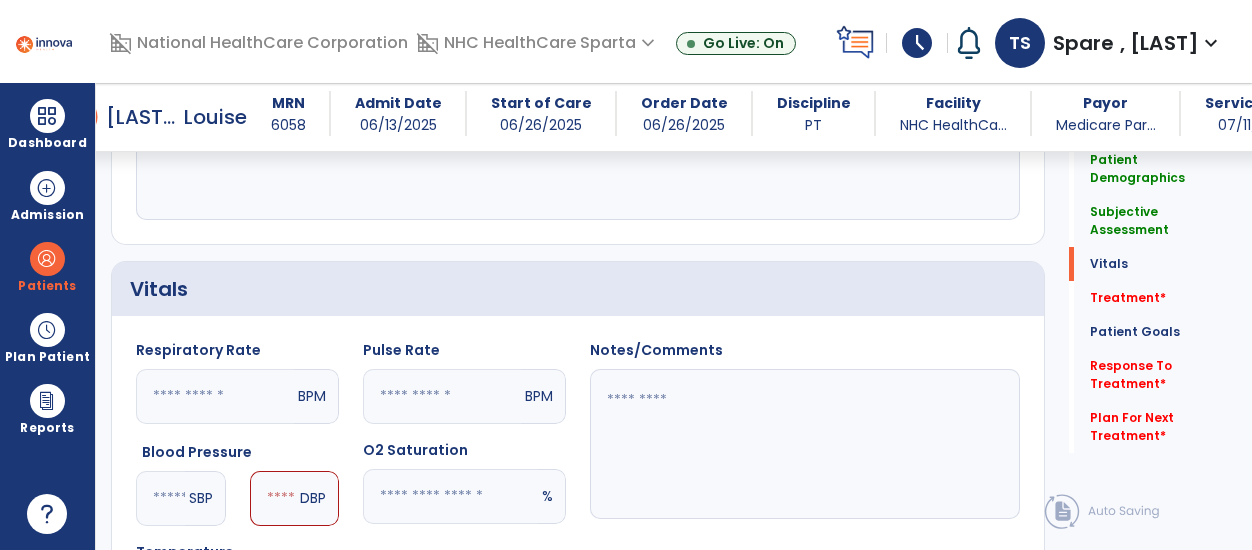type on "***" 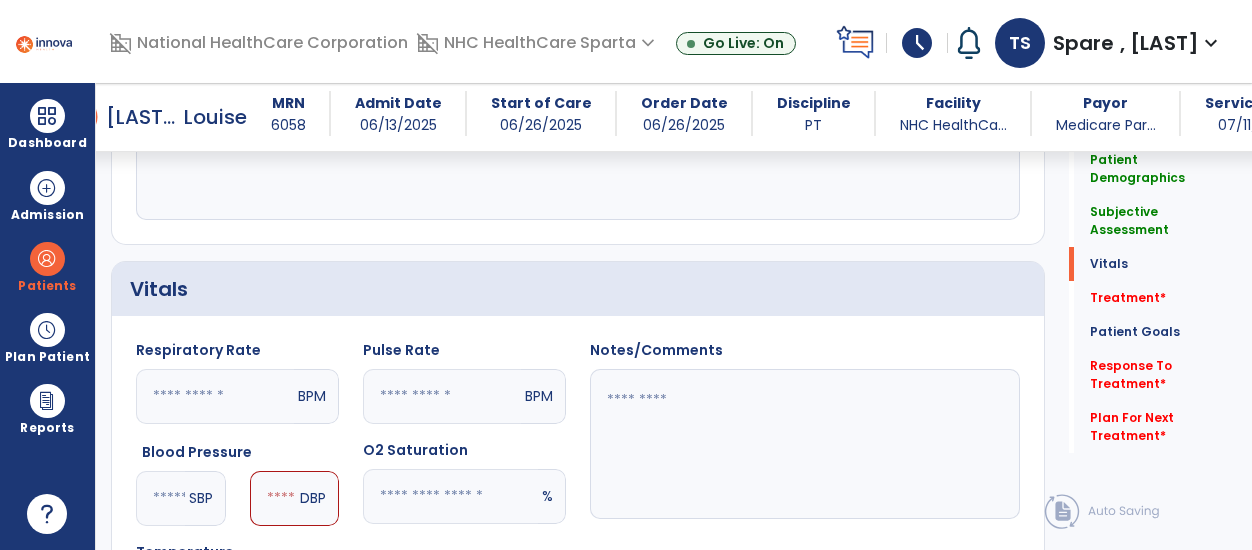 click 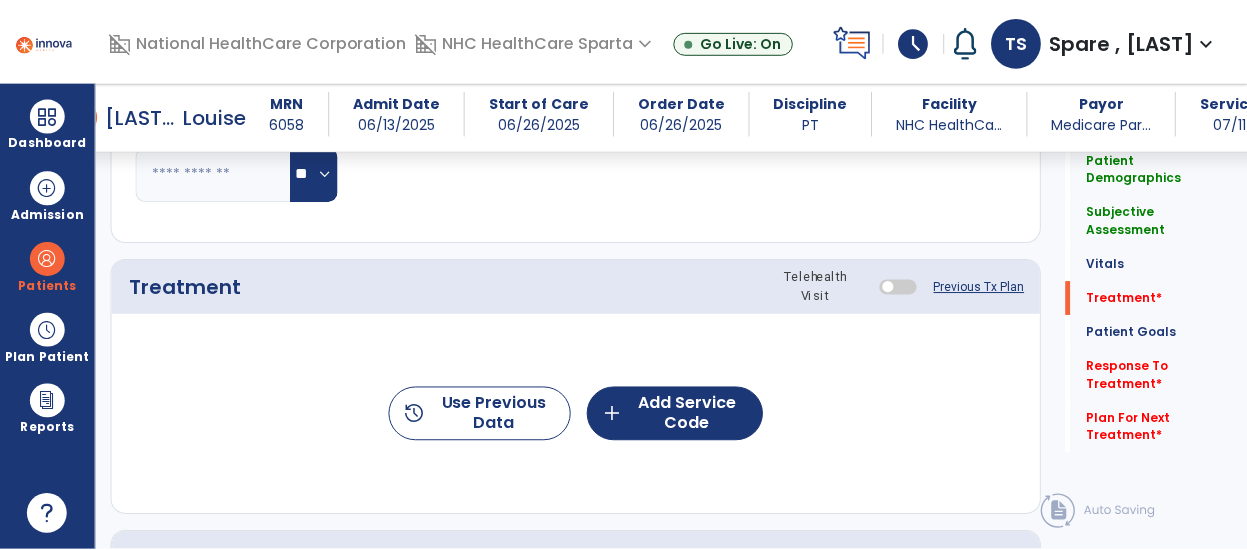 scroll, scrollTop: 1030, scrollLeft: 0, axis: vertical 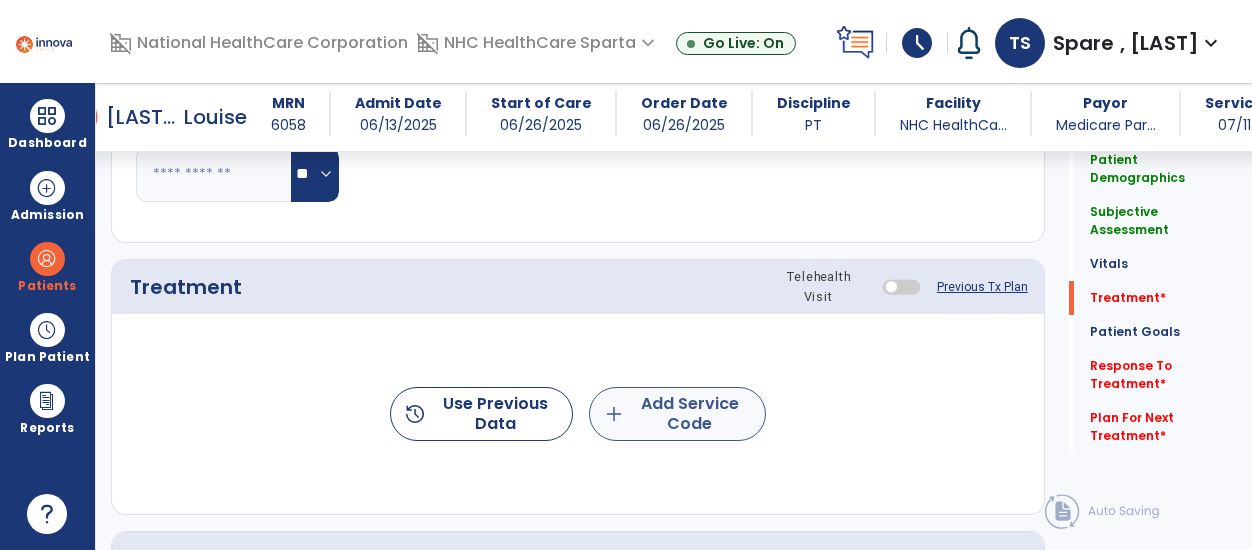 type on "**" 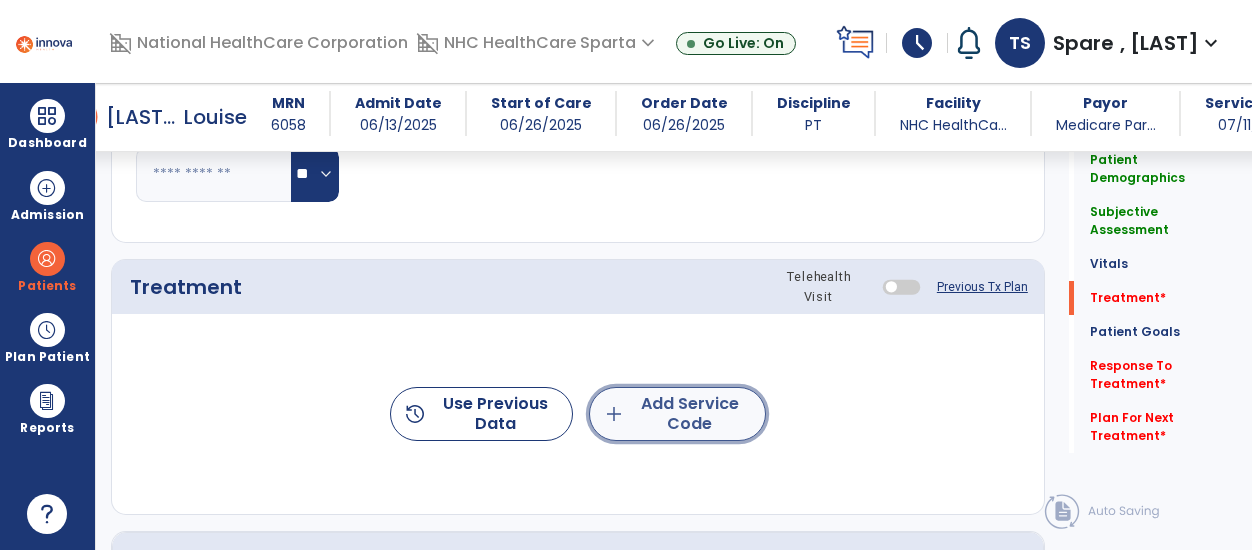 click on "add  Add Service Code" 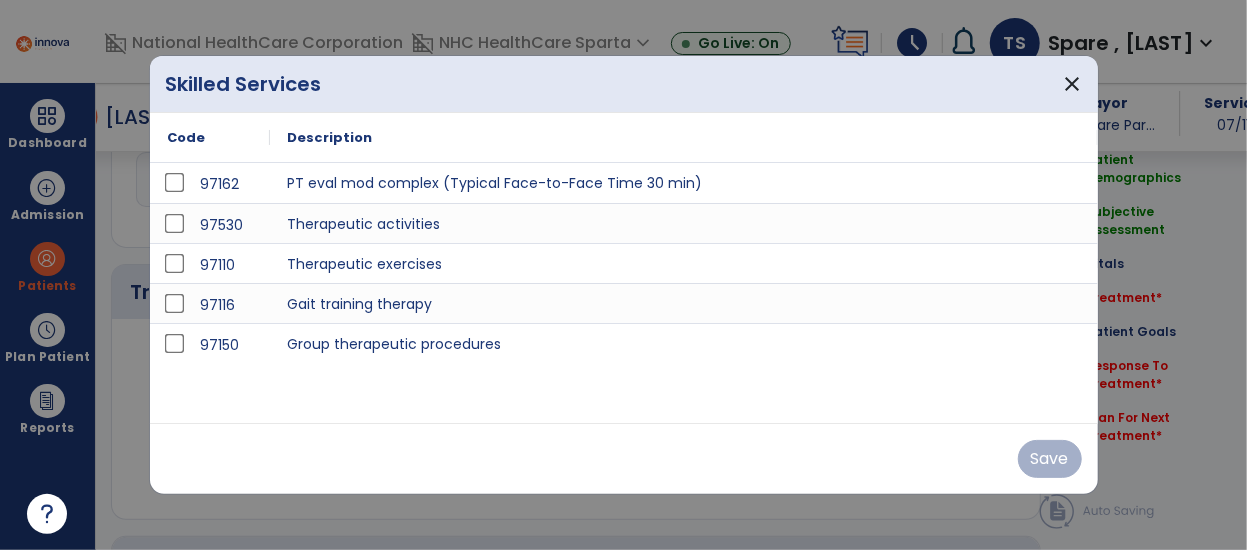 scroll, scrollTop: 1030, scrollLeft: 0, axis: vertical 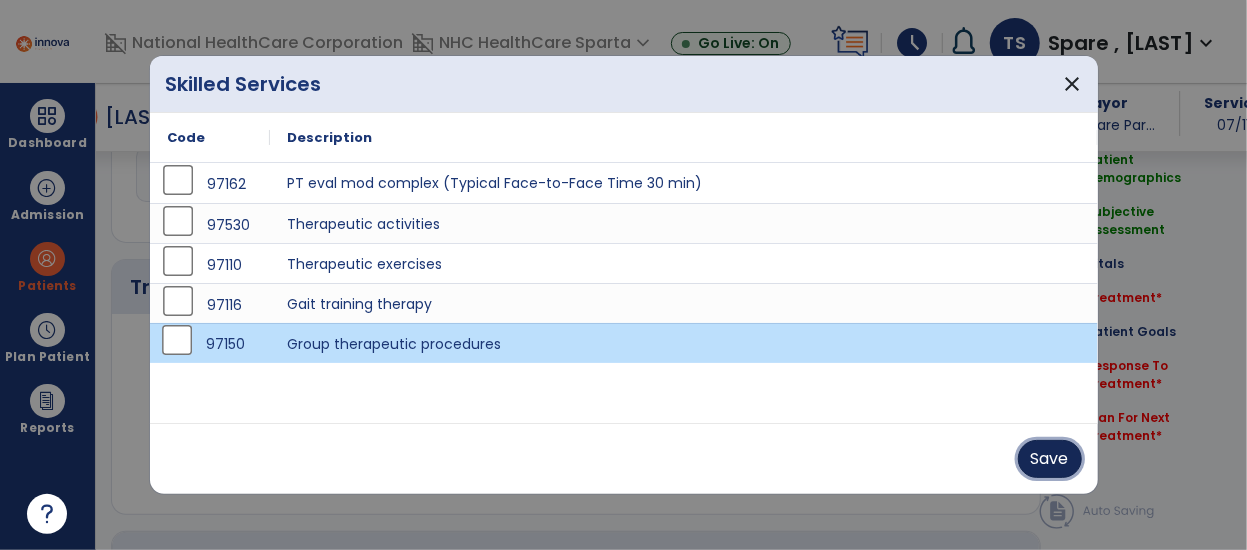 click on "Save" at bounding box center (1050, 459) 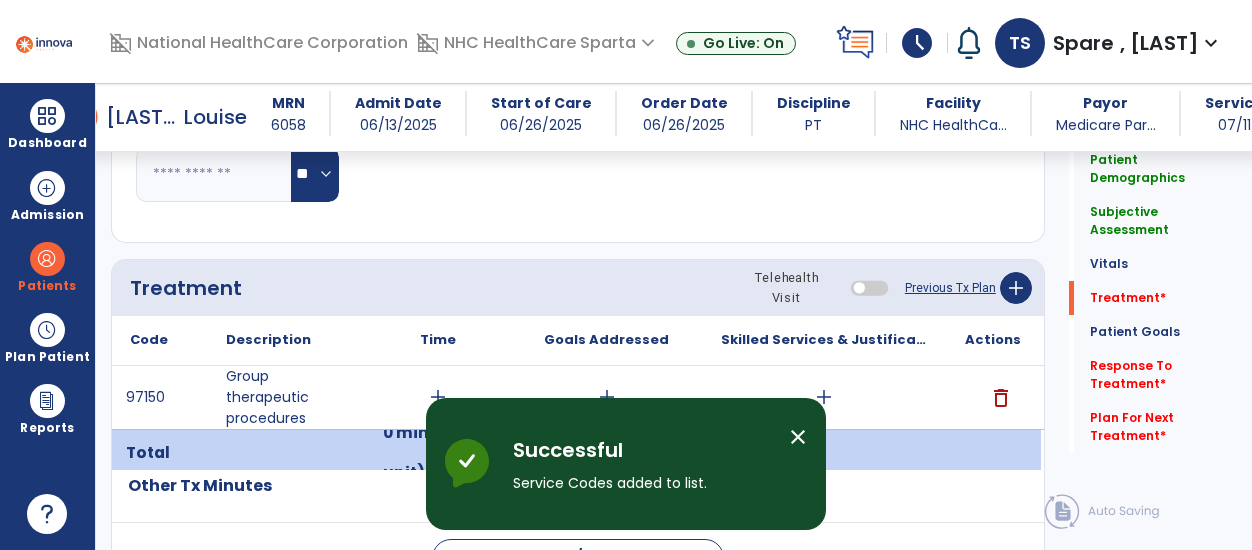 click on "Successful Service Codes added to list.  close   Innova Health  Successful" at bounding box center [626, 464] 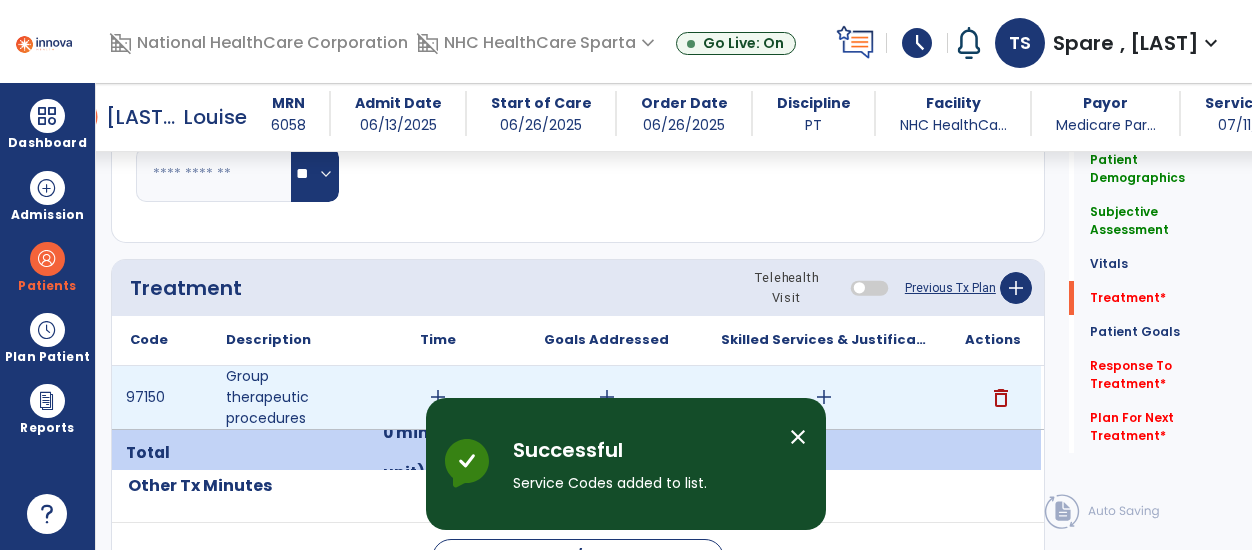 click on "add" at bounding box center (438, 397) 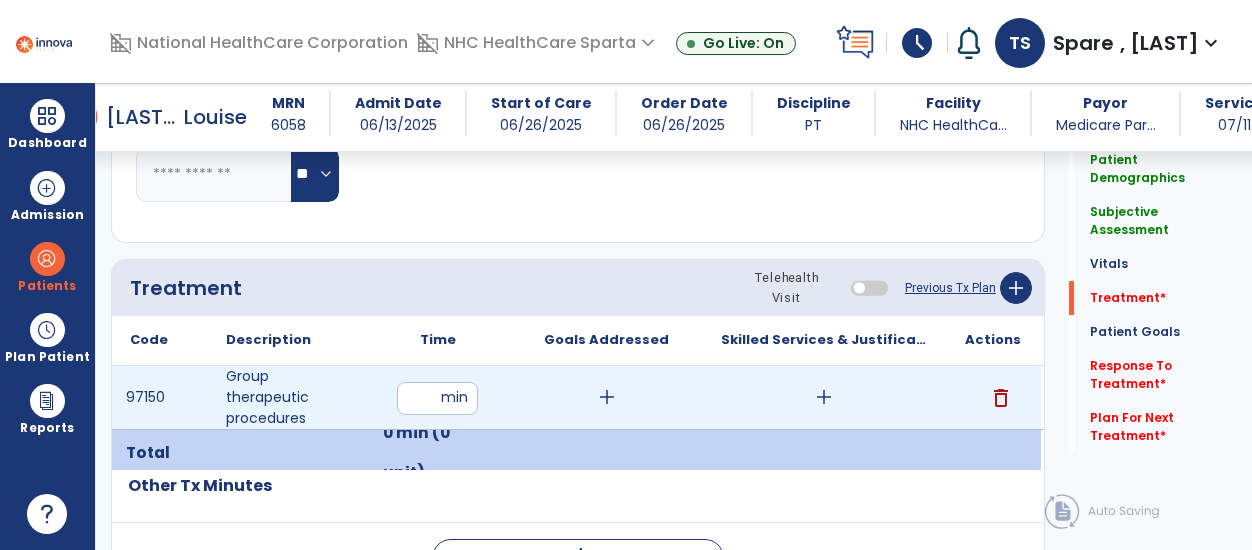 type on "**" 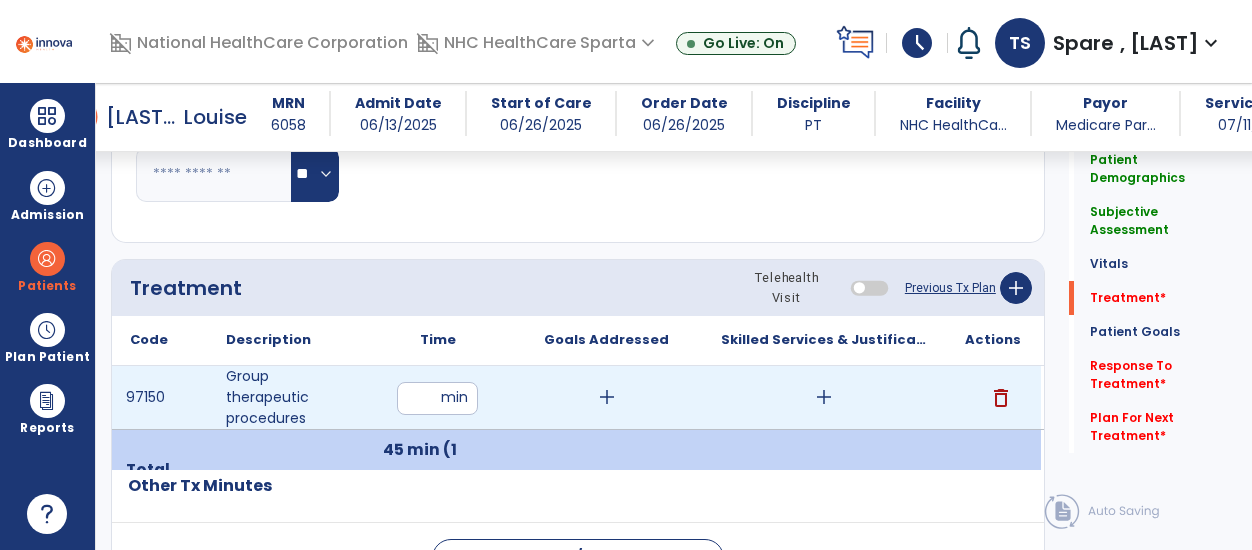 click on "add" at bounding box center (607, 397) 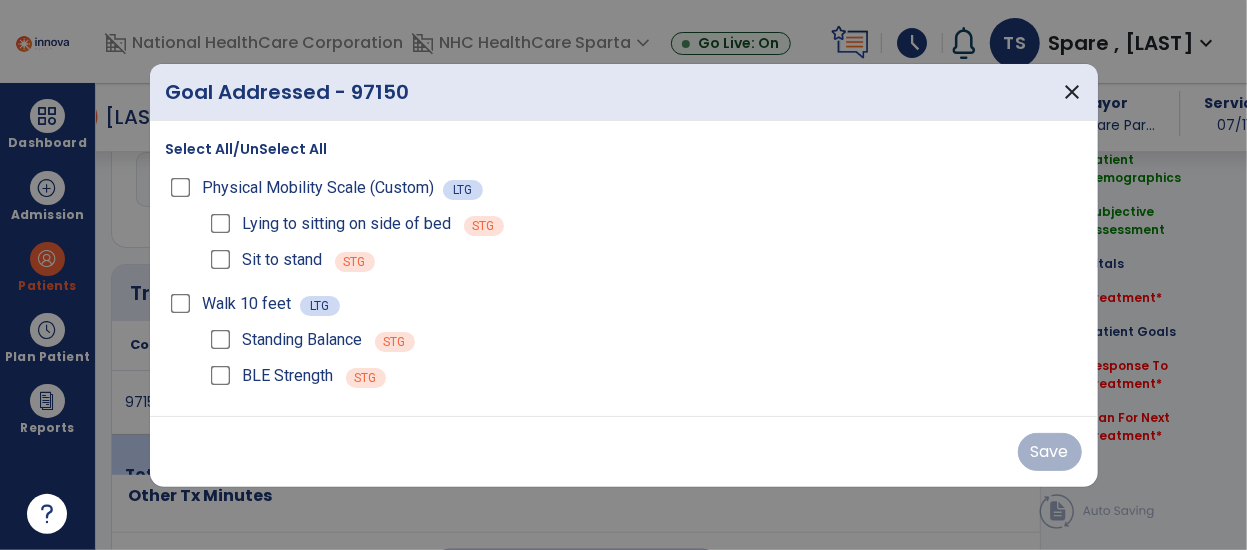scroll, scrollTop: 1030, scrollLeft: 0, axis: vertical 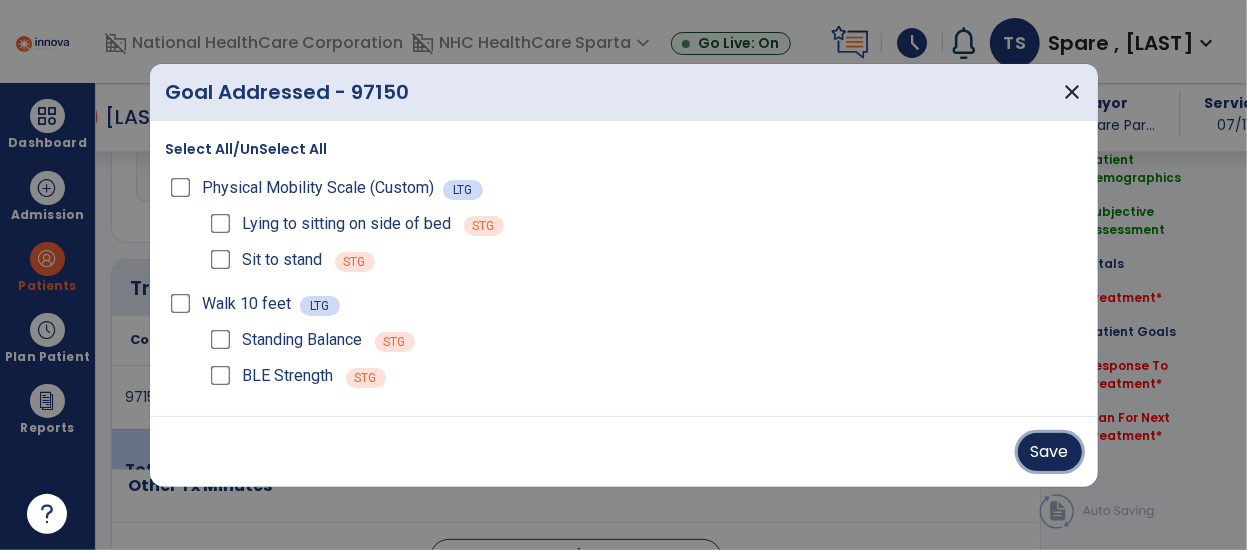 click on "Save" at bounding box center [1050, 452] 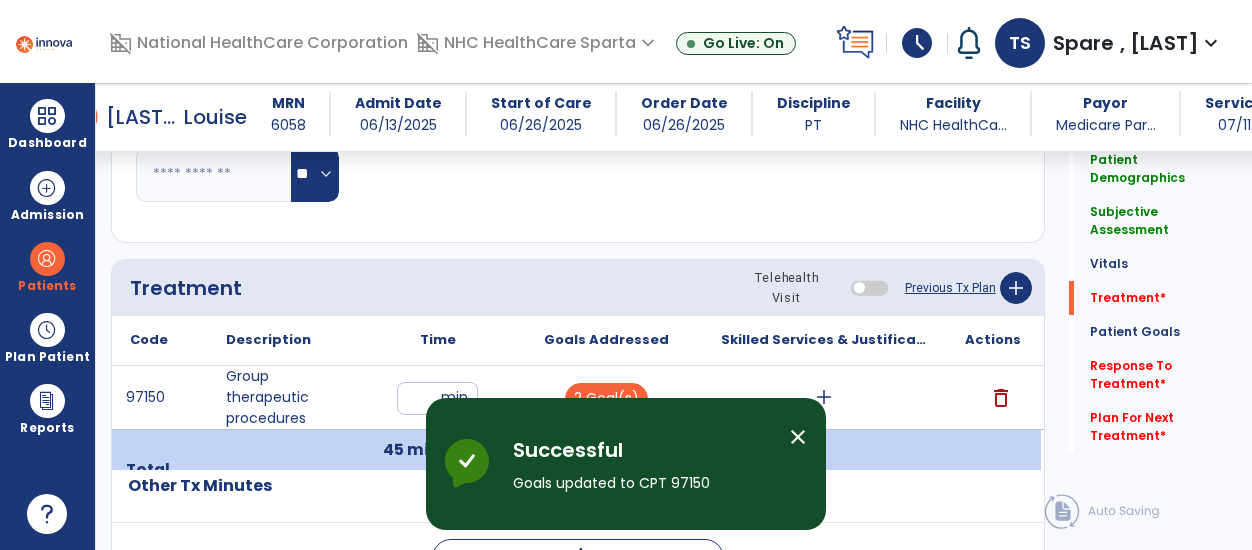 click on "close" at bounding box center [798, 437] 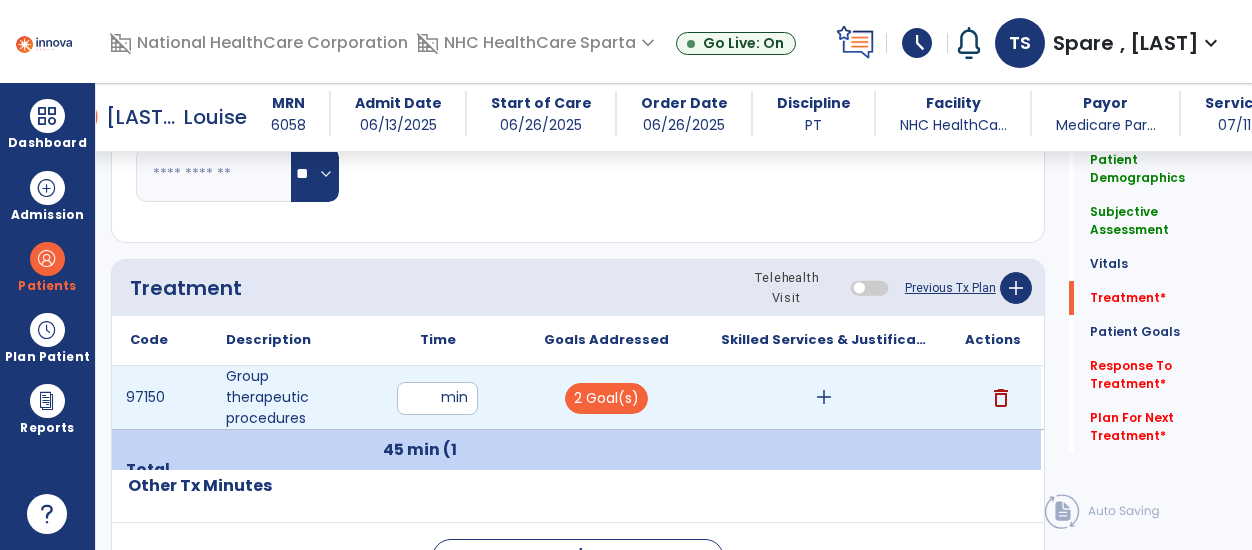 click on "add" at bounding box center (824, 397) 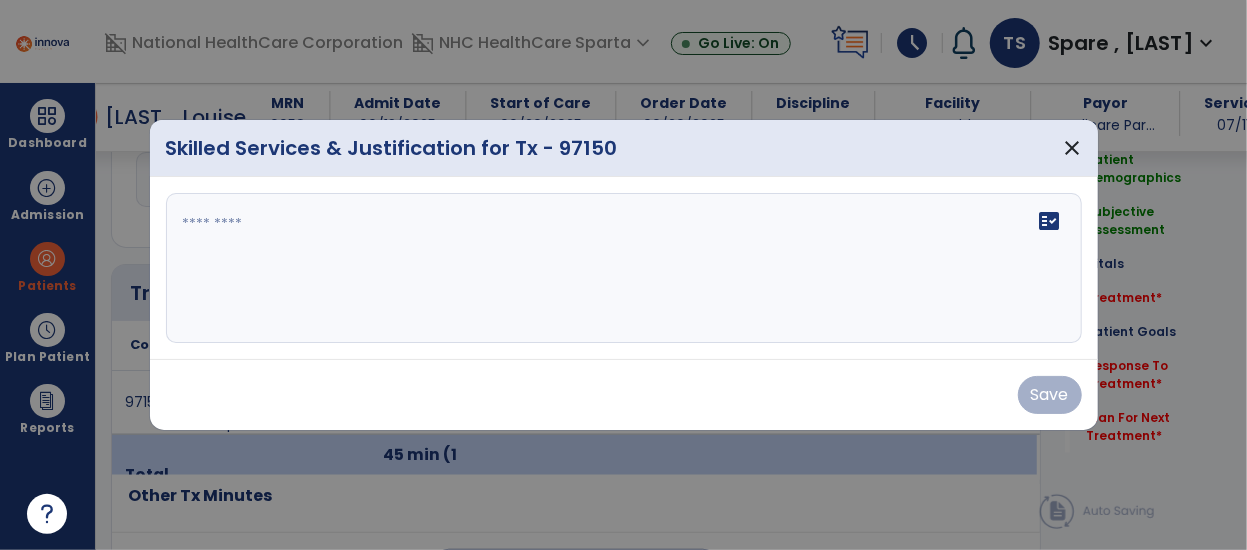 scroll, scrollTop: 1030, scrollLeft: 0, axis: vertical 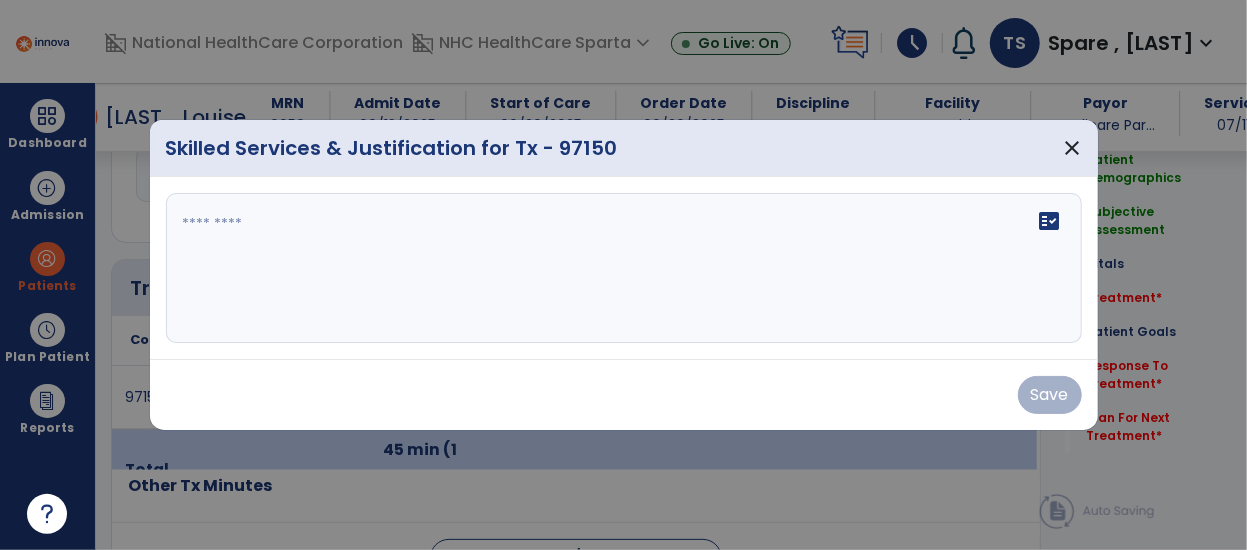 click on "fact_check" at bounding box center (624, 268) 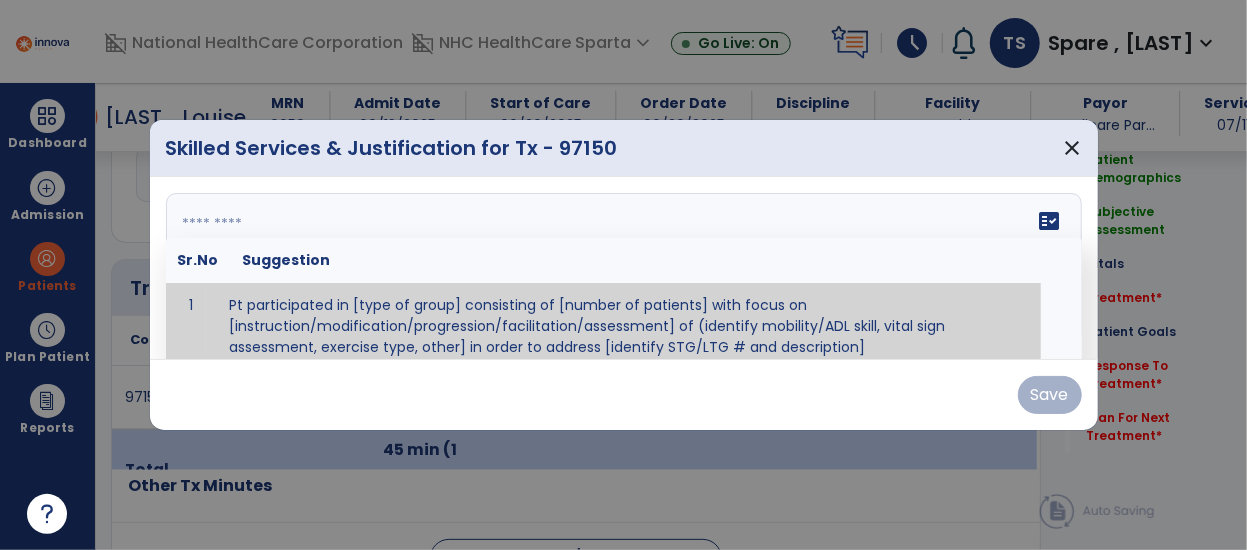 click at bounding box center (622, 268) 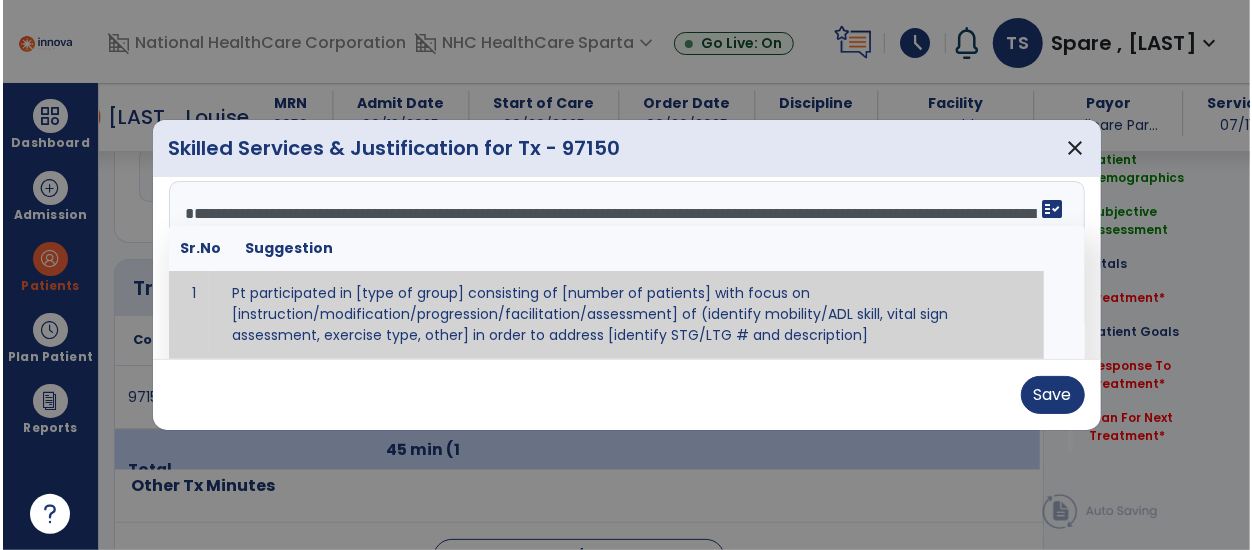 scroll, scrollTop: 0, scrollLeft: 0, axis: both 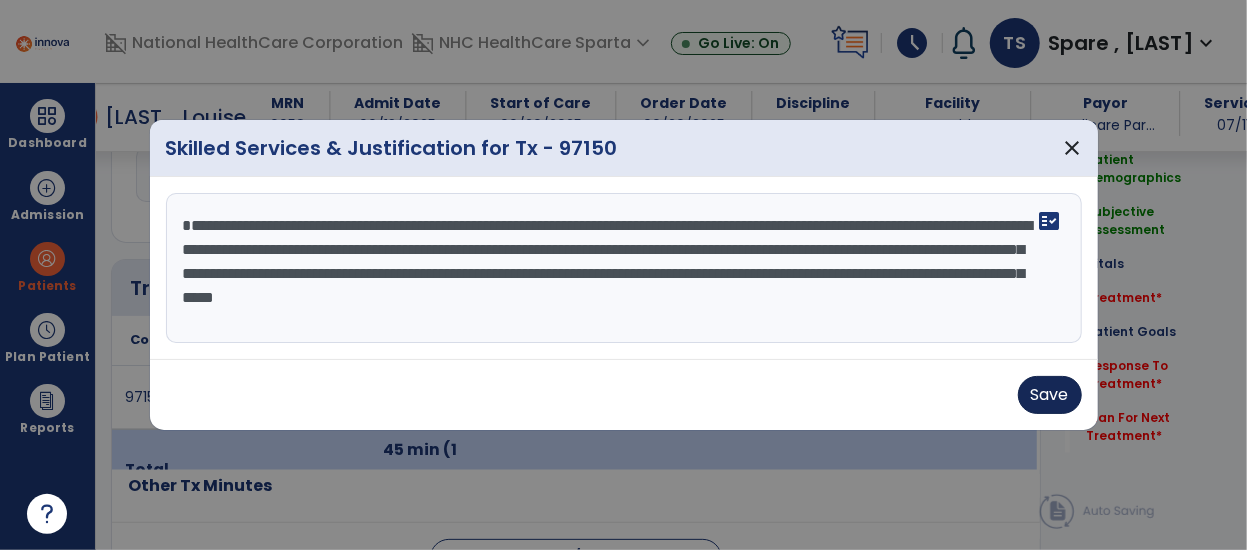 type on "**********" 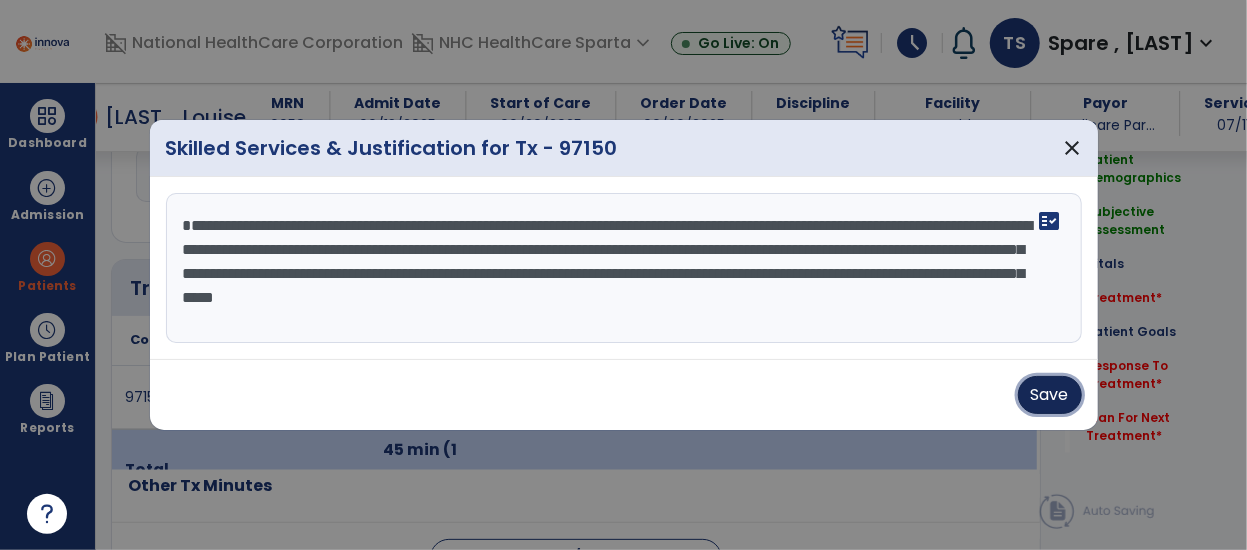 click on "Save" at bounding box center [1050, 395] 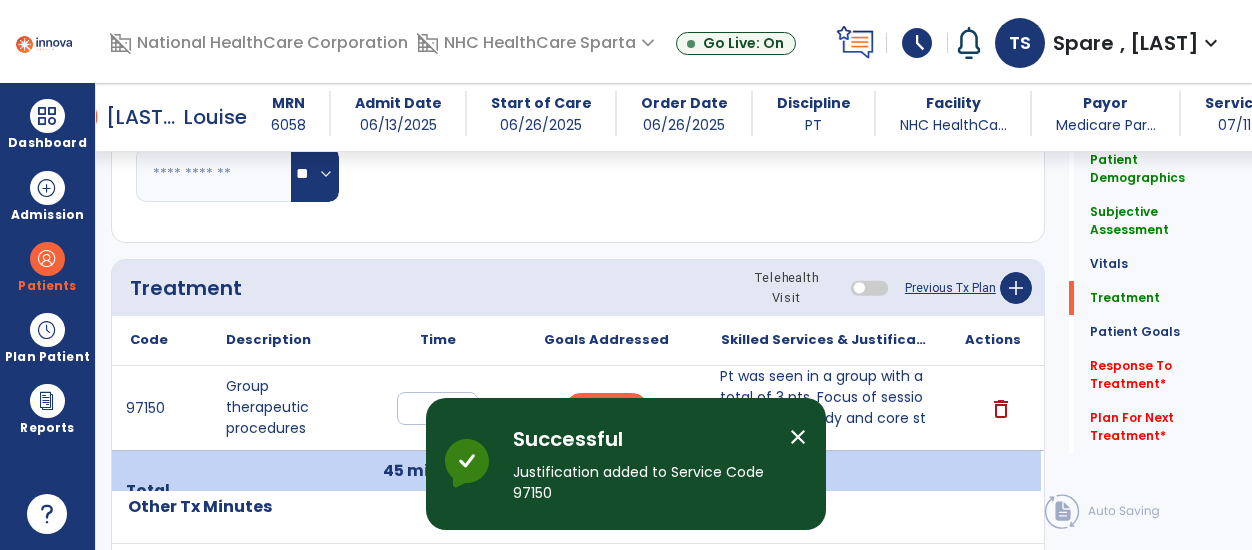 click on "close" at bounding box center (798, 437) 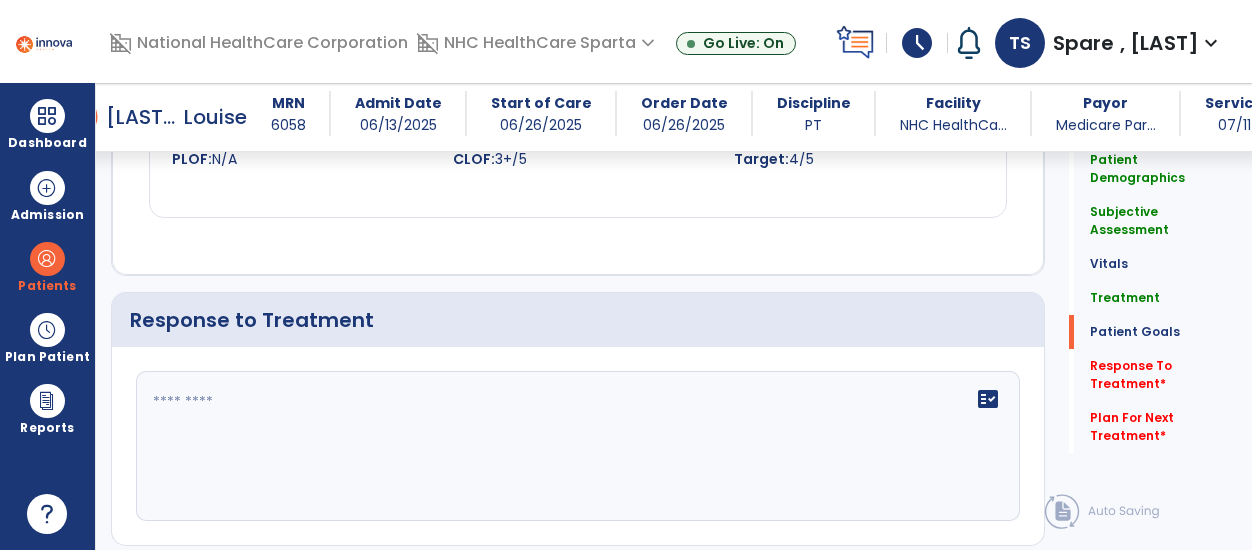 scroll, scrollTop: 2416, scrollLeft: 0, axis: vertical 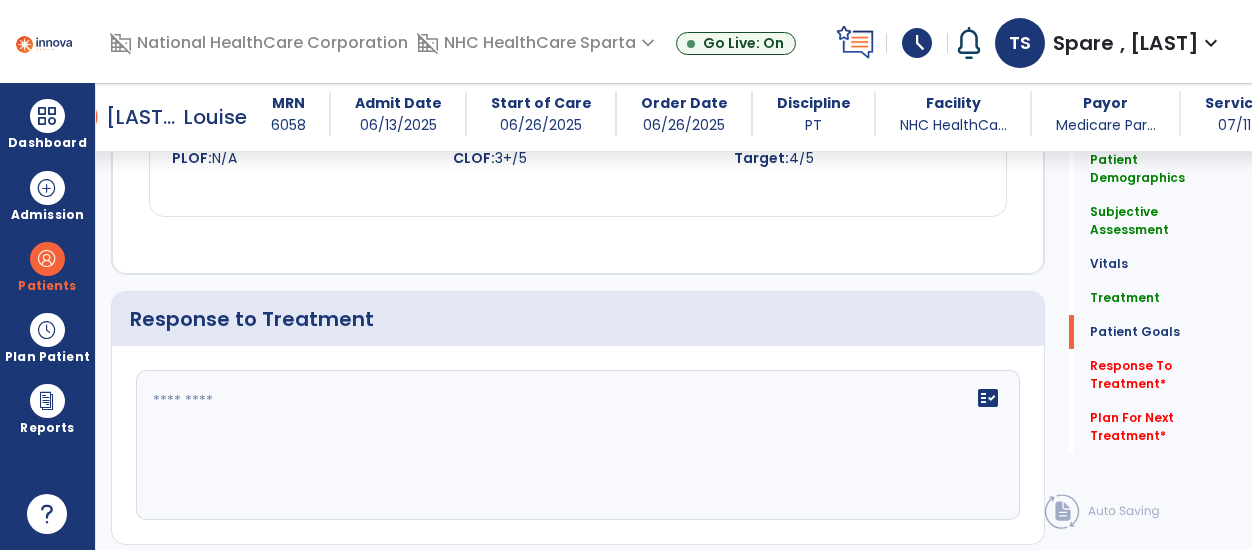 click on "fact_check" 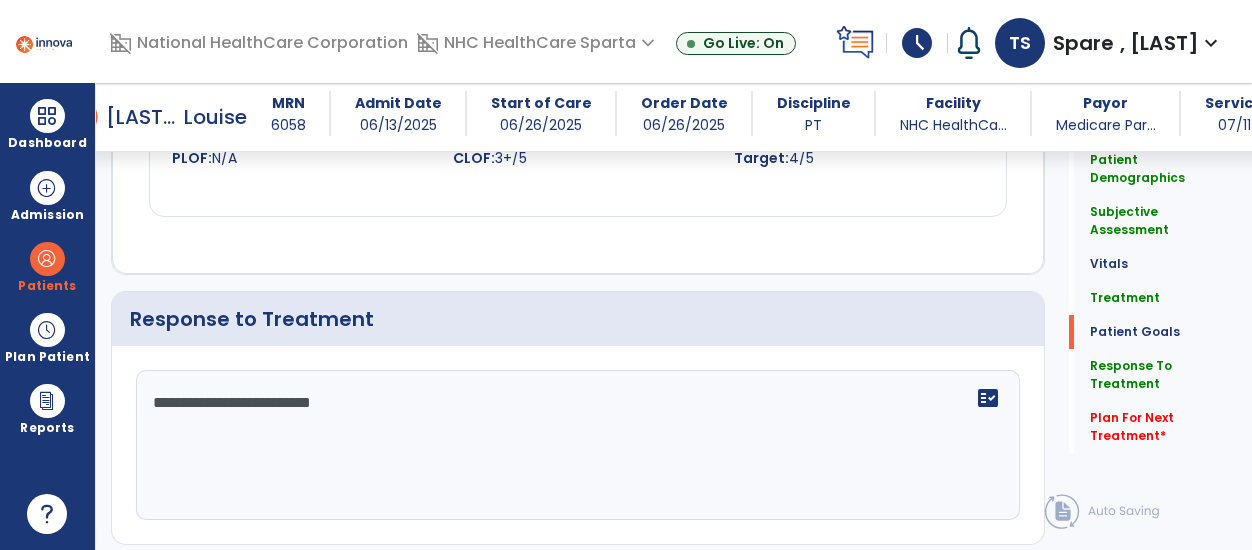 scroll, scrollTop: 2416, scrollLeft: 0, axis: vertical 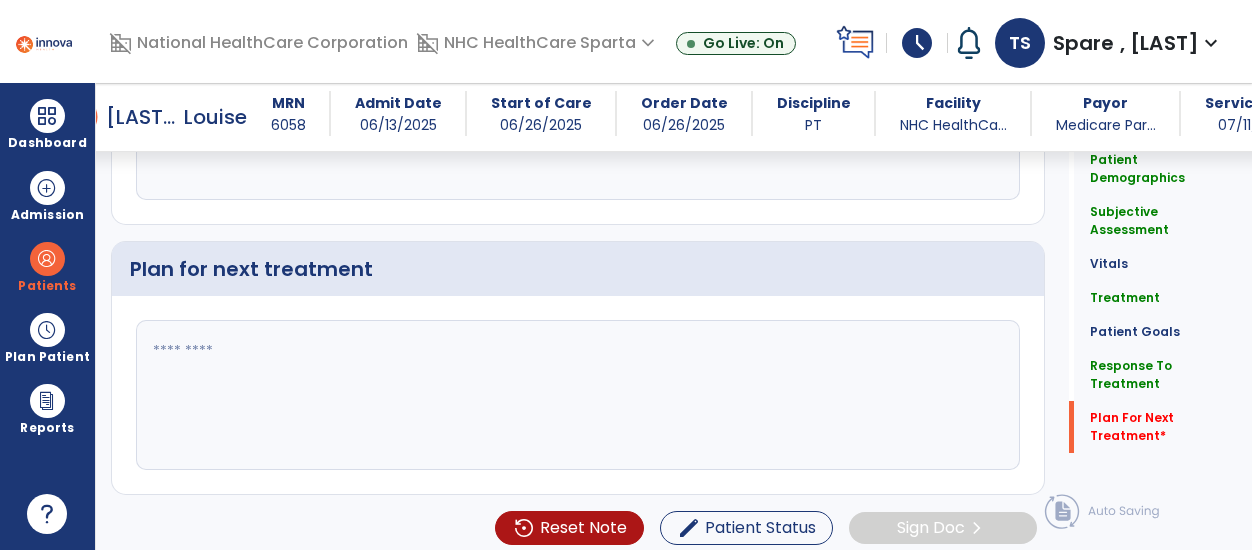 type on "**********" 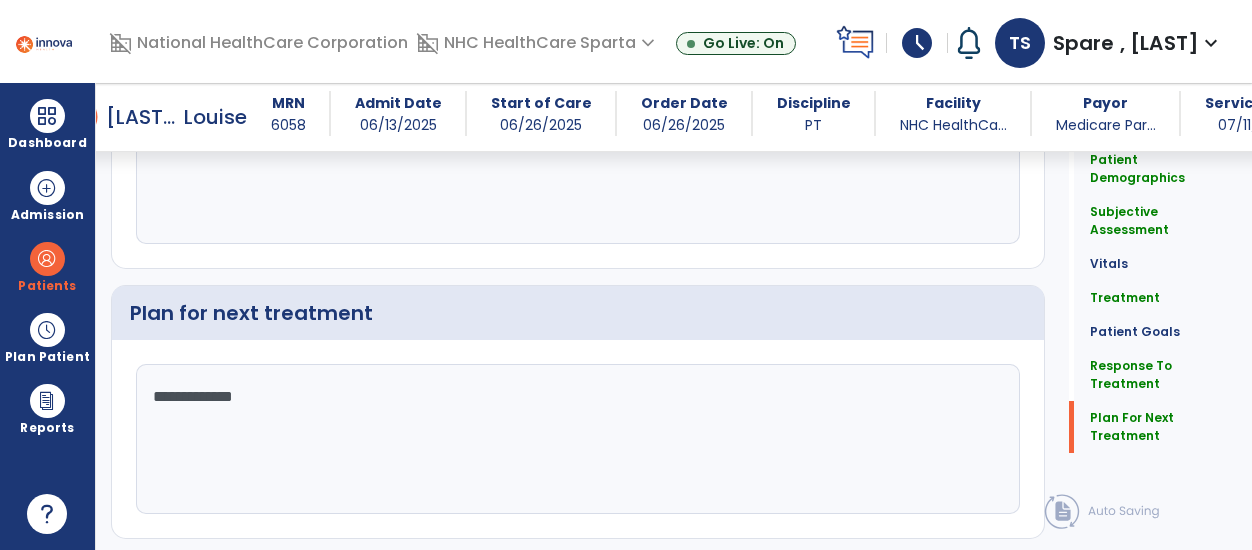 scroll, scrollTop: 2736, scrollLeft: 0, axis: vertical 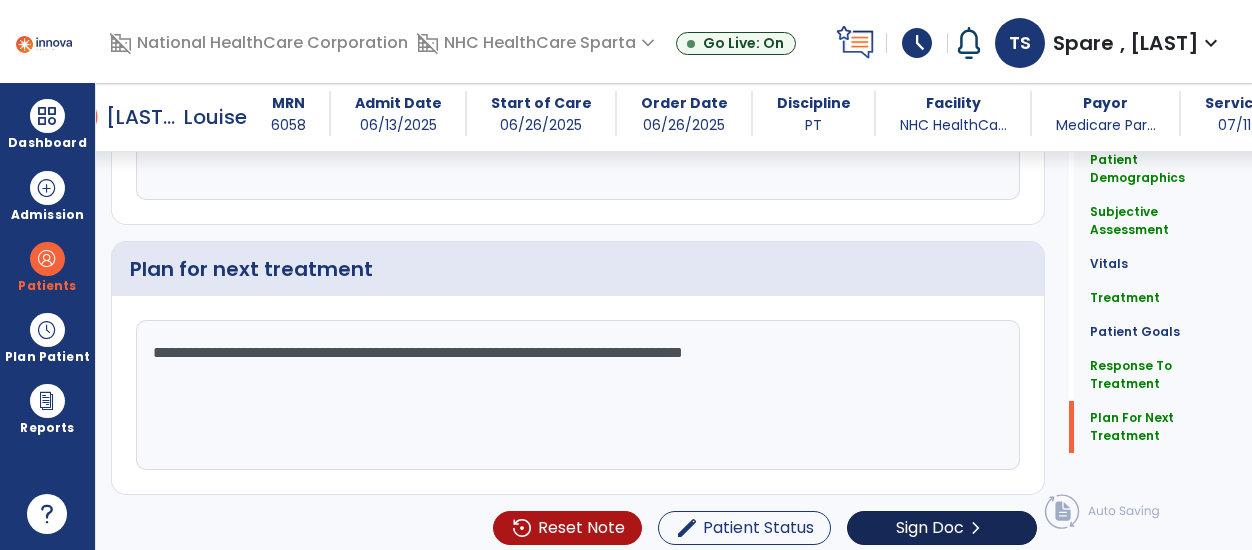 type on "**********" 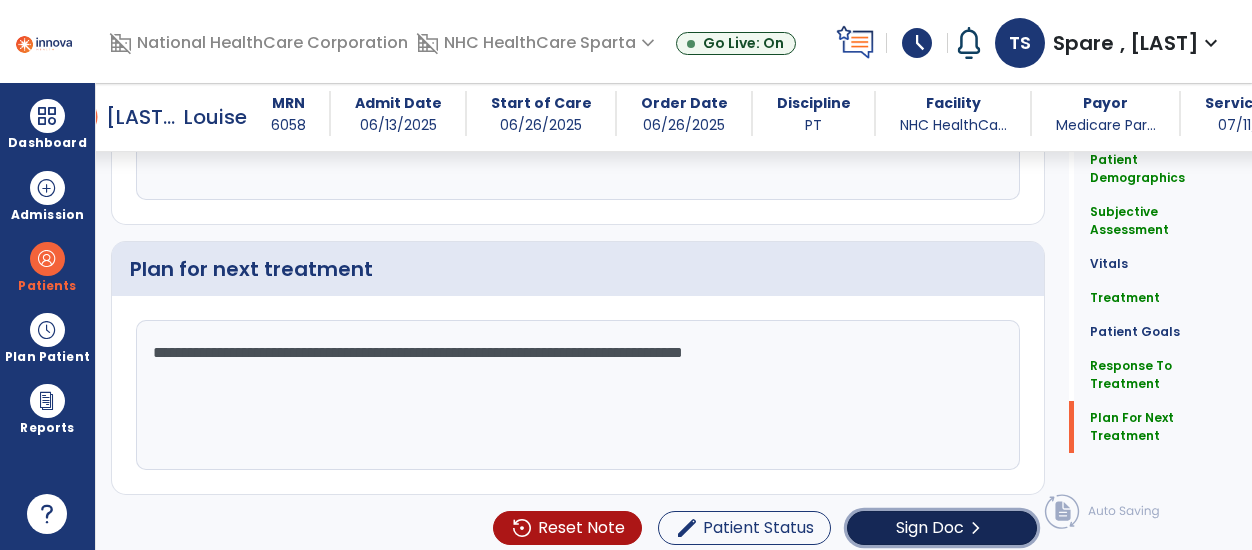 click on "Sign Doc" 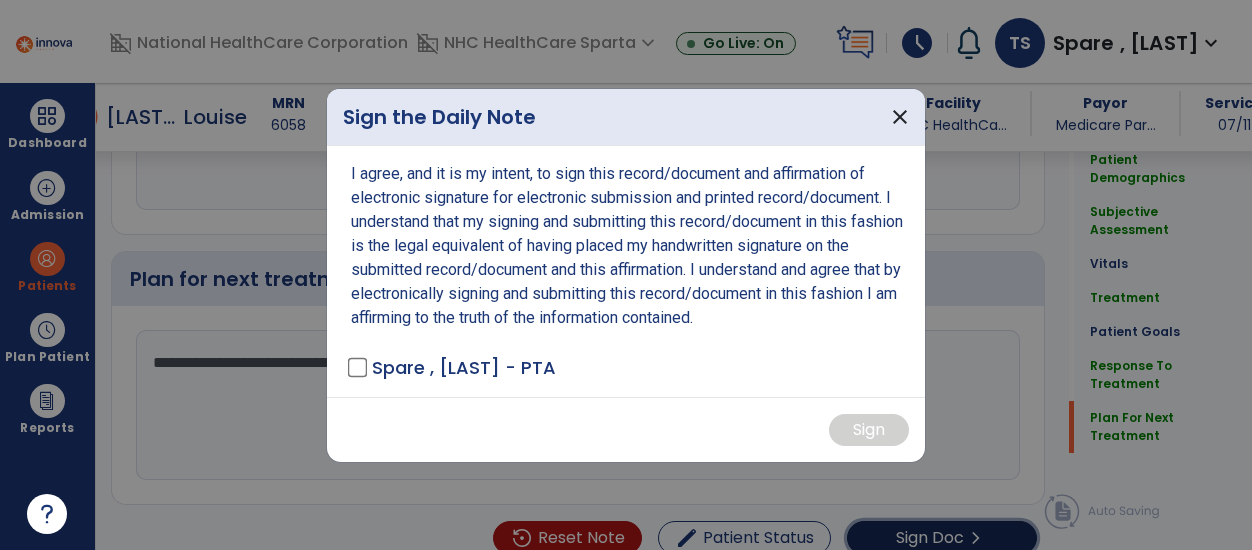 scroll, scrollTop: 2736, scrollLeft: 0, axis: vertical 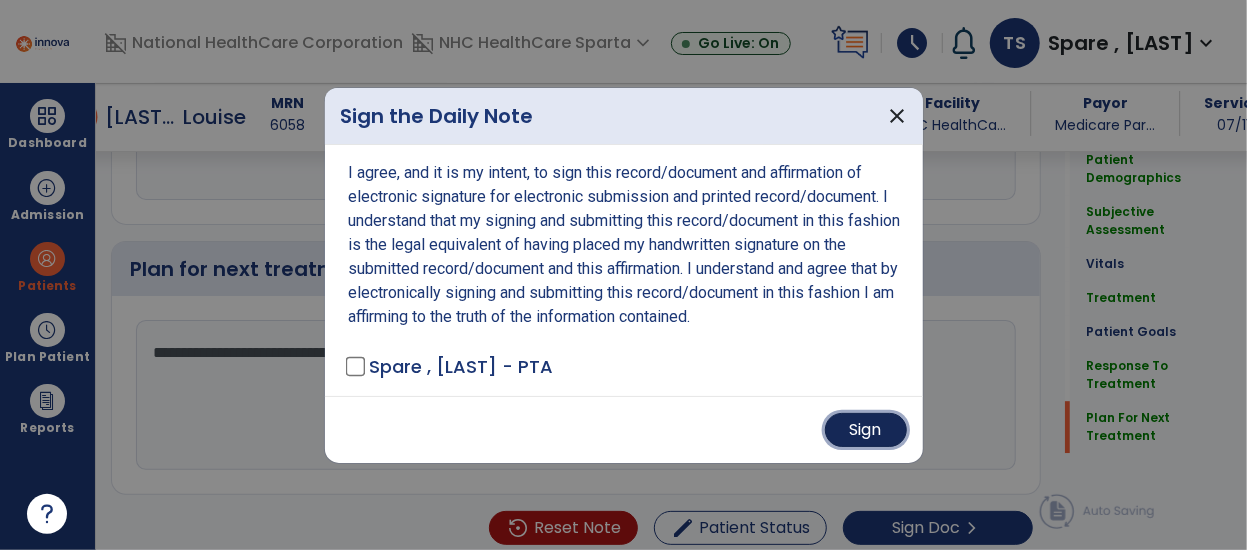 click on "Sign" at bounding box center (866, 430) 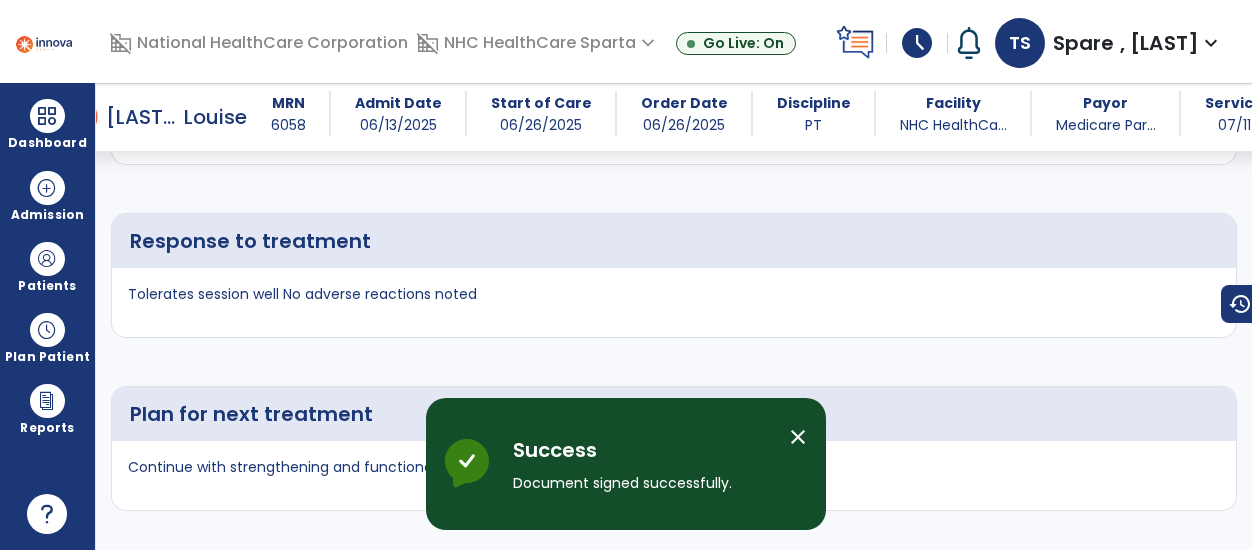 scroll, scrollTop: 4162, scrollLeft: 0, axis: vertical 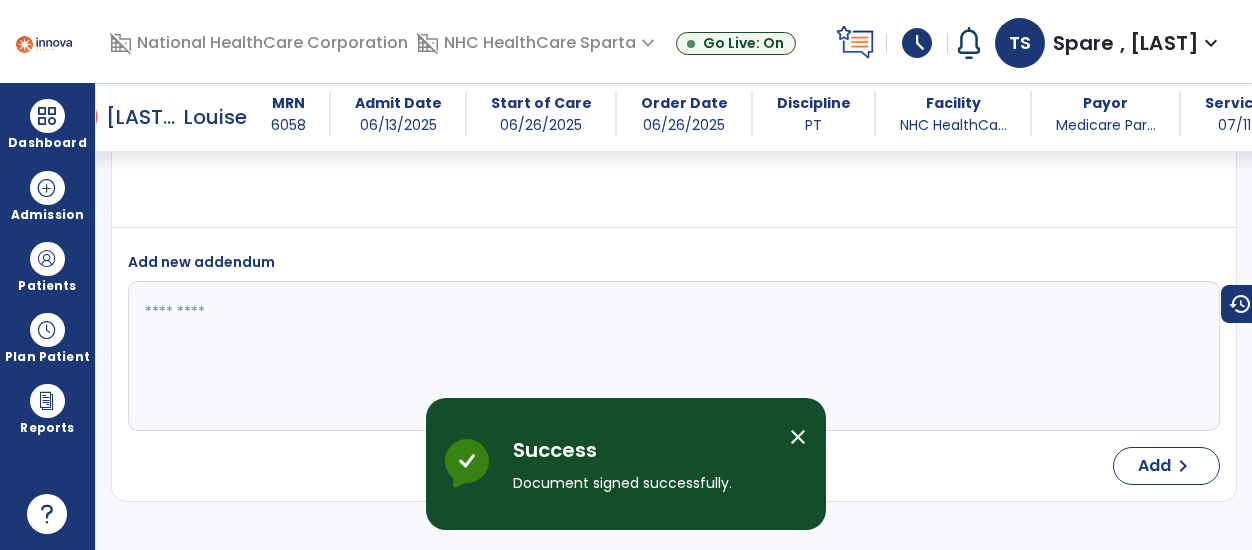 click on "close" at bounding box center (798, 437) 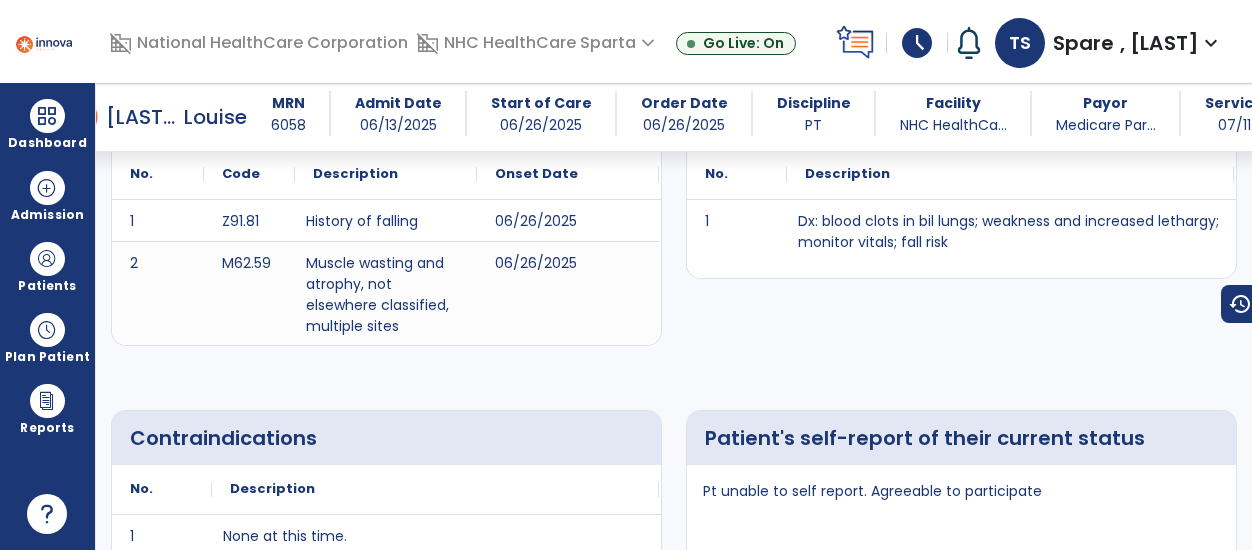 scroll, scrollTop: 0, scrollLeft: 0, axis: both 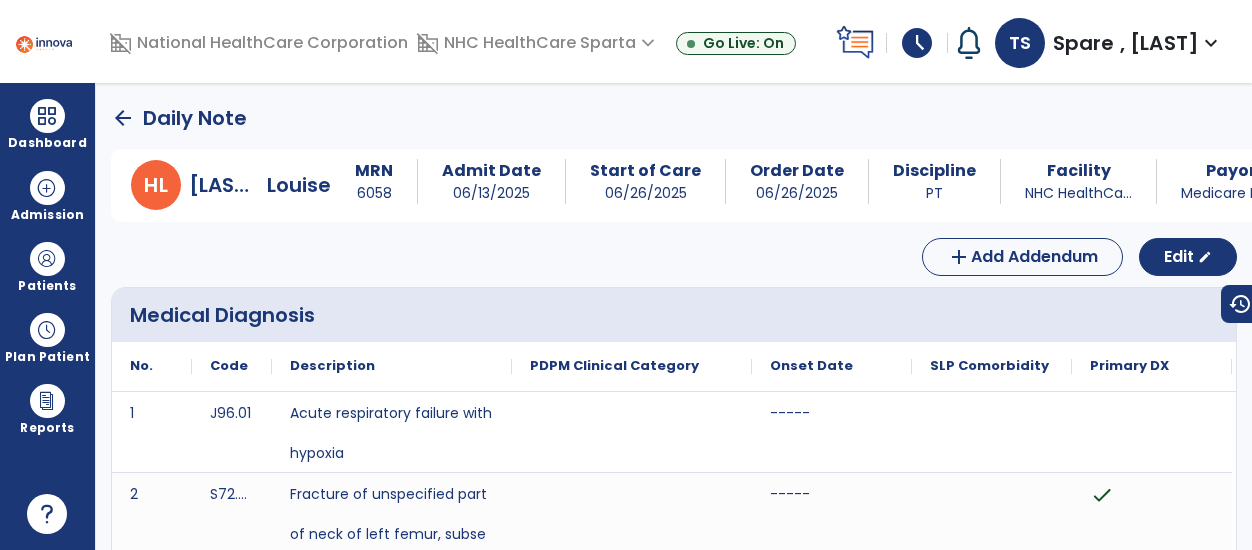 click on "arrow_back" 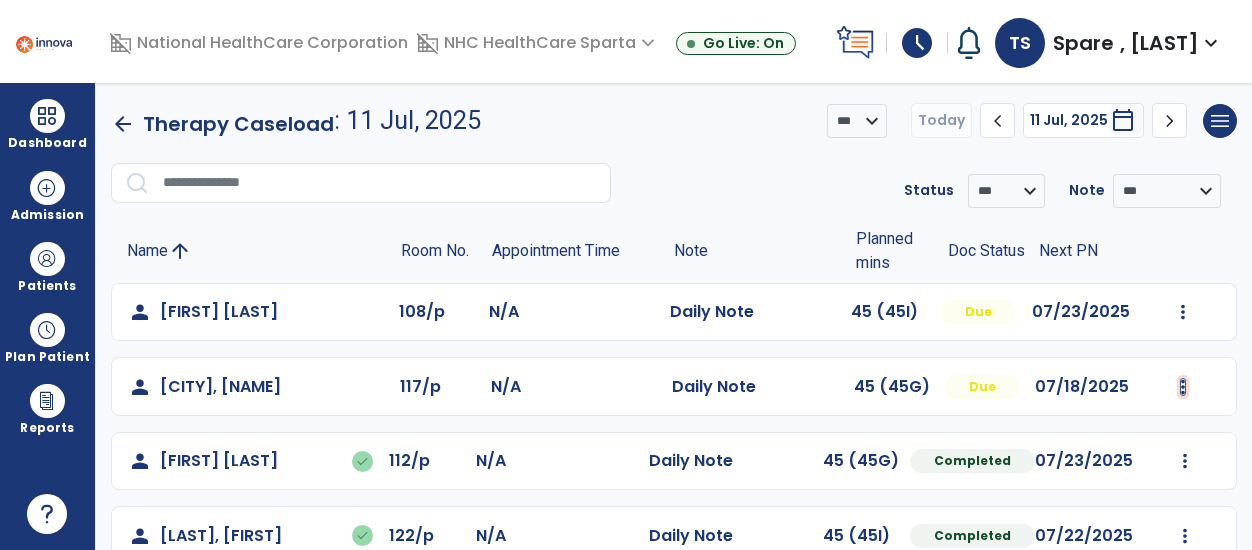 click at bounding box center [1183, 312] 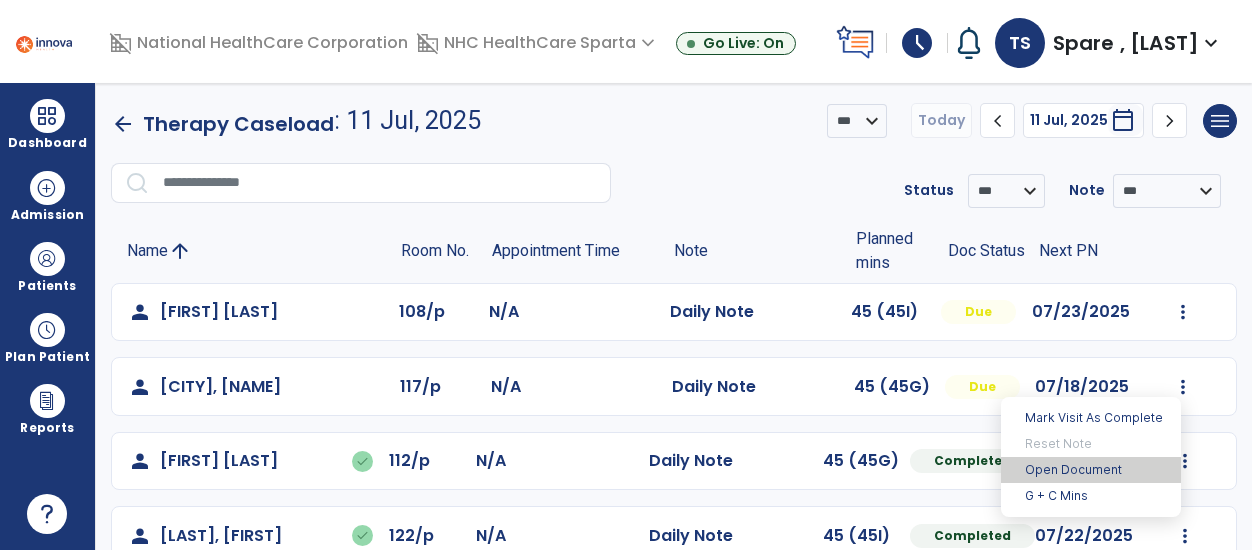 click on "Open Document" at bounding box center (1091, 470) 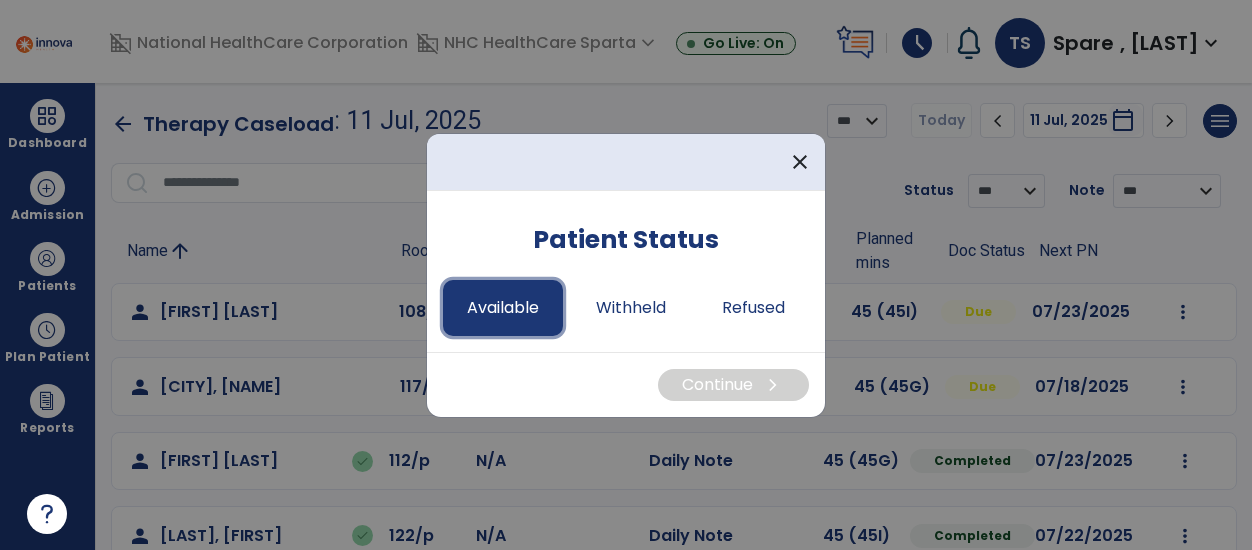 click on "Available" at bounding box center [503, 308] 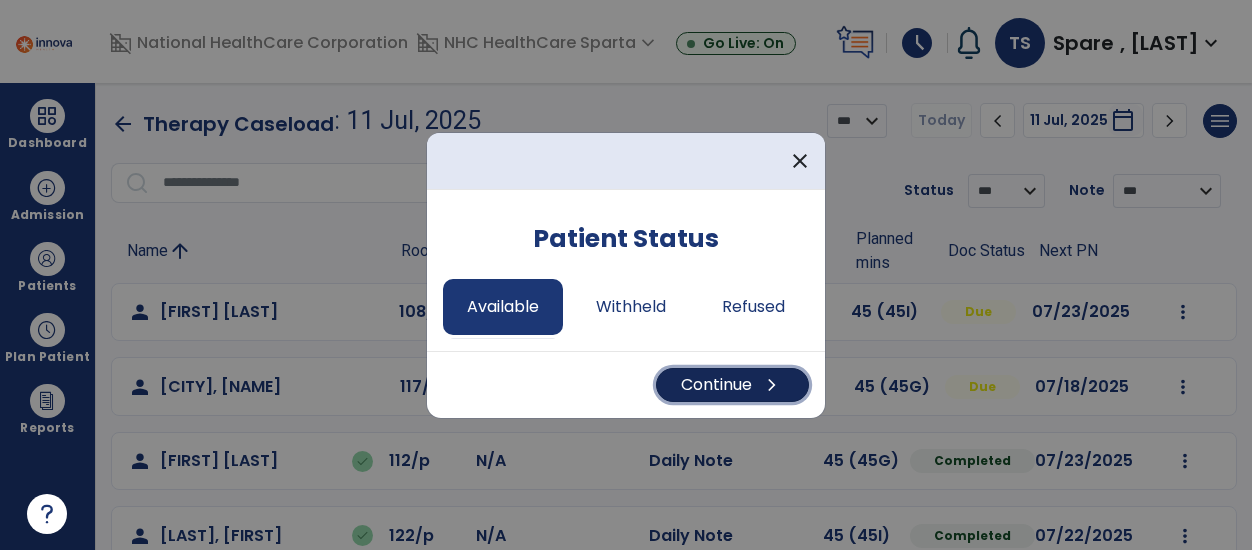 click on "Continue   chevron_right" at bounding box center (732, 385) 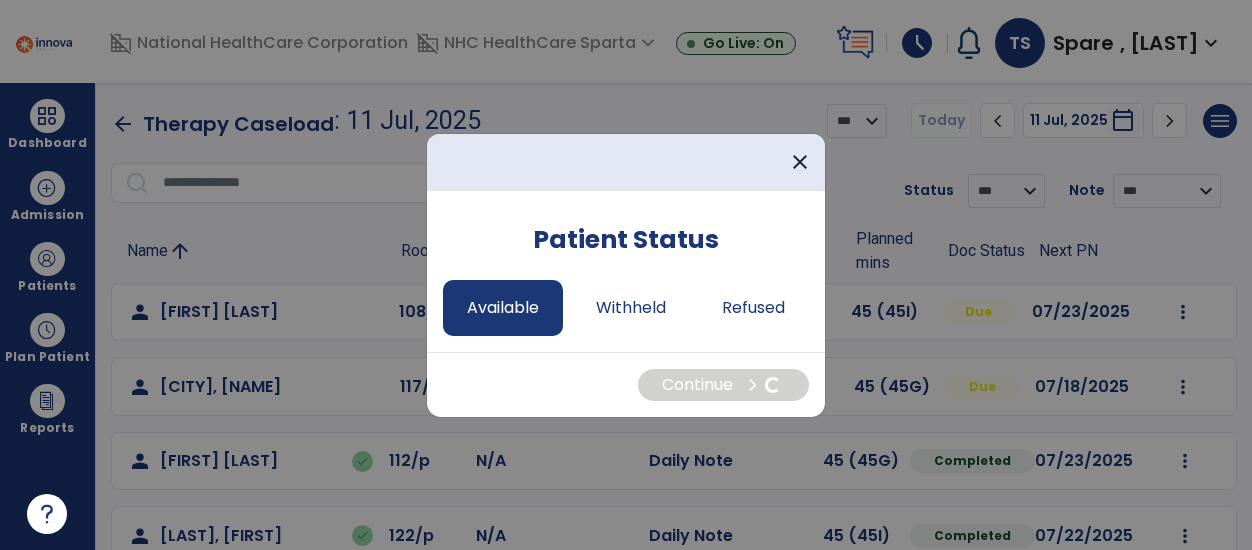 select on "*" 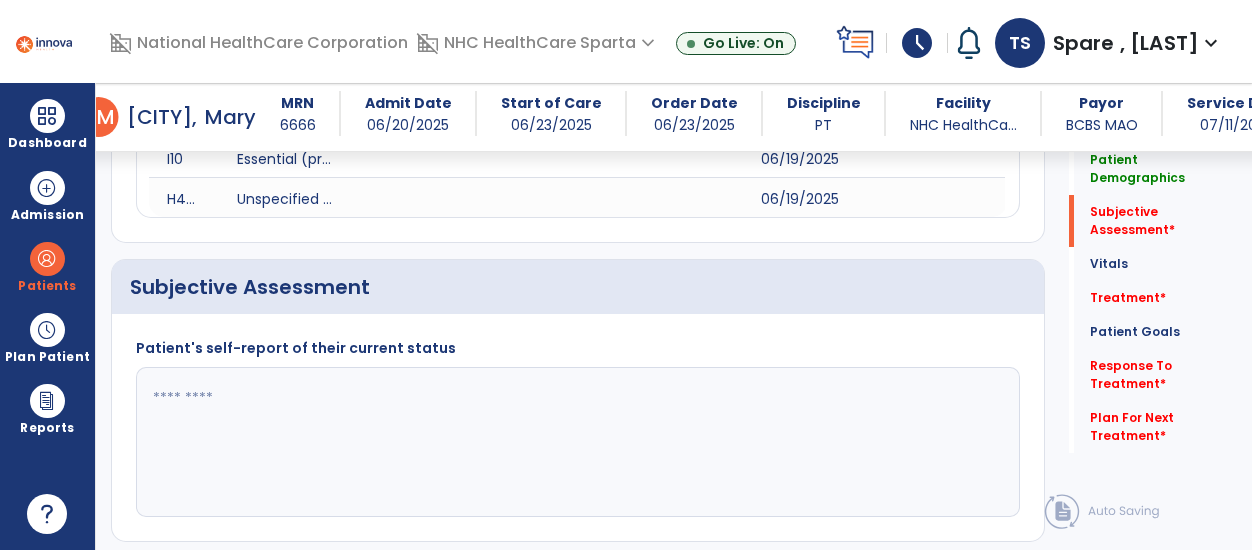 scroll, scrollTop: 390, scrollLeft: 0, axis: vertical 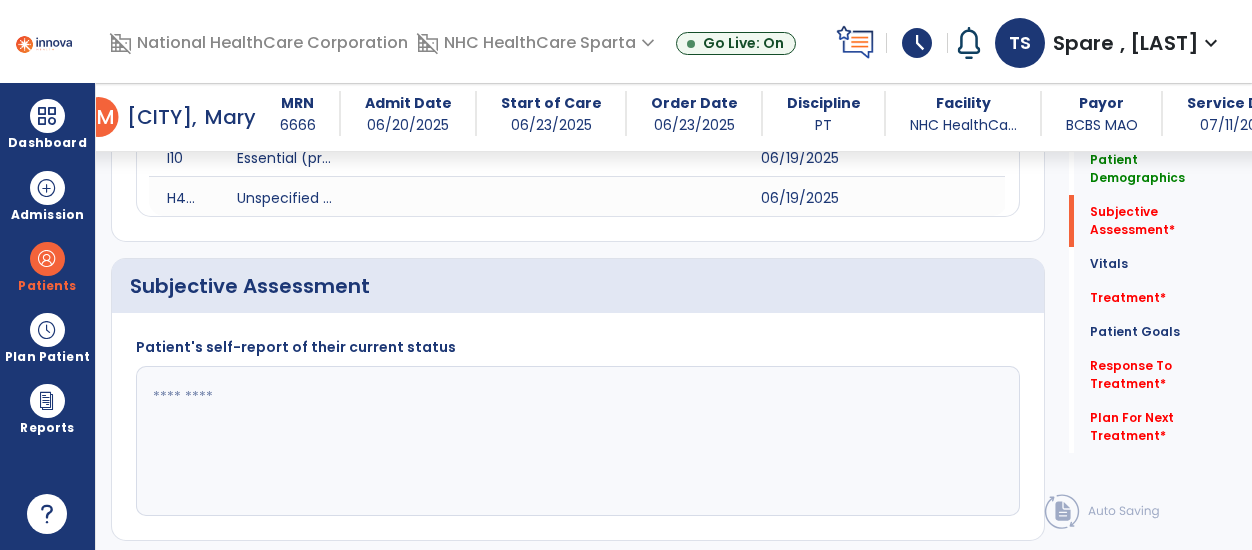 click 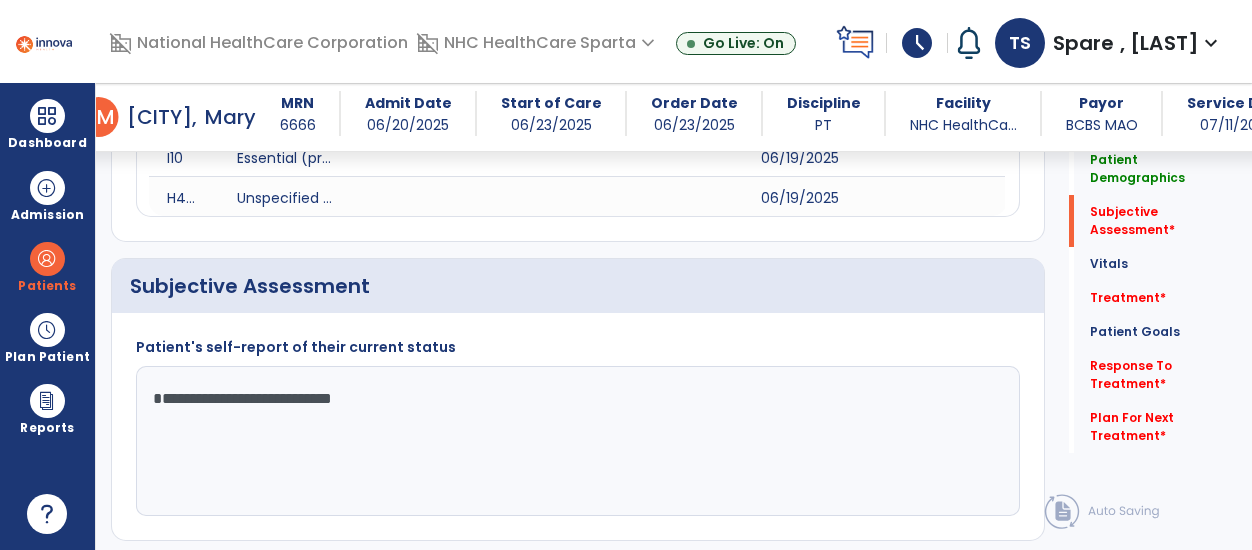 scroll, scrollTop: 632, scrollLeft: 0, axis: vertical 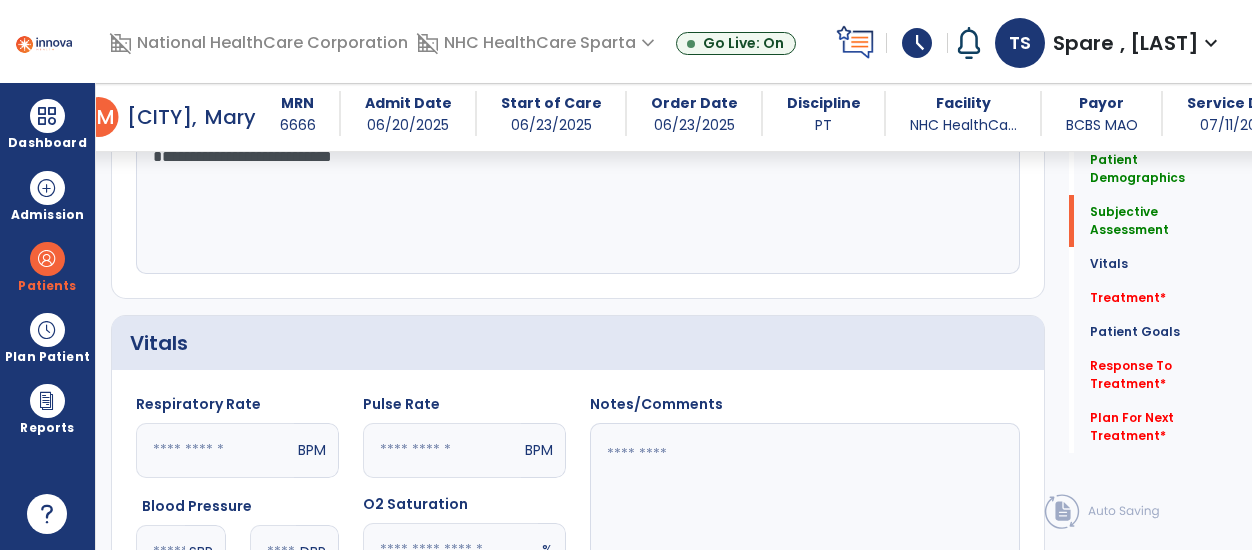 click 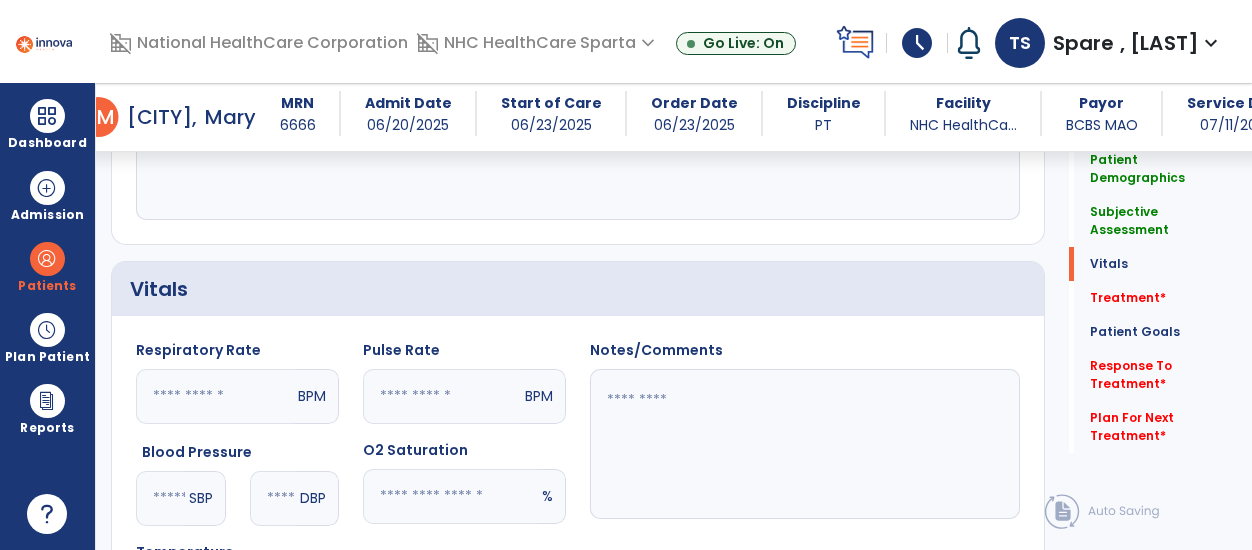 scroll, scrollTop: 732, scrollLeft: 0, axis: vertical 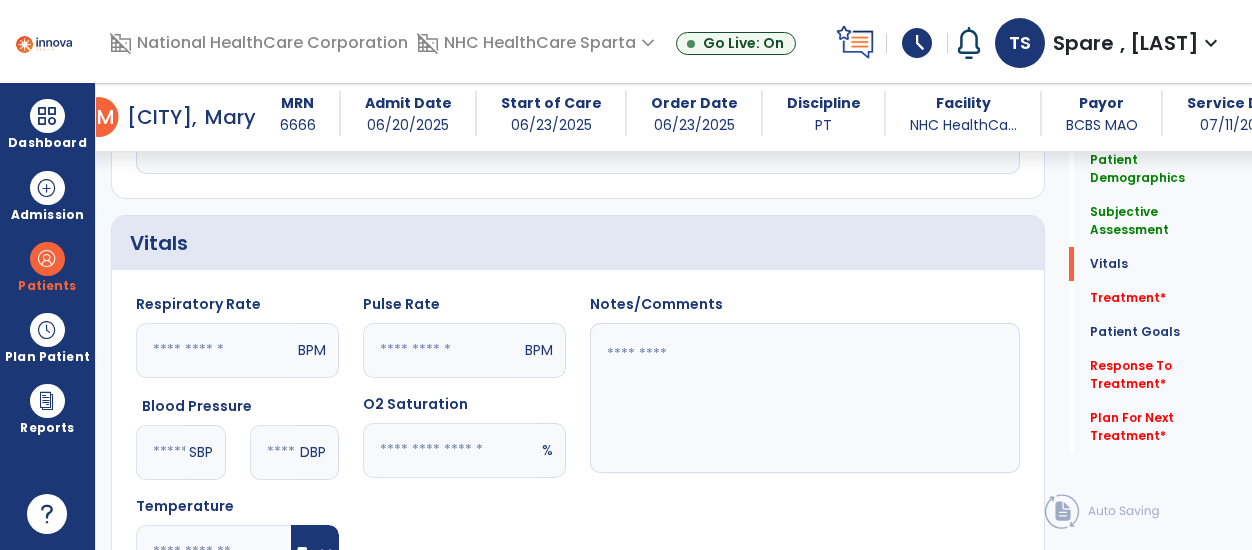 type on "**" 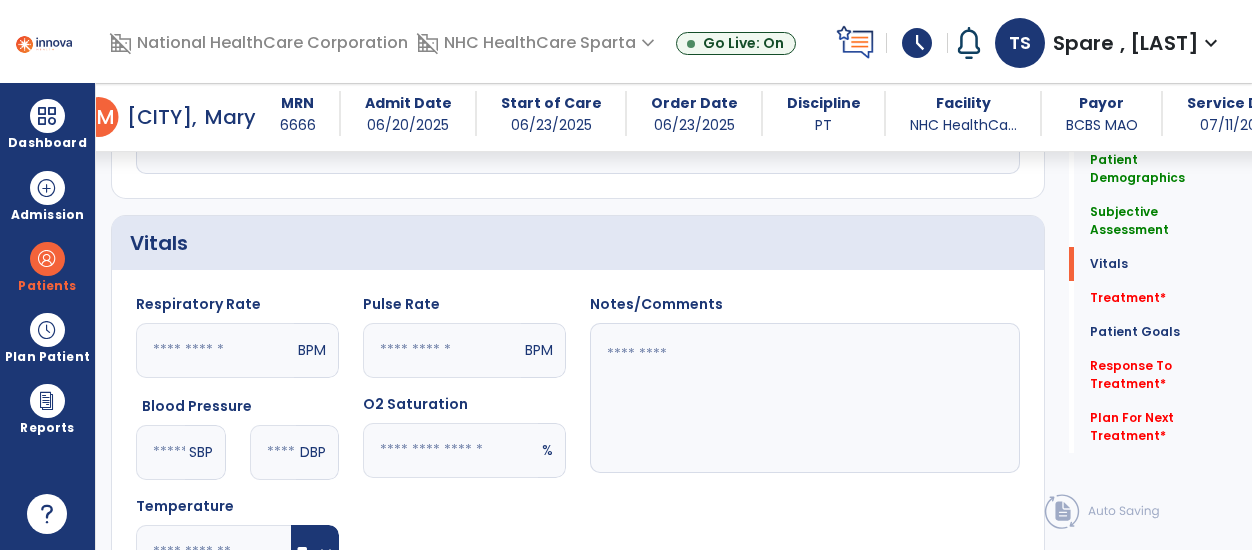 click 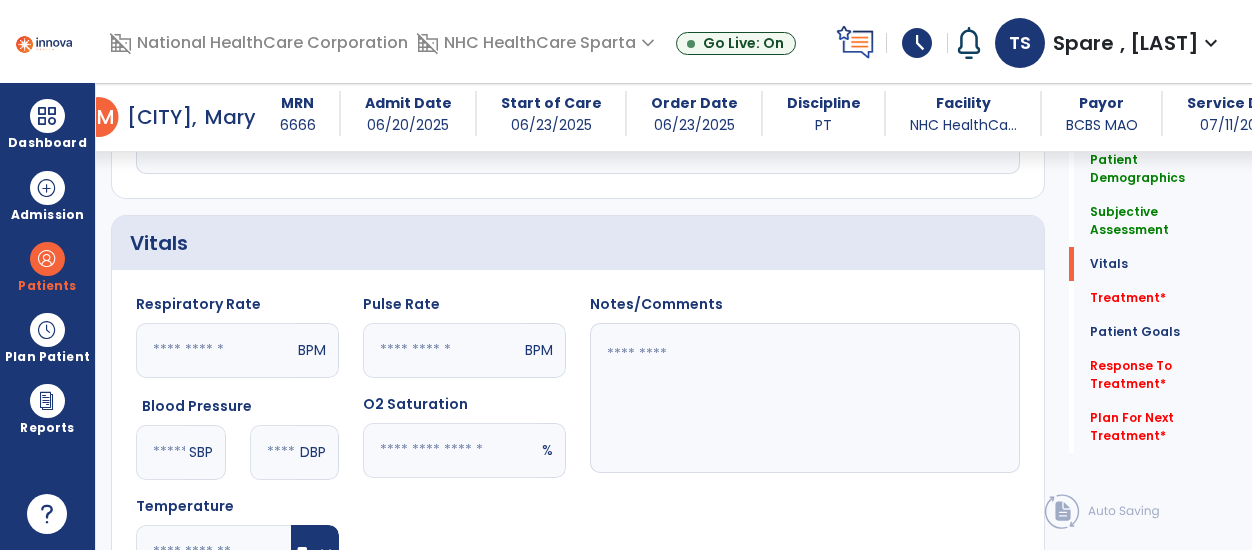 type on "**" 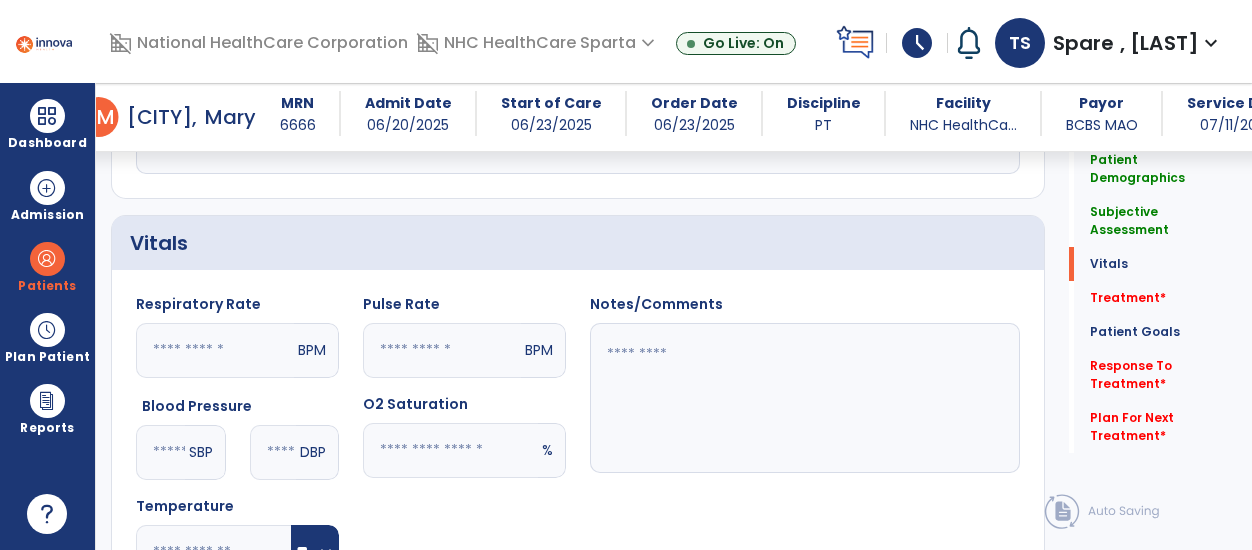 click 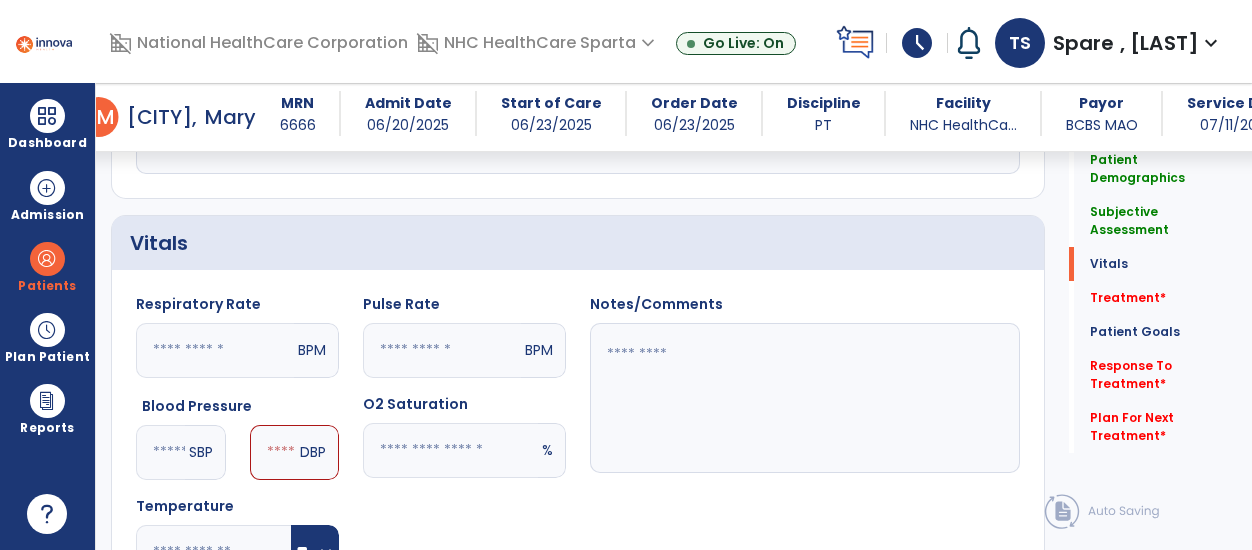 type on "***" 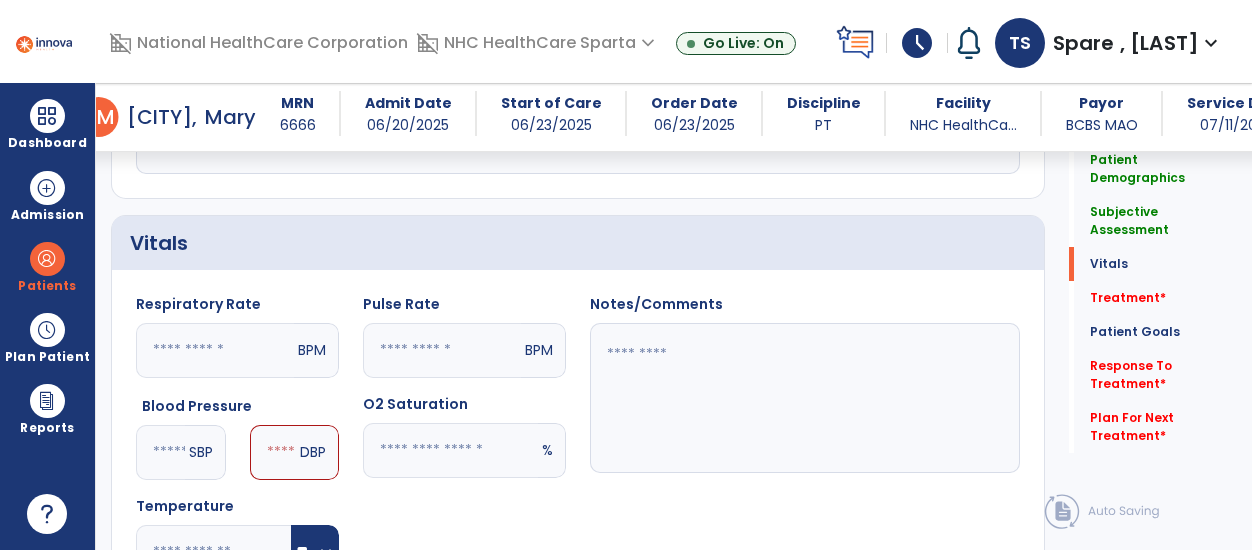 click 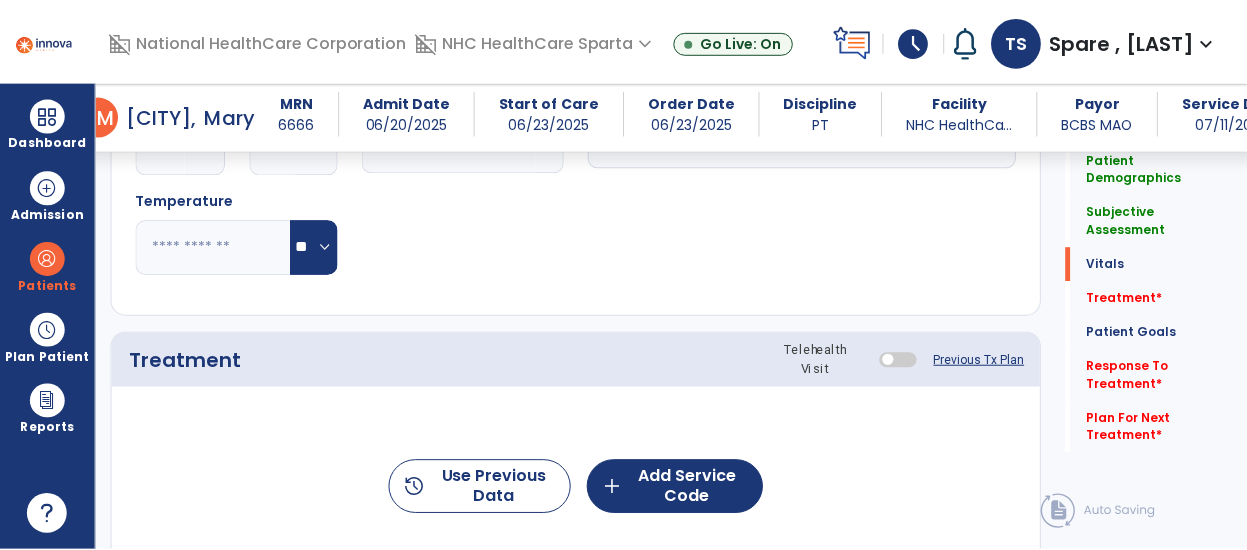 scroll, scrollTop: 1038, scrollLeft: 0, axis: vertical 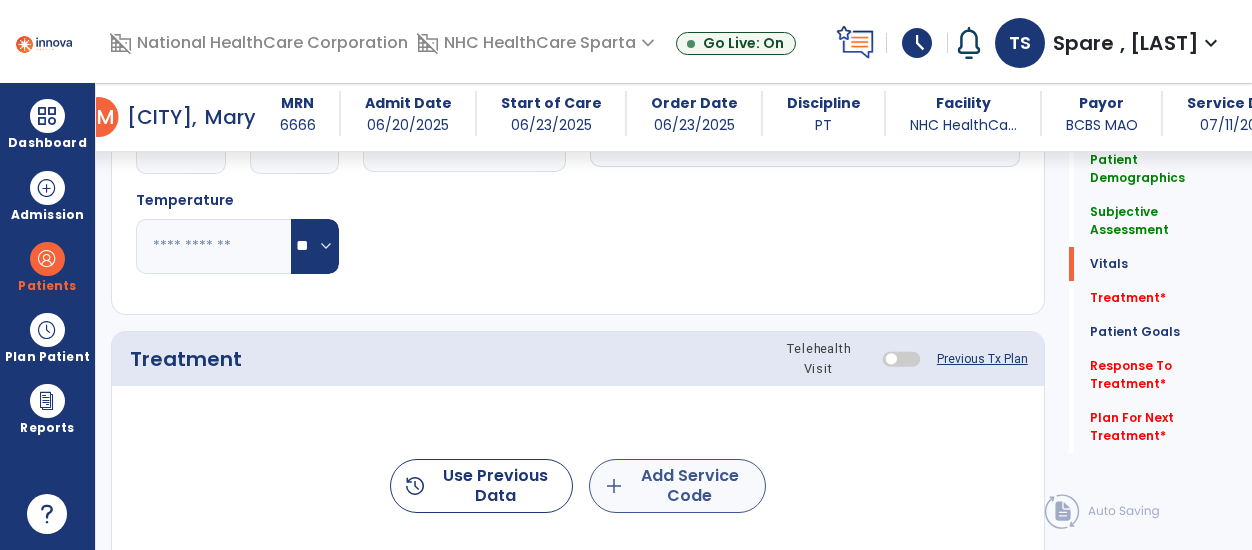 type on "**" 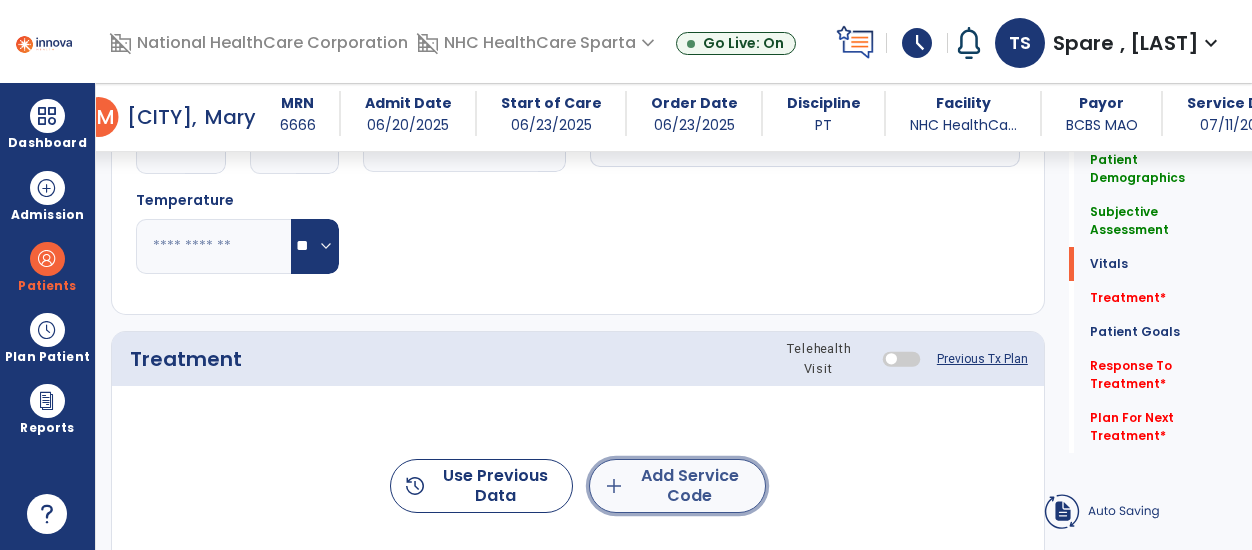 click on "add  Add Service Code" 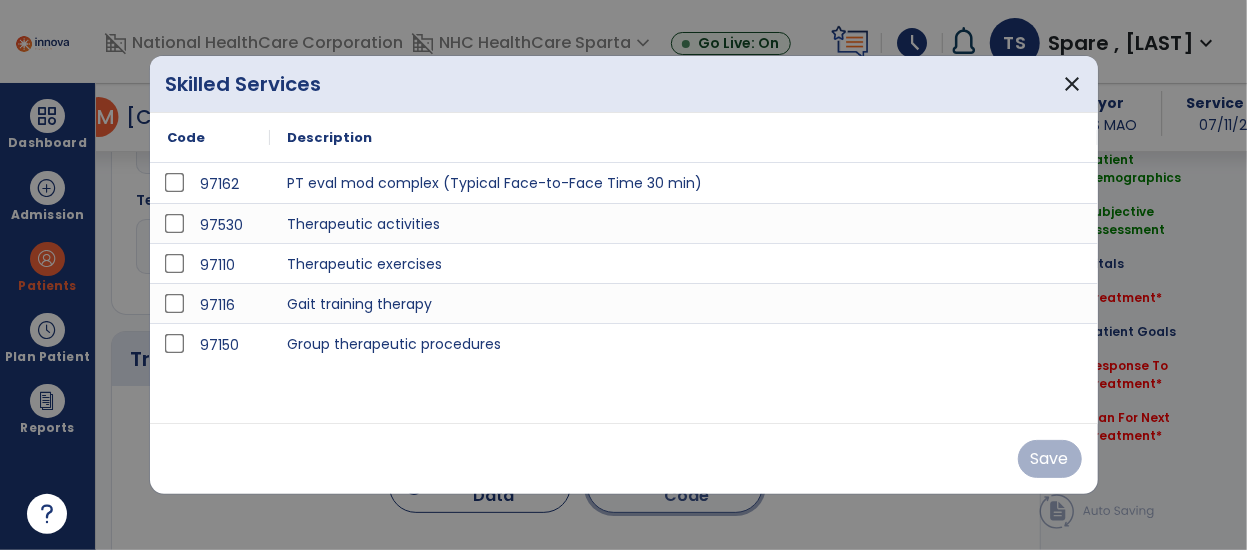 scroll, scrollTop: 1038, scrollLeft: 0, axis: vertical 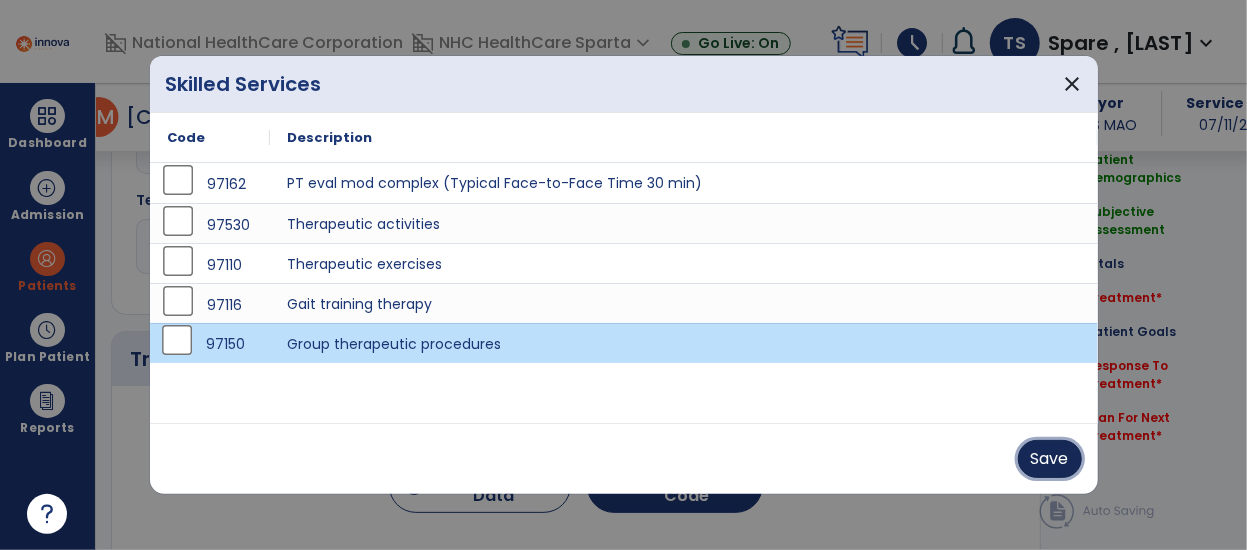 click on "Save" at bounding box center (1050, 459) 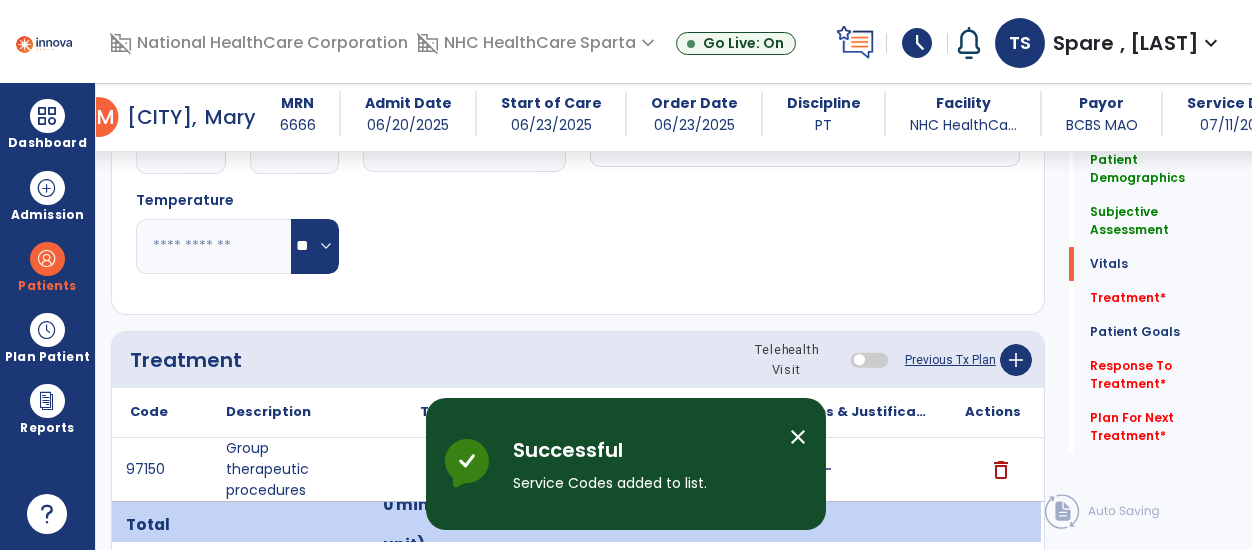 click on "close" at bounding box center (798, 437) 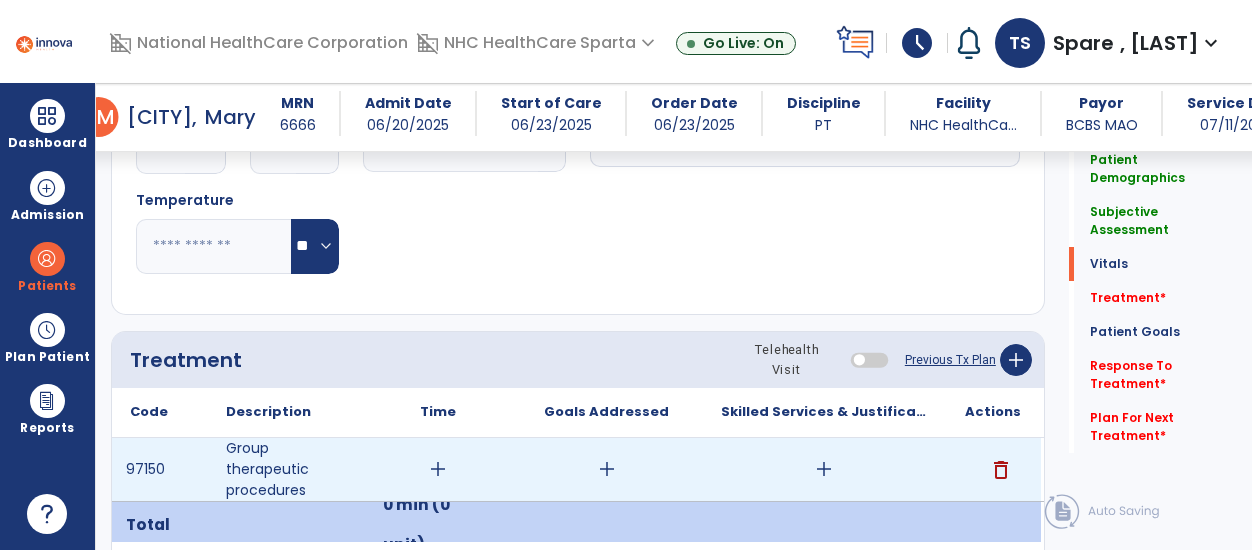 click on "add" at bounding box center (438, 469) 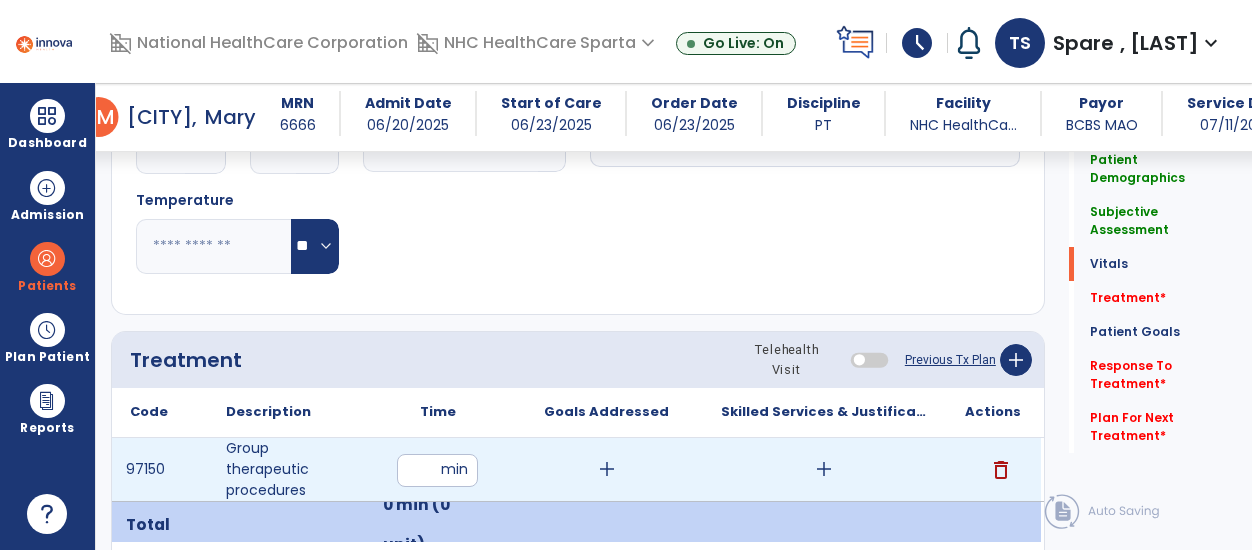 type on "**" 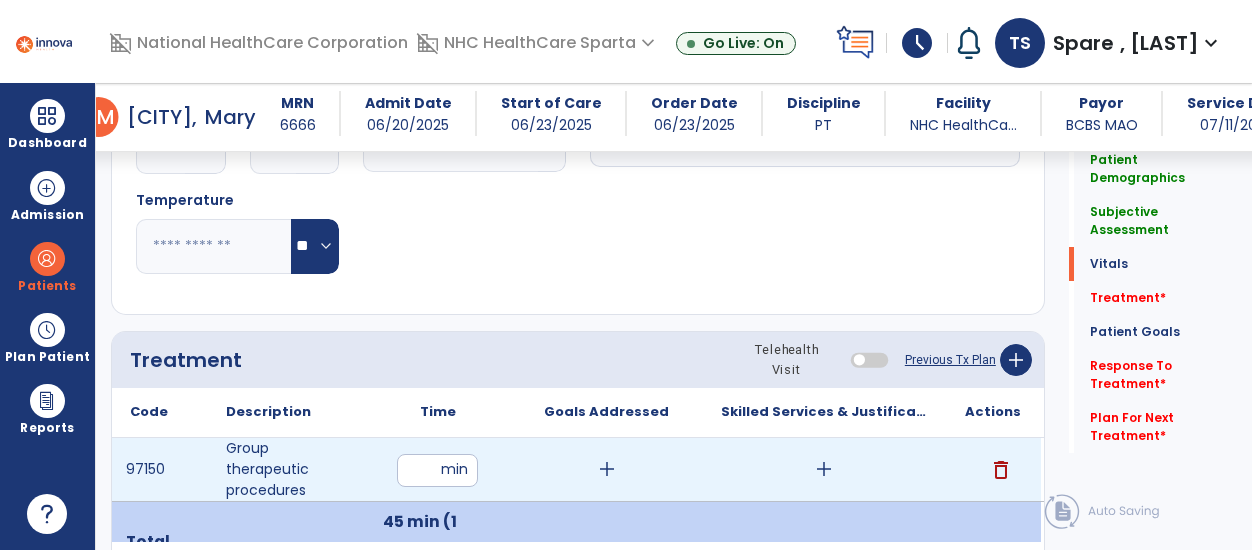 click on "add" at bounding box center (607, 469) 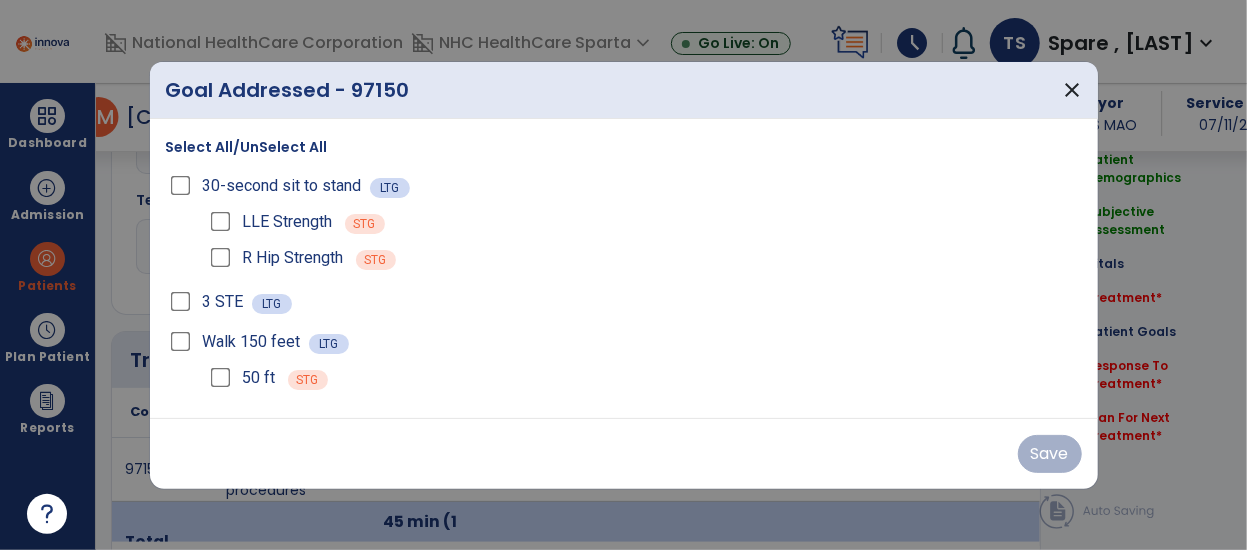 scroll, scrollTop: 1038, scrollLeft: 0, axis: vertical 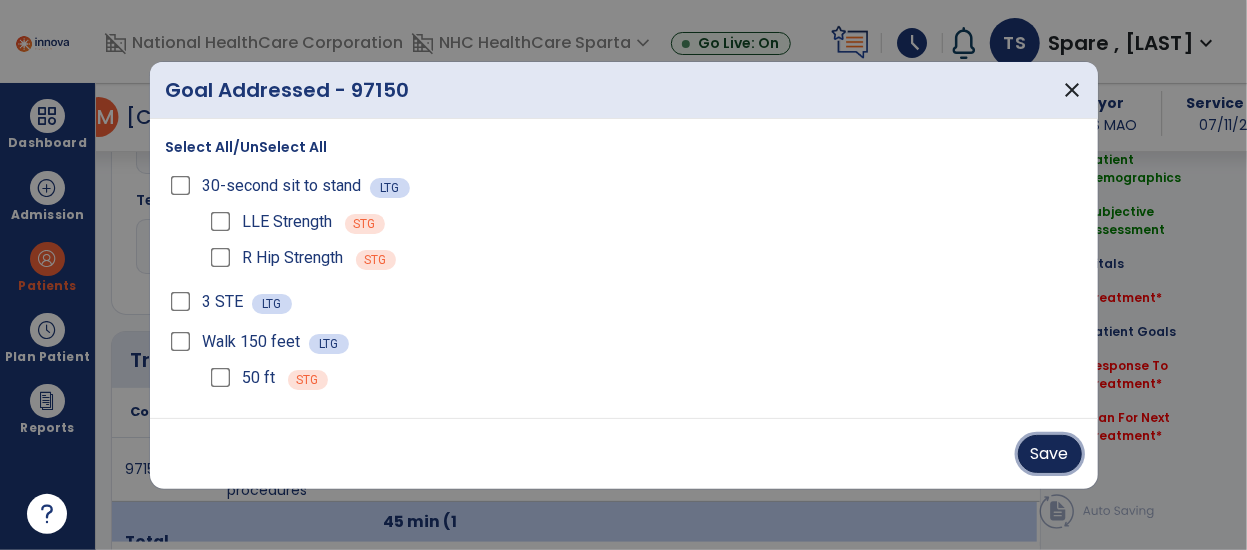 click on "Save" at bounding box center (1050, 454) 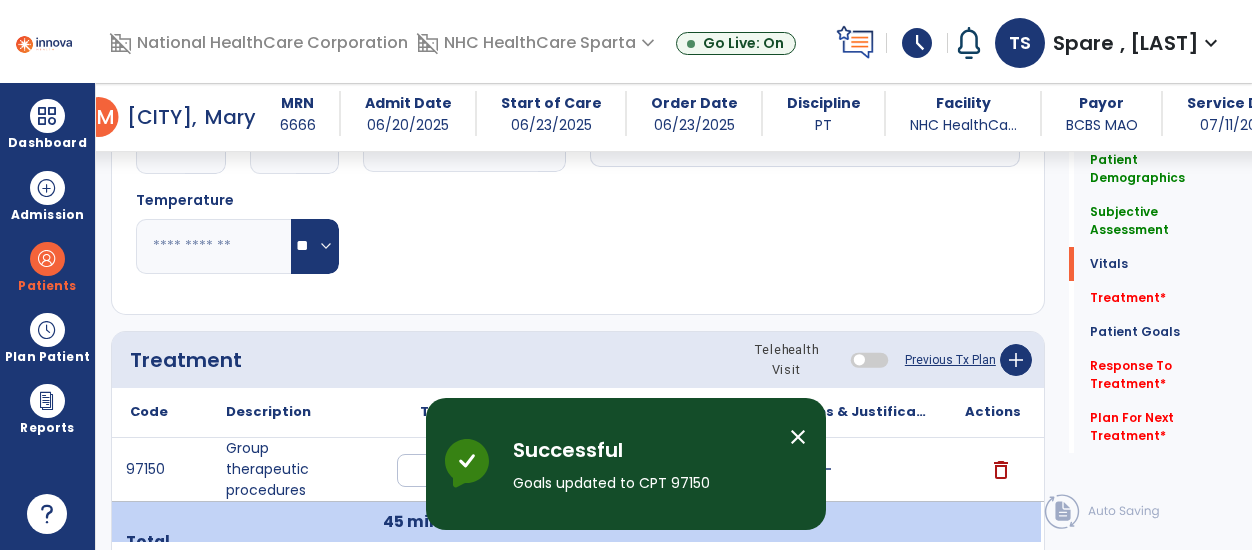 click on "close" at bounding box center (798, 437) 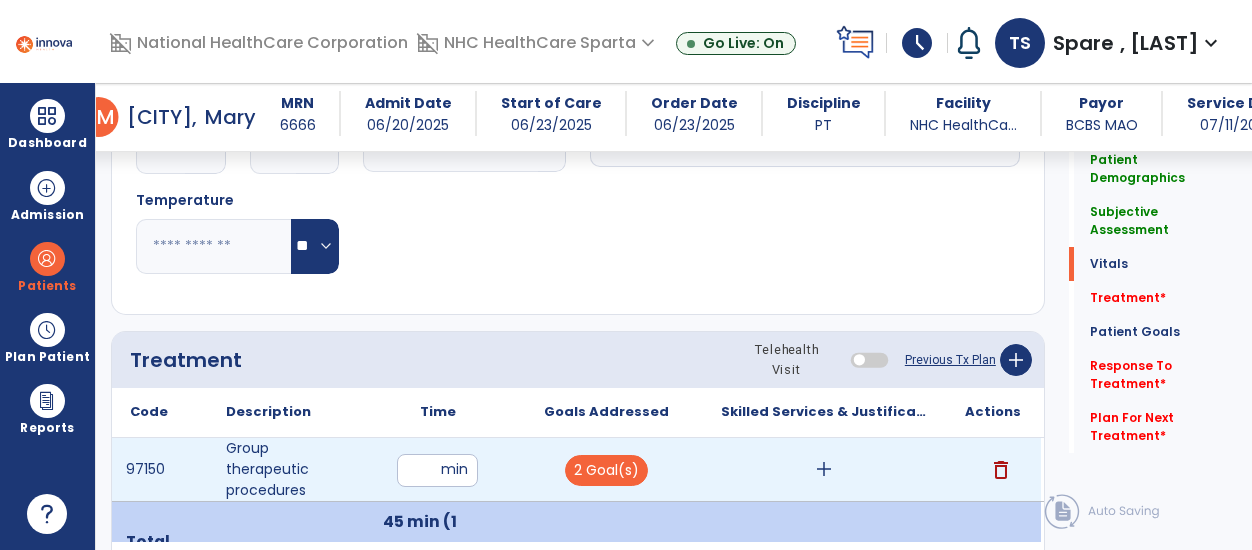 click on "add" at bounding box center [824, 469] 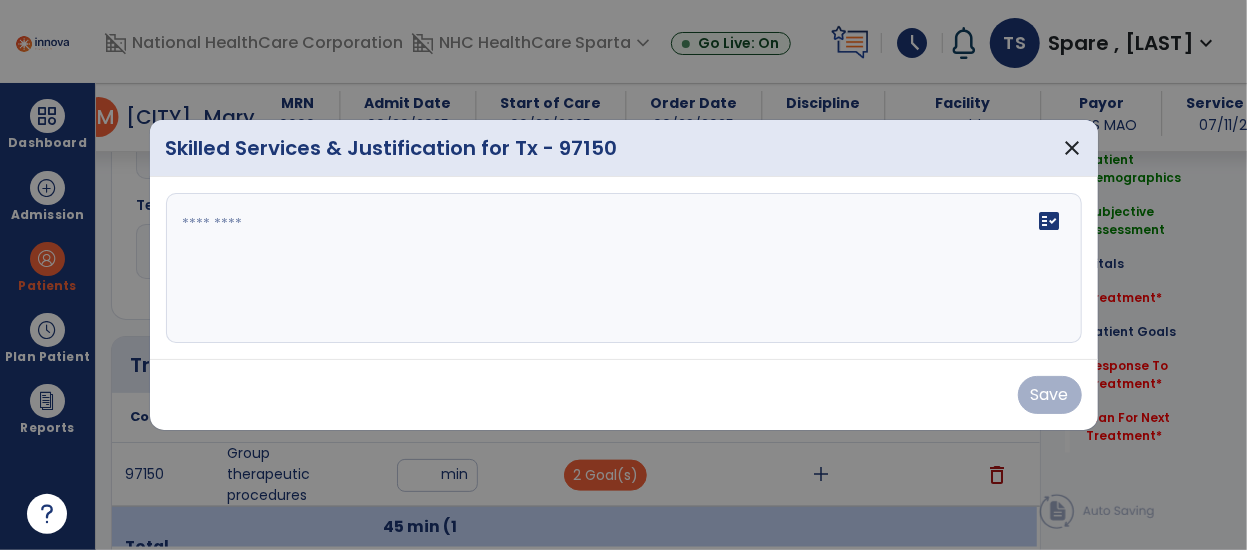 scroll, scrollTop: 1038, scrollLeft: 0, axis: vertical 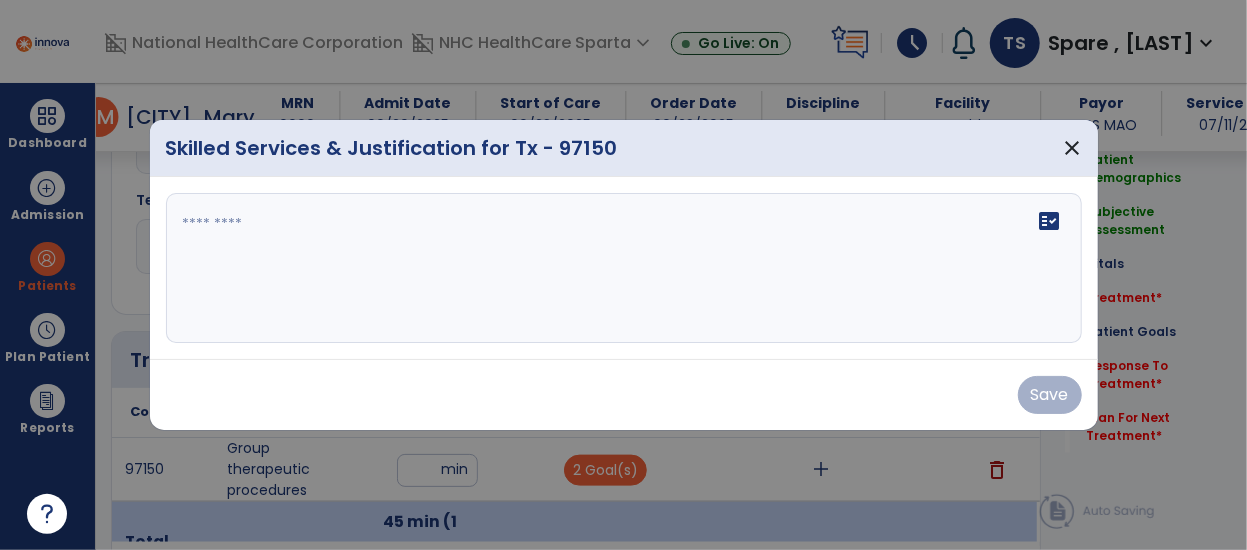 click on "fact_check" at bounding box center [624, 268] 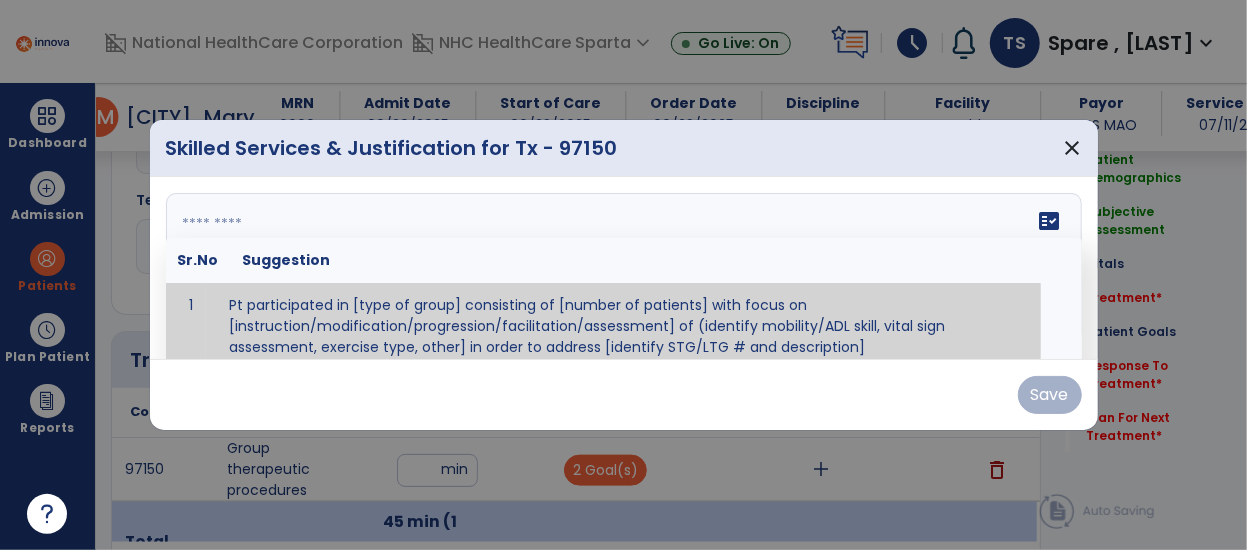click at bounding box center (622, 268) 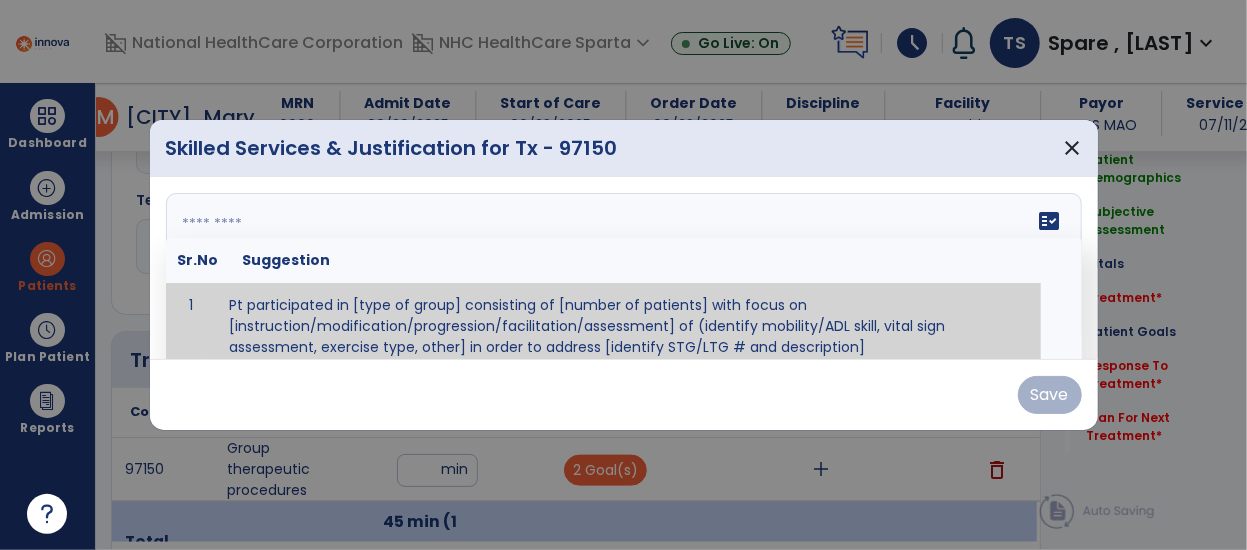 scroll, scrollTop: 12, scrollLeft: 0, axis: vertical 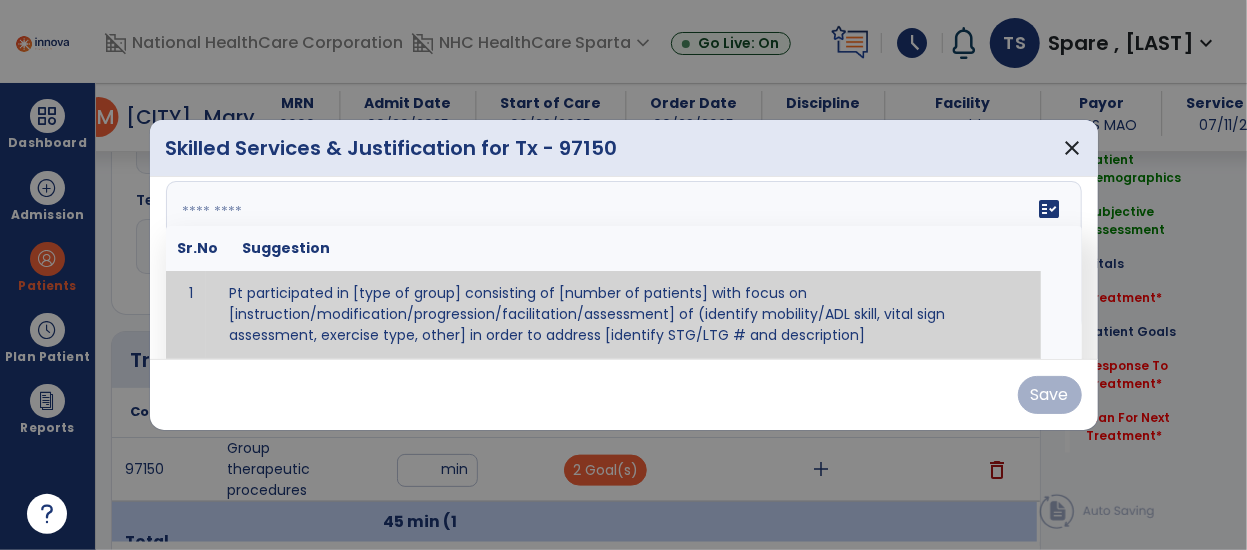 paste on "**********" 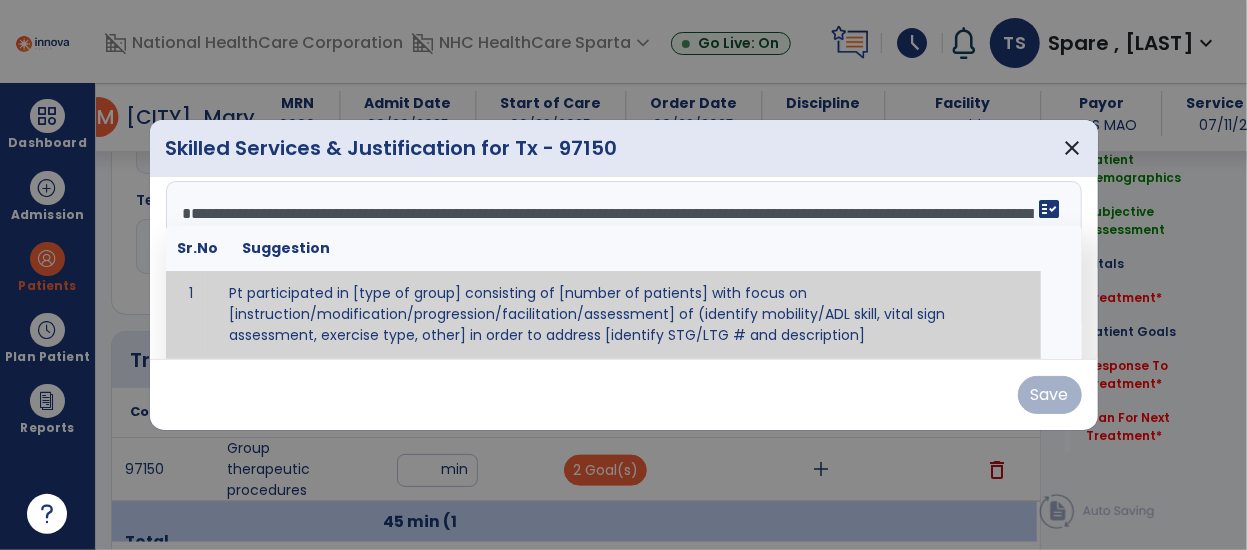 type on "**********" 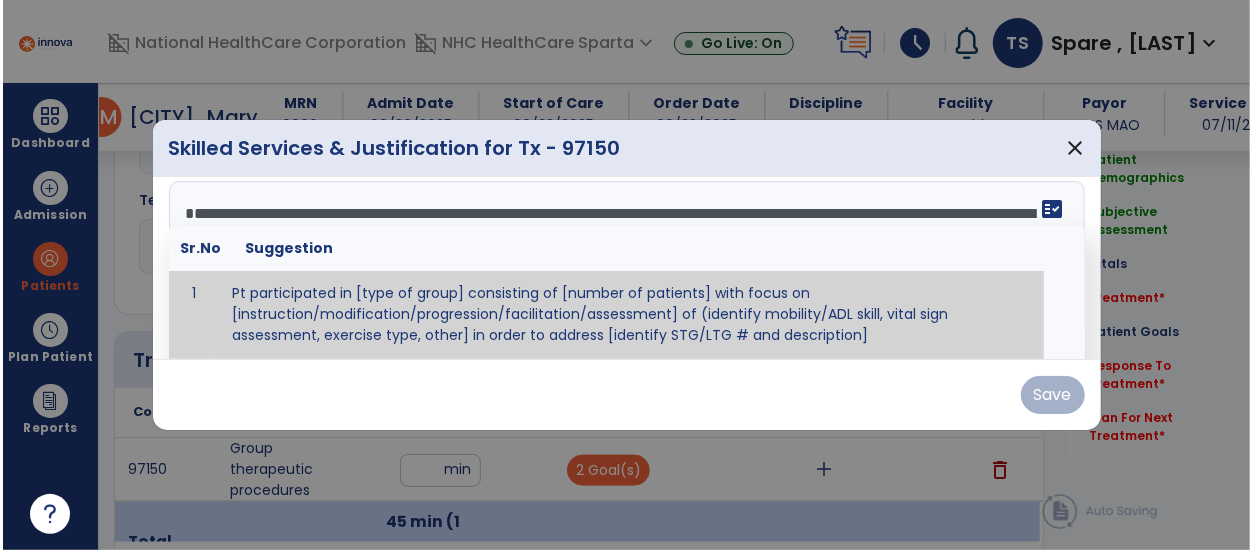 scroll, scrollTop: 0, scrollLeft: 0, axis: both 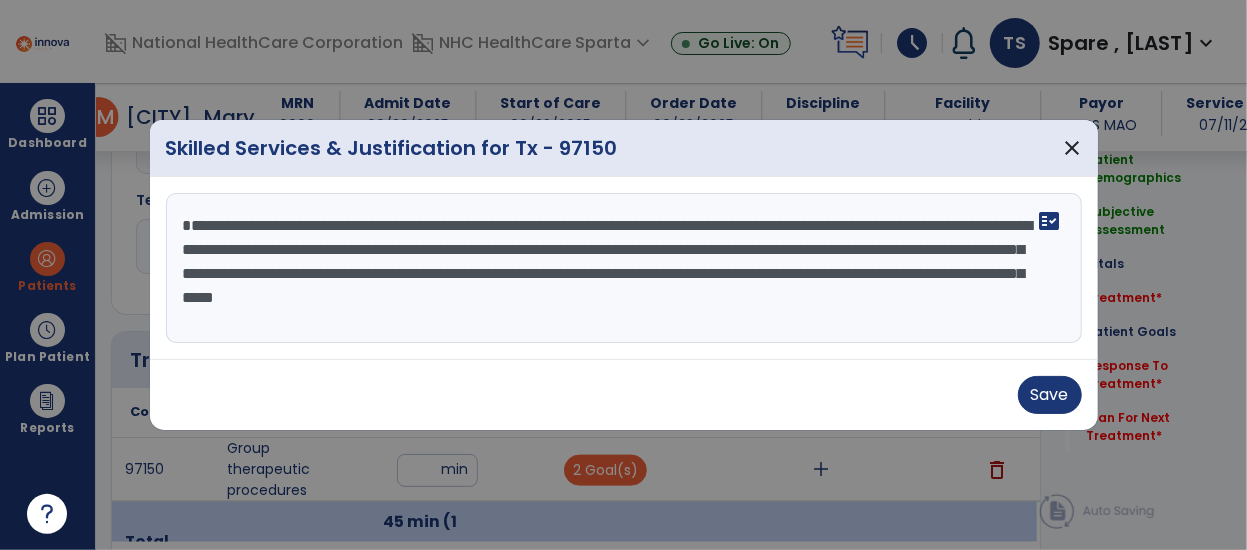 click at bounding box center (623, 275) 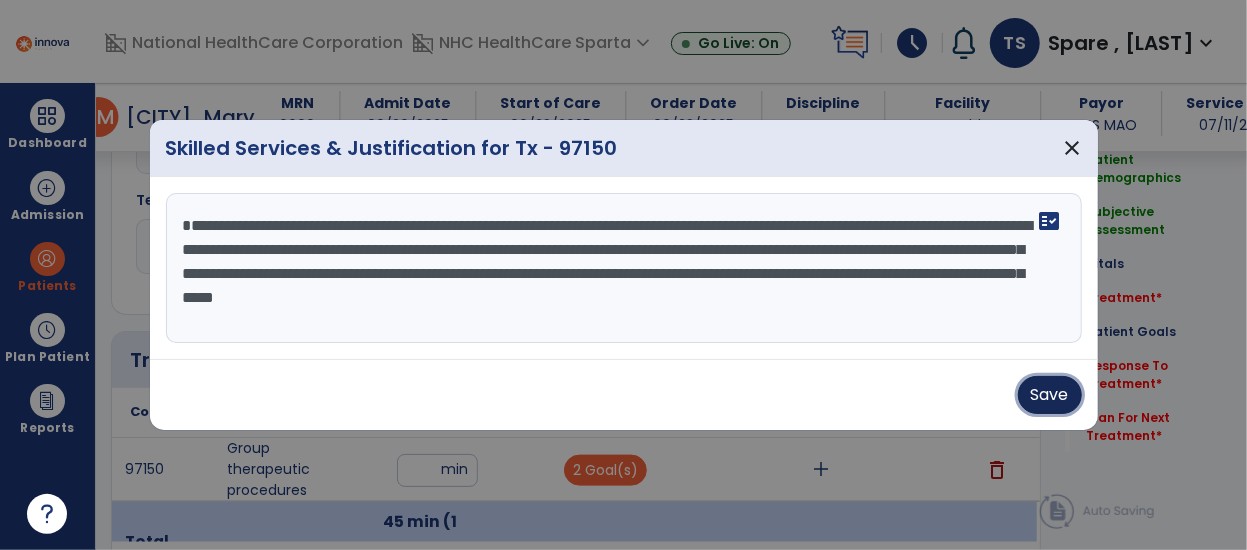 click on "Save" at bounding box center (1050, 395) 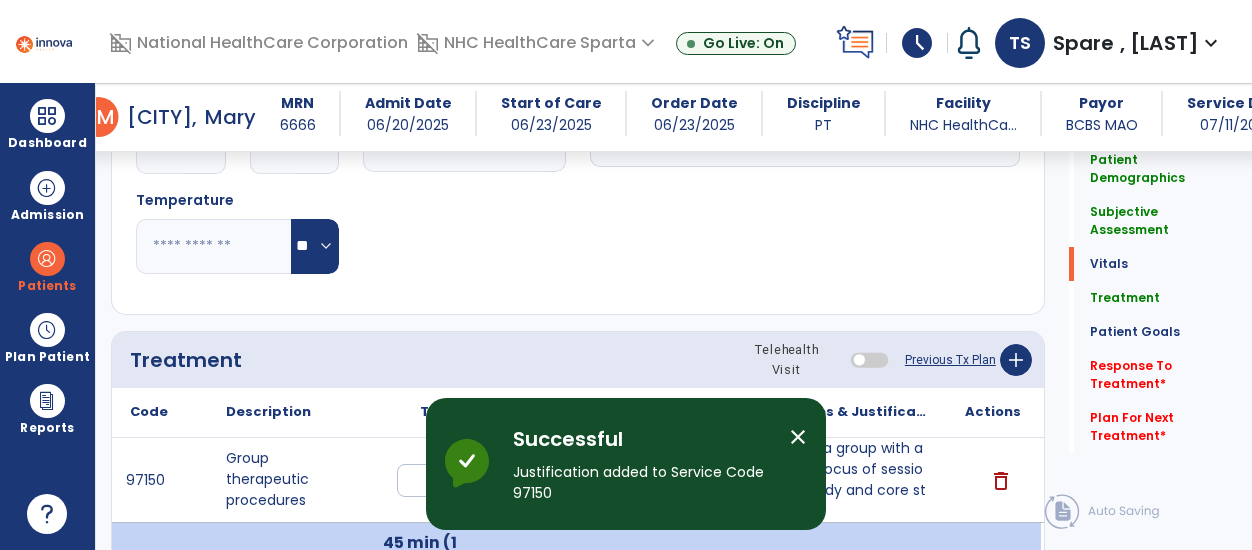 click on "close" at bounding box center [798, 437] 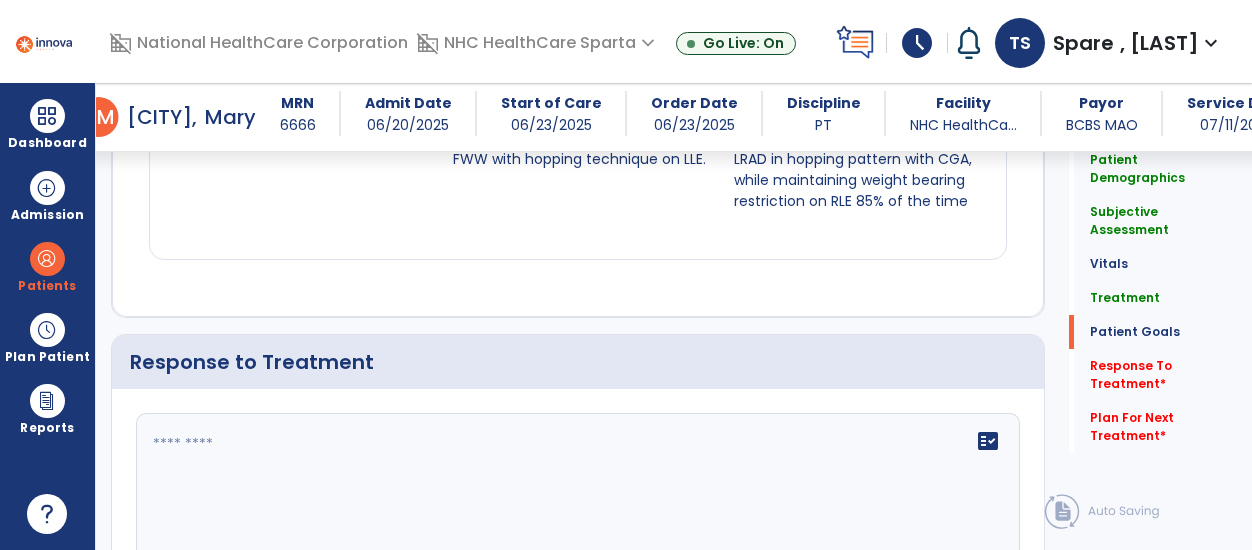 scroll, scrollTop: 2597, scrollLeft: 0, axis: vertical 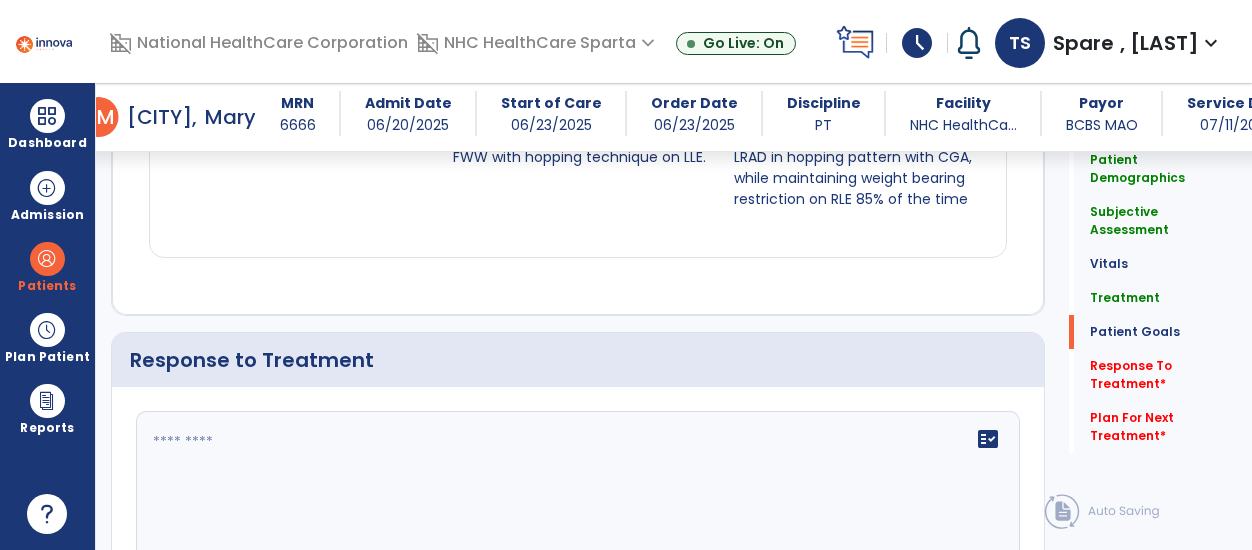 click 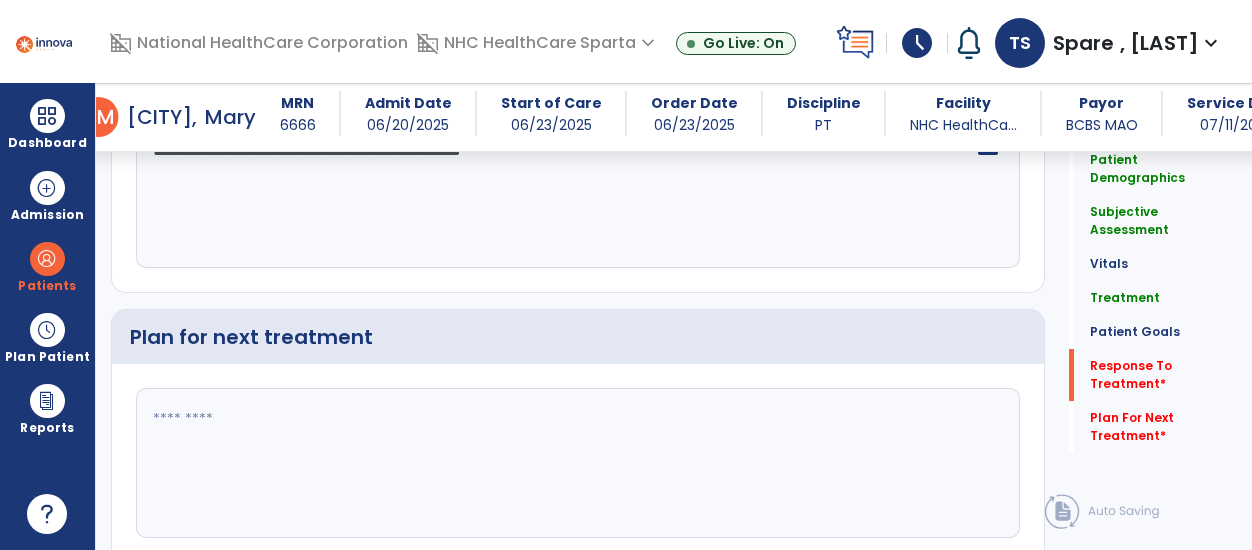 scroll, scrollTop: 2891, scrollLeft: 0, axis: vertical 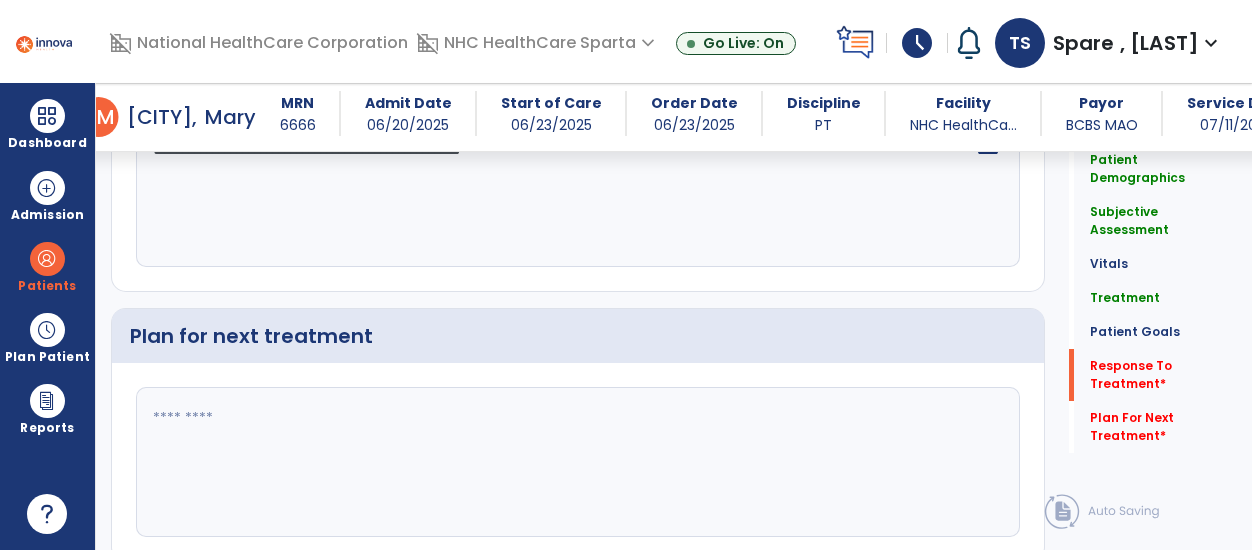 type on "**********" 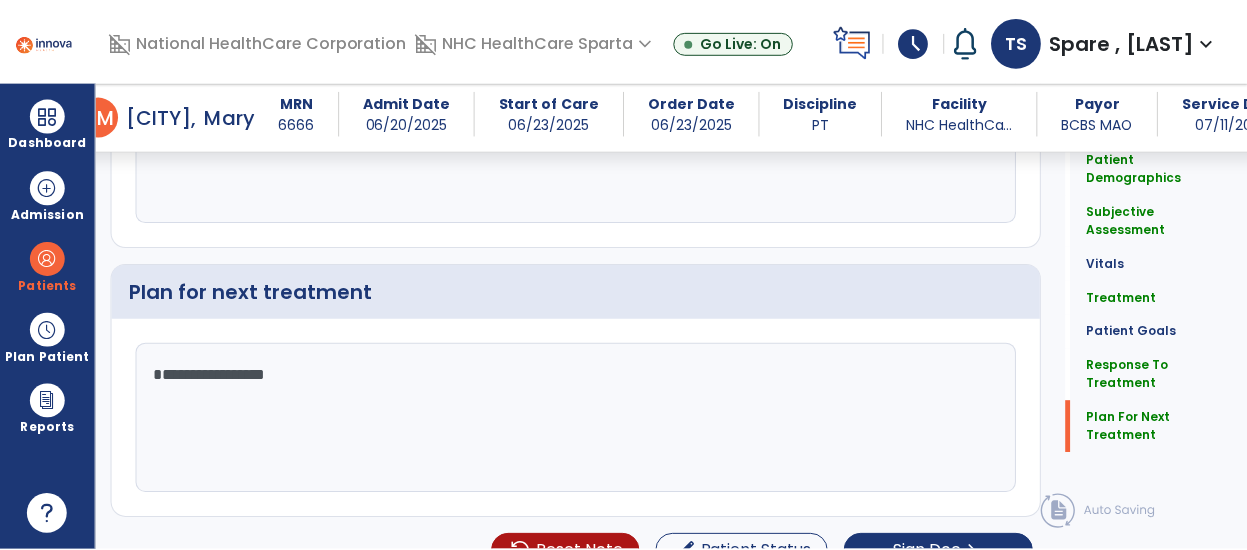 scroll, scrollTop: 2958, scrollLeft: 0, axis: vertical 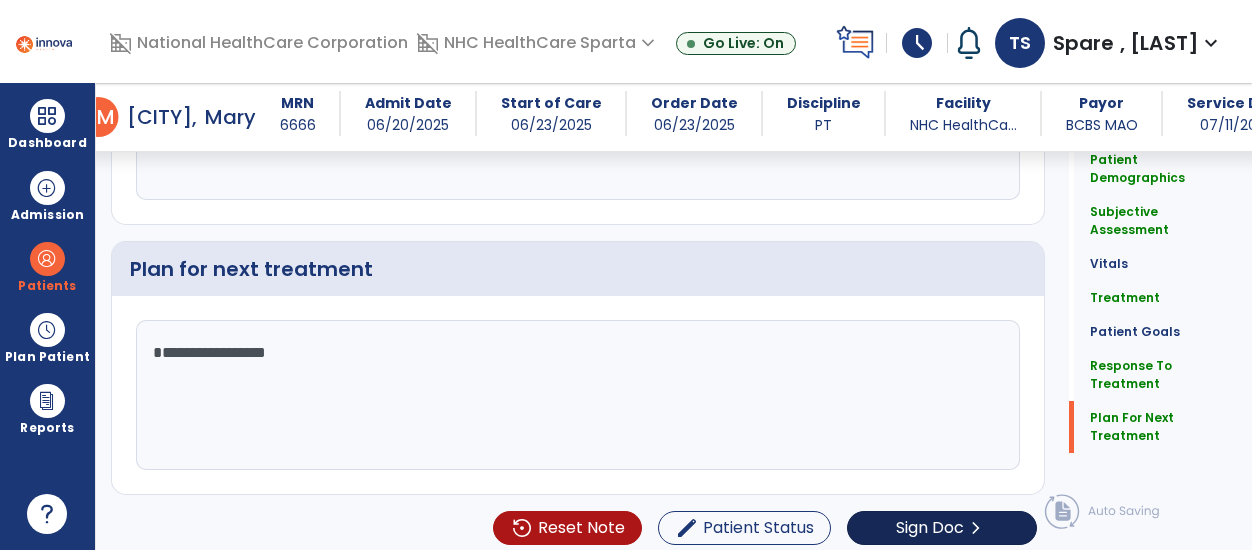 type on "**********" 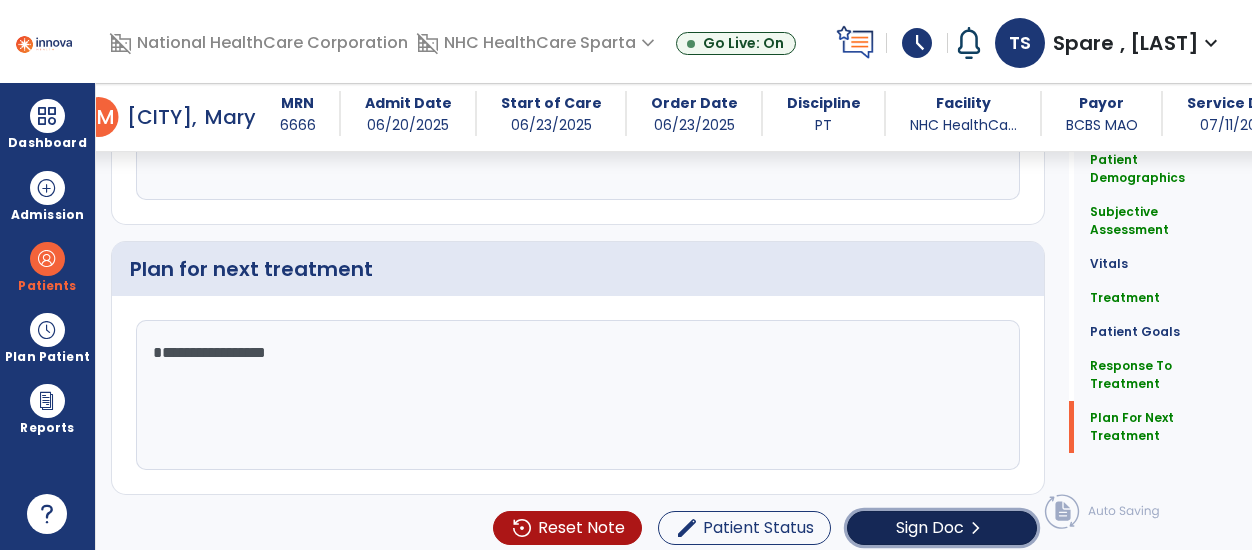 click on "Sign Doc" 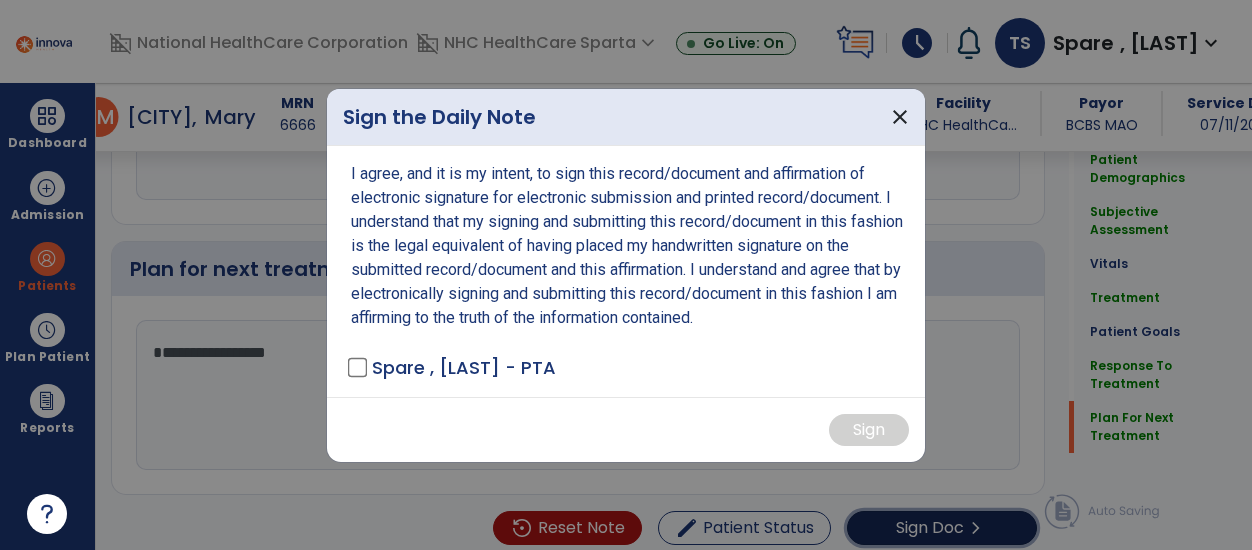 scroll, scrollTop: 2958, scrollLeft: 0, axis: vertical 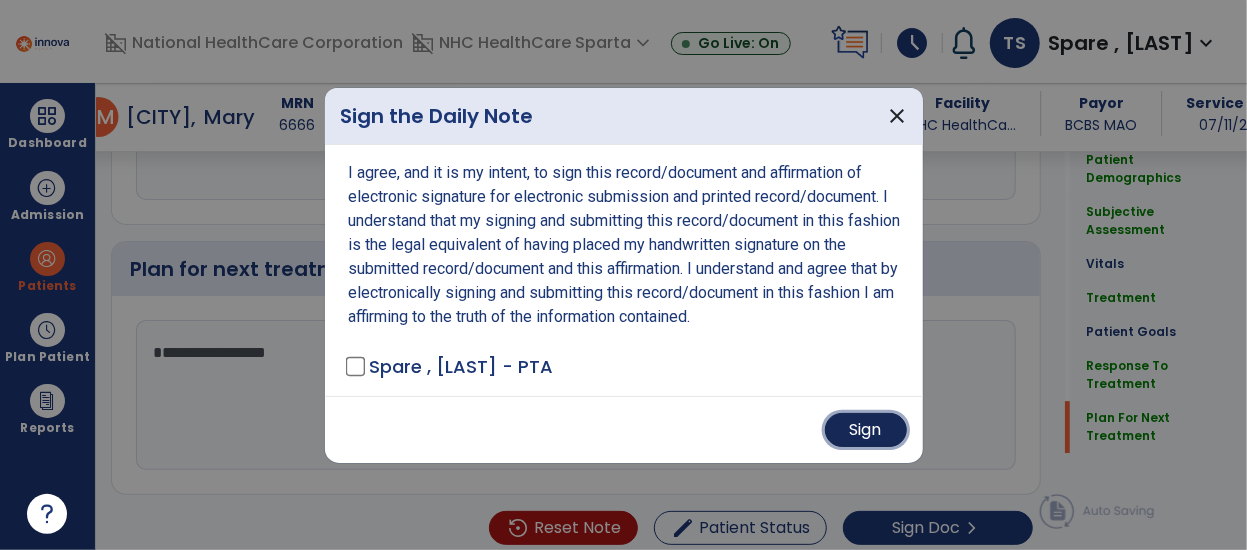 click on "Sign" at bounding box center (866, 430) 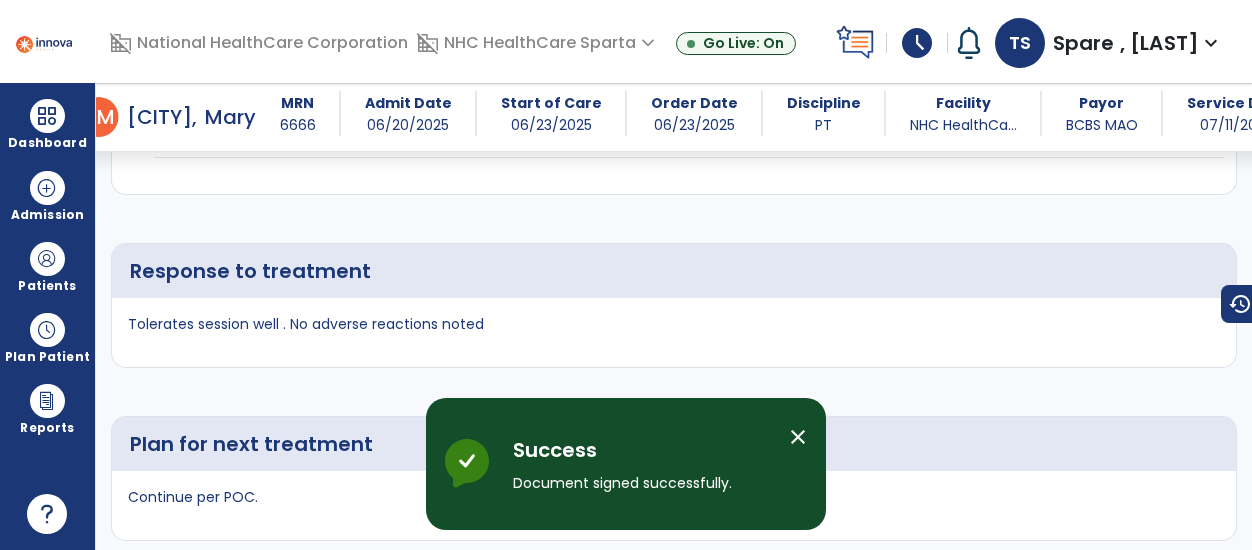 scroll, scrollTop: 4680, scrollLeft: 0, axis: vertical 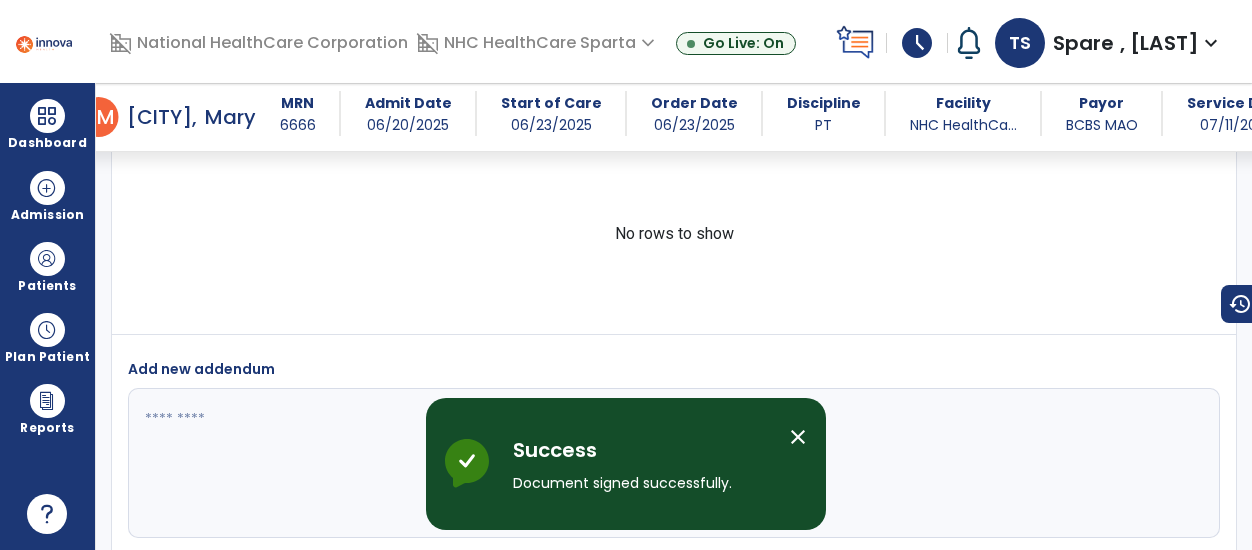 click on "close" at bounding box center (798, 437) 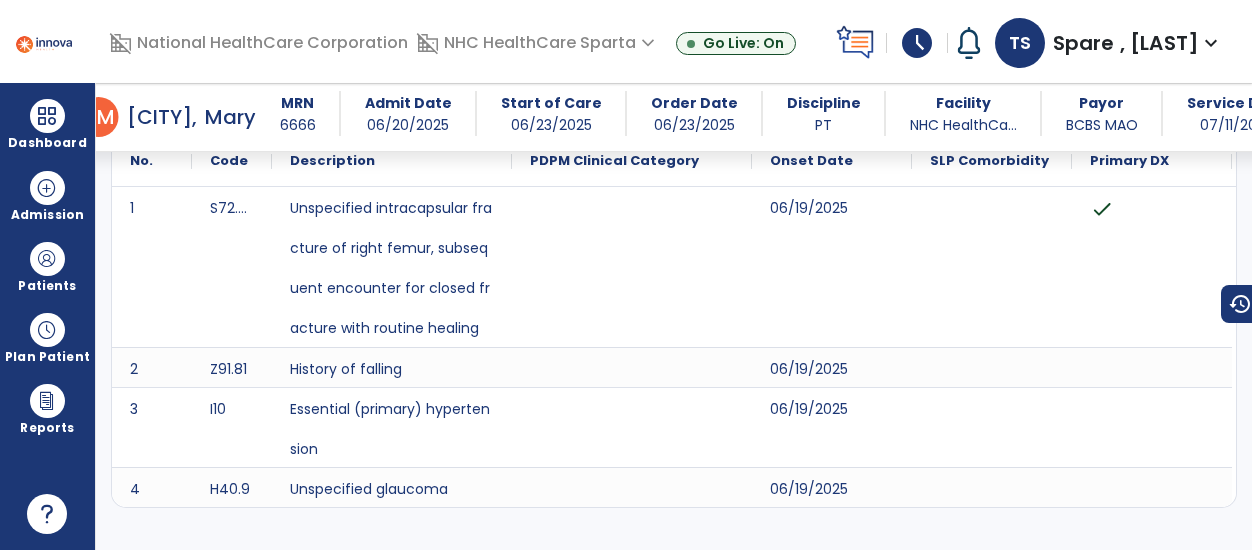 scroll, scrollTop: 0, scrollLeft: 0, axis: both 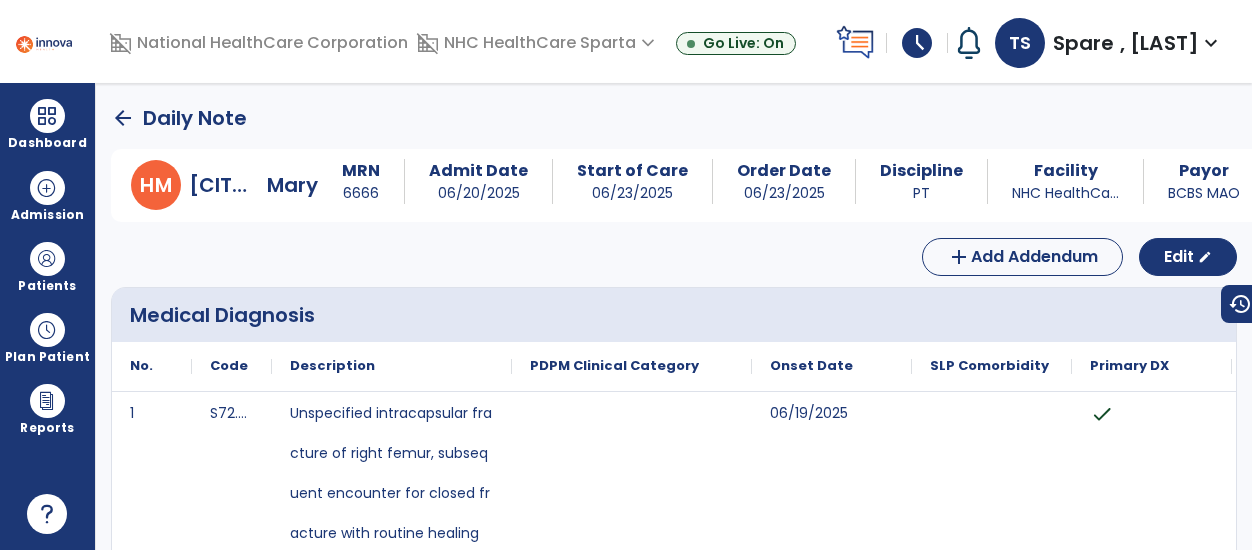 click on "arrow_back" 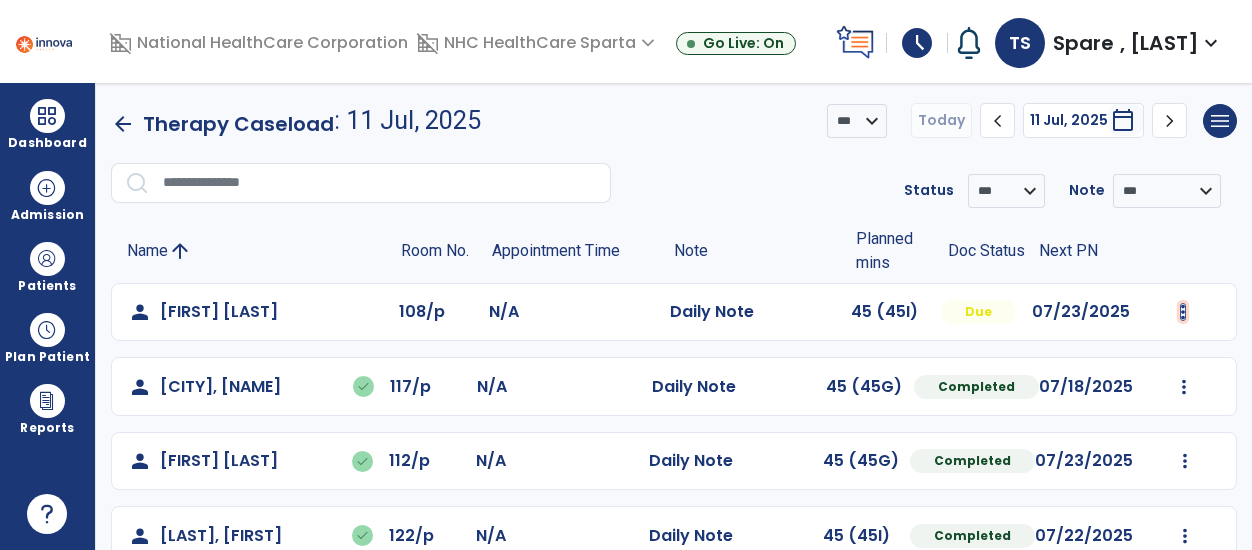 click at bounding box center (1183, 312) 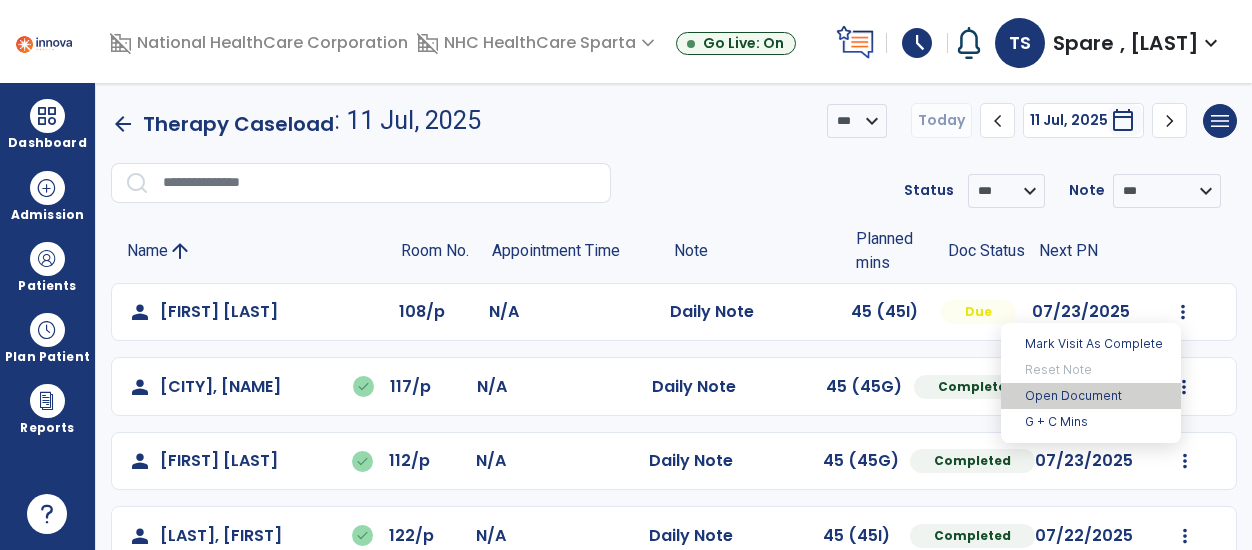 click on "Open Document" at bounding box center [1091, 396] 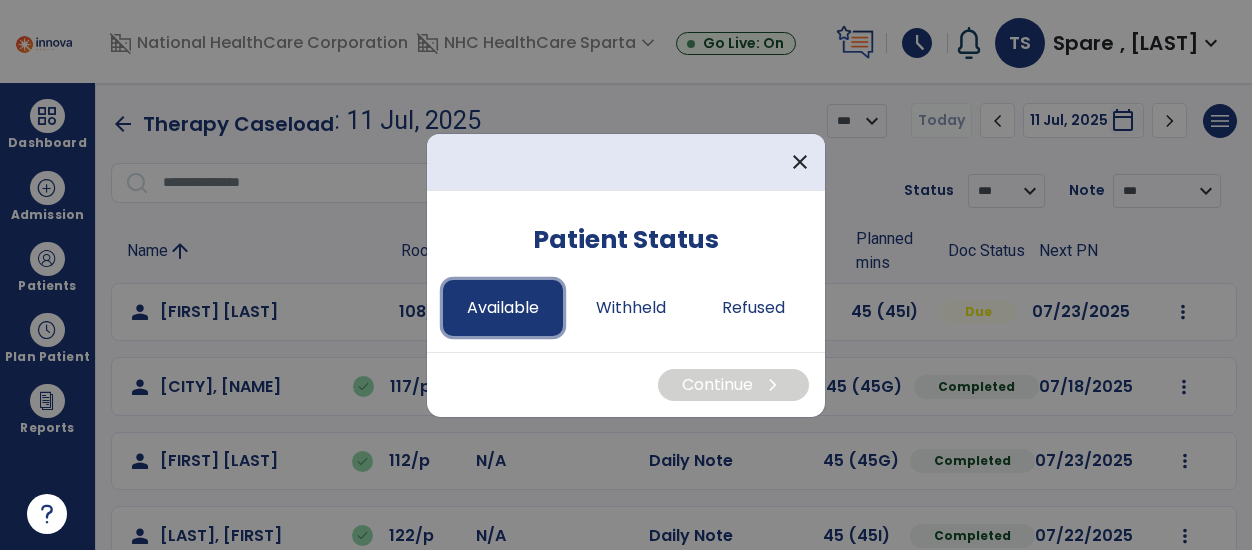 click on "Available" at bounding box center (503, 308) 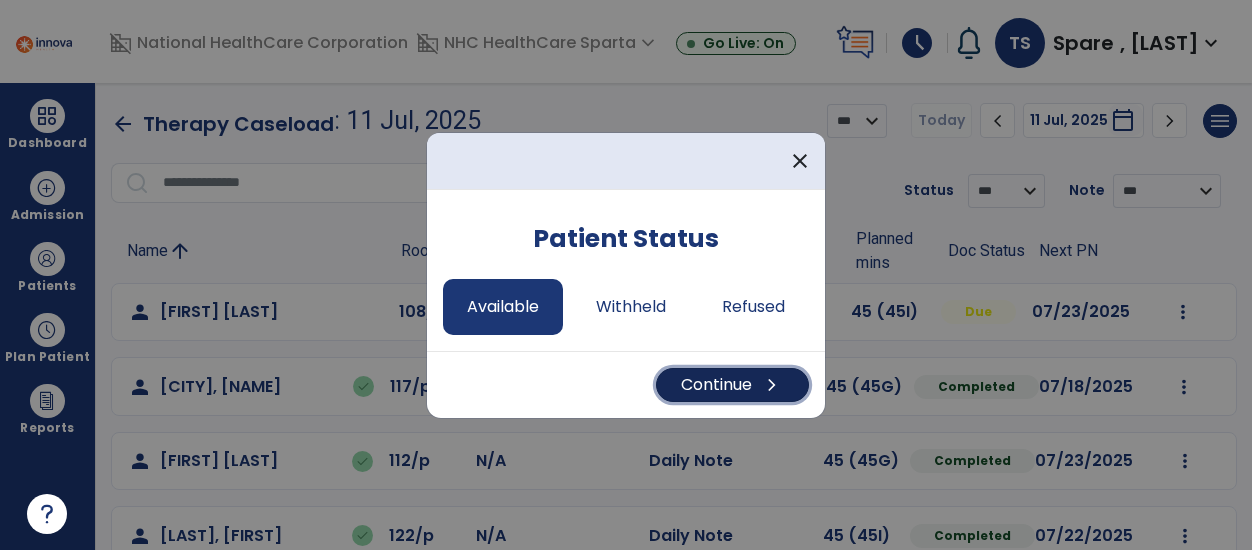 click on "Continue   chevron_right" at bounding box center [732, 385] 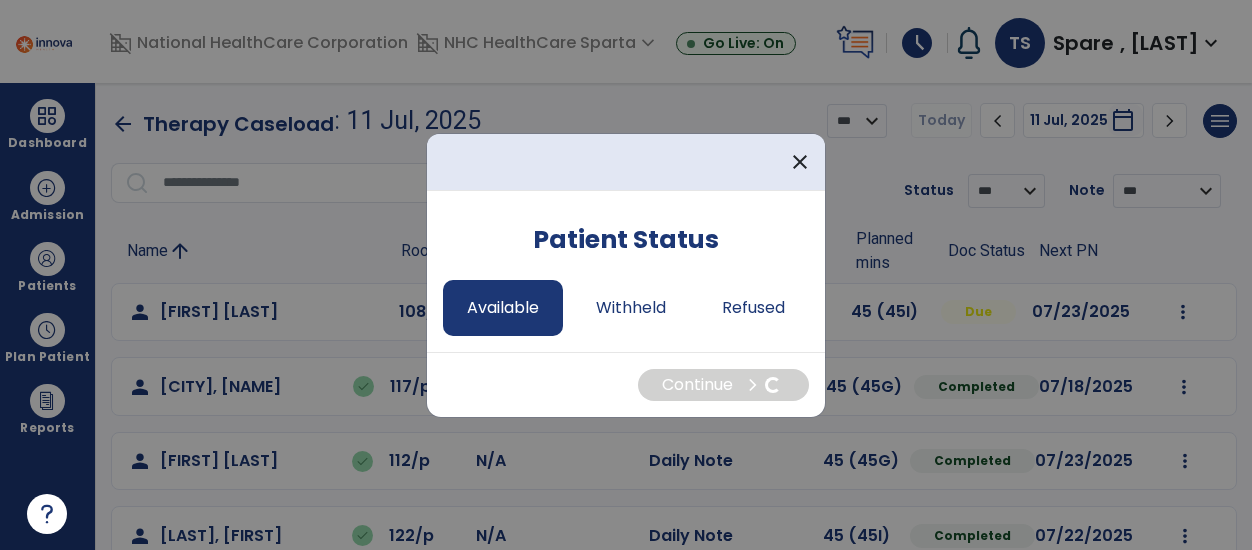 select on "*" 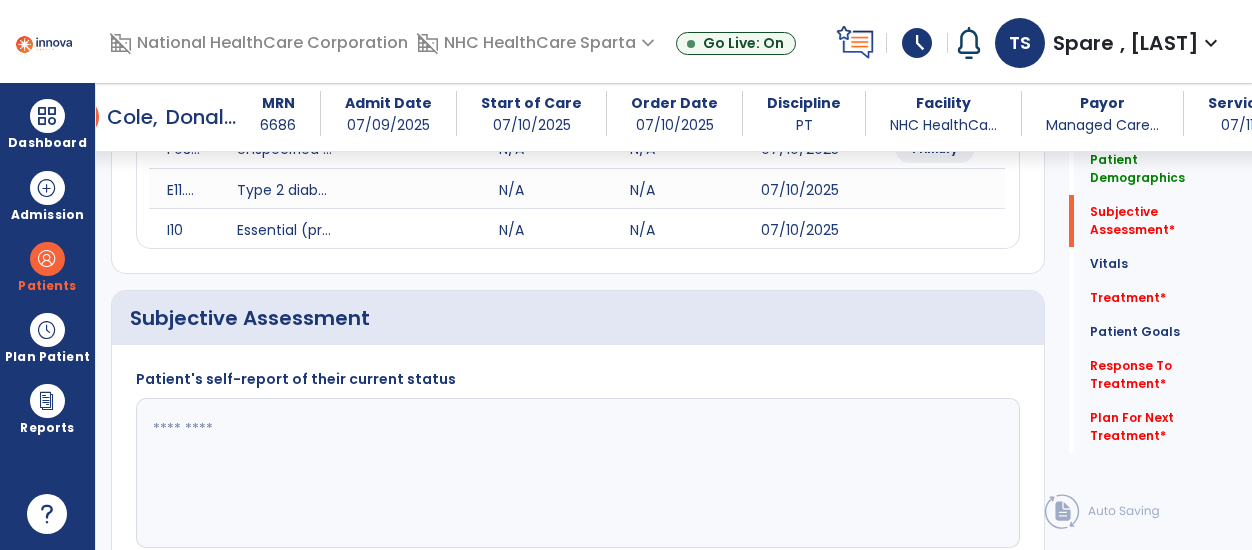 scroll, scrollTop: 361, scrollLeft: 0, axis: vertical 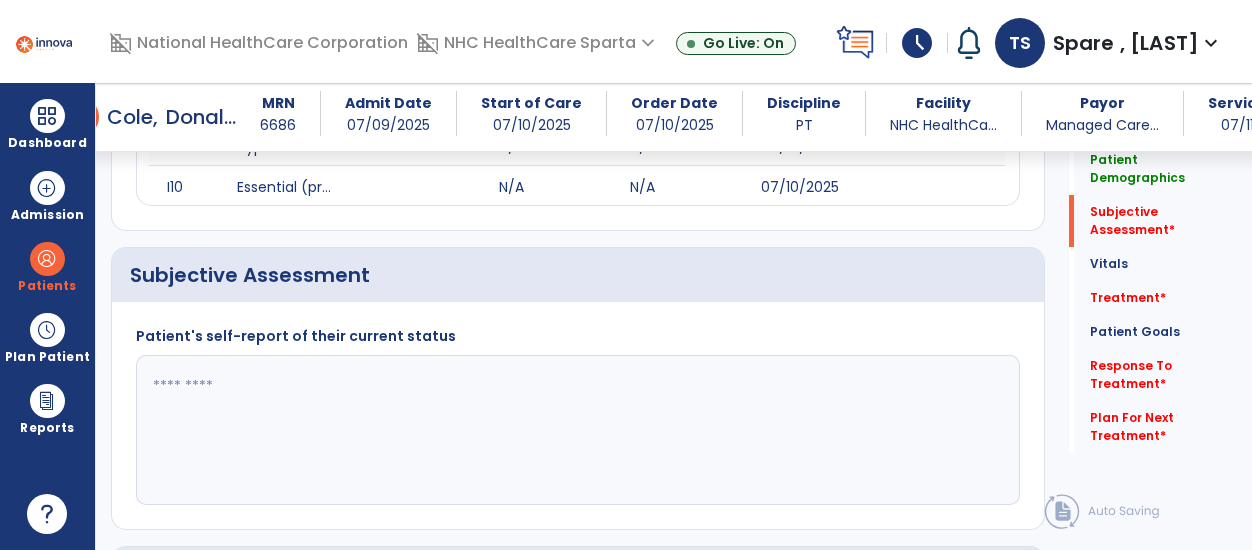 click 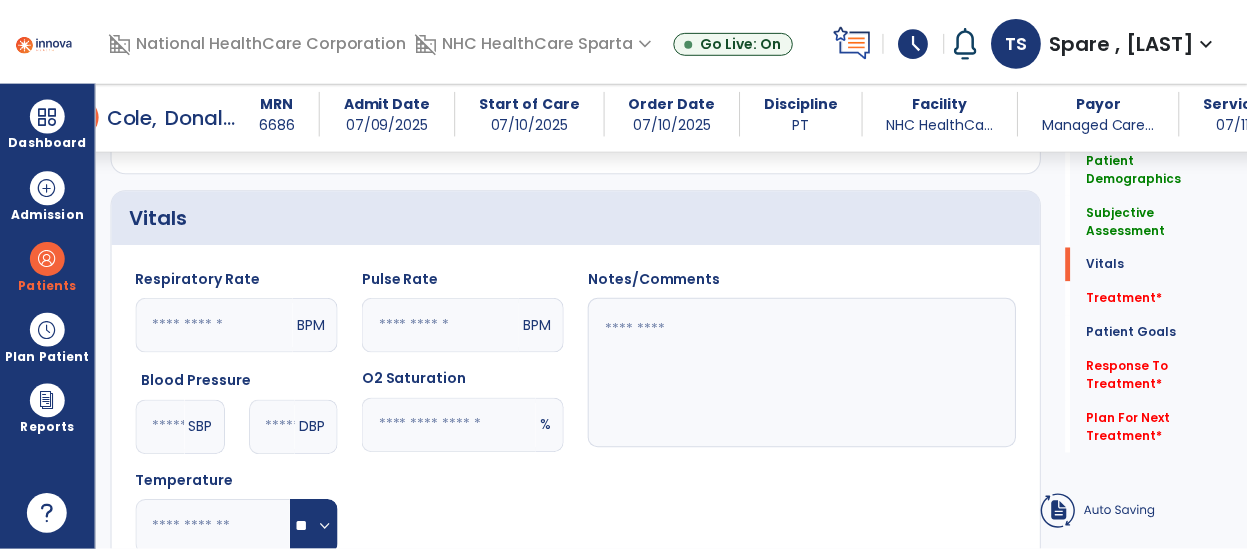 scroll, scrollTop: 967, scrollLeft: 0, axis: vertical 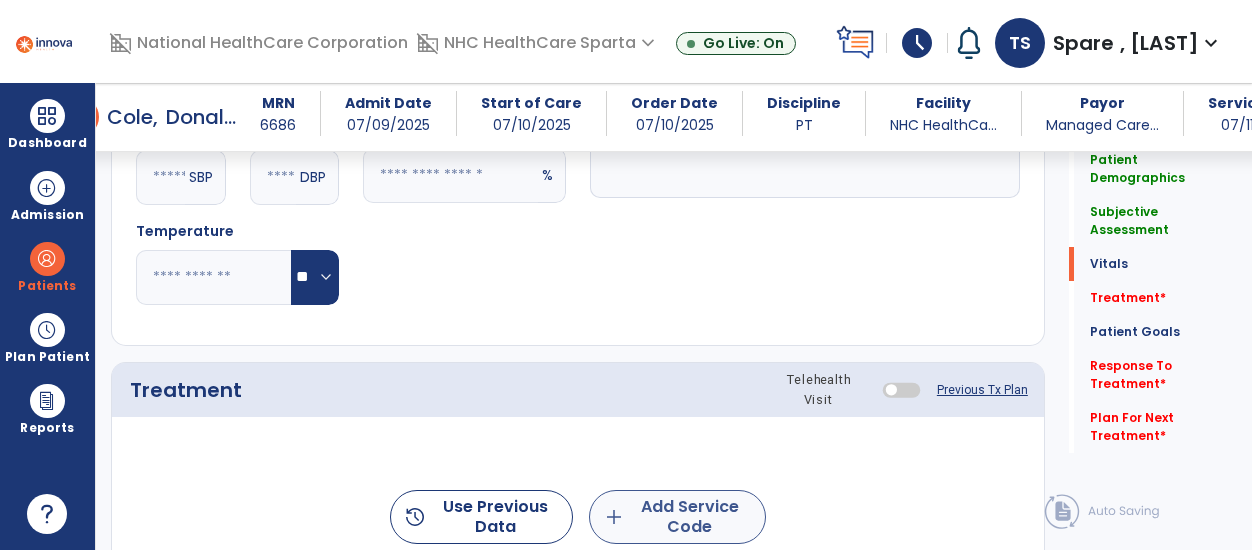 type on "**********" 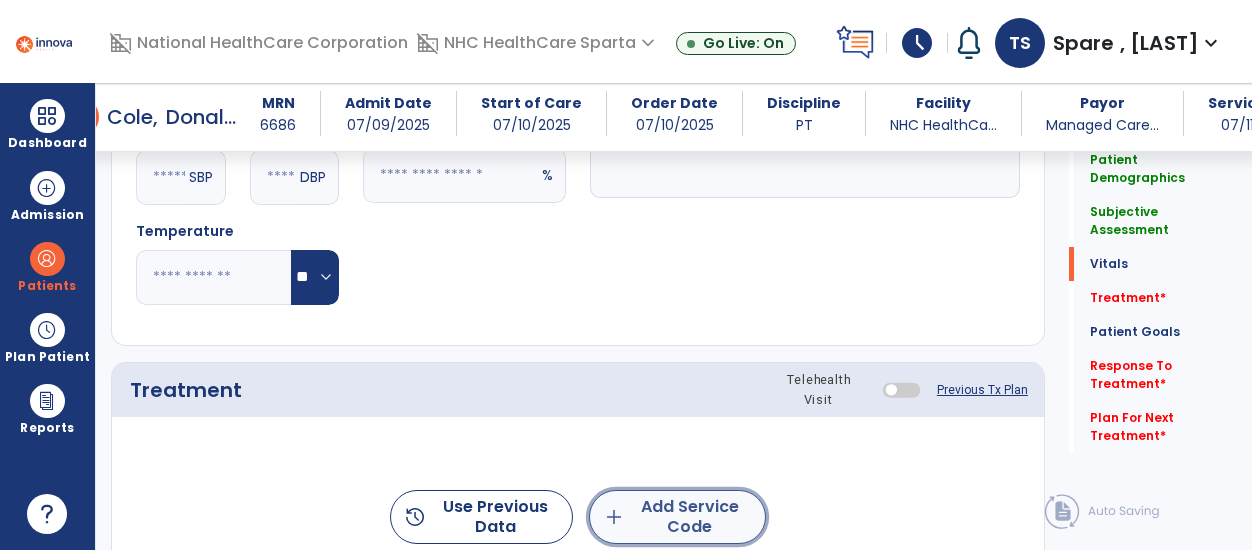 click on "add  Add Service Code" 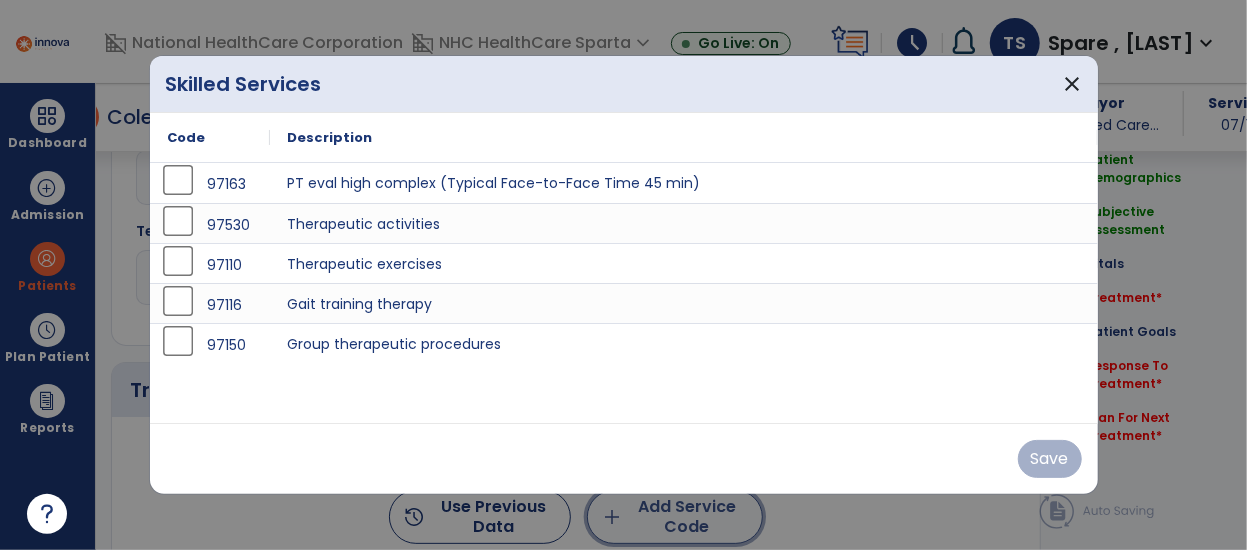 scroll, scrollTop: 967, scrollLeft: 0, axis: vertical 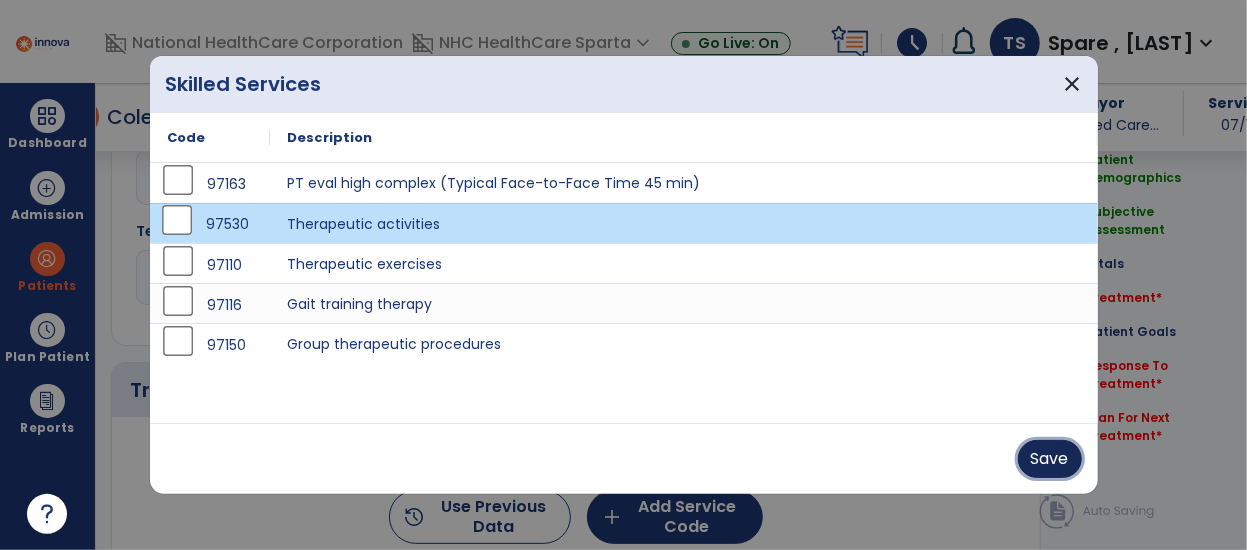 click on "Save" at bounding box center [1050, 459] 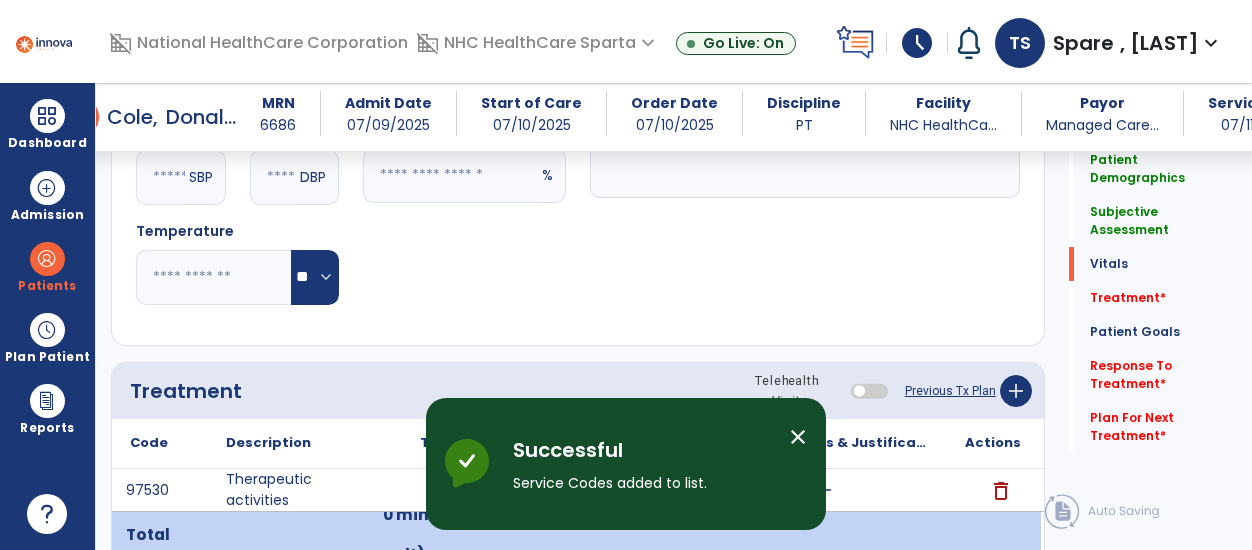 click on "close" at bounding box center [798, 437] 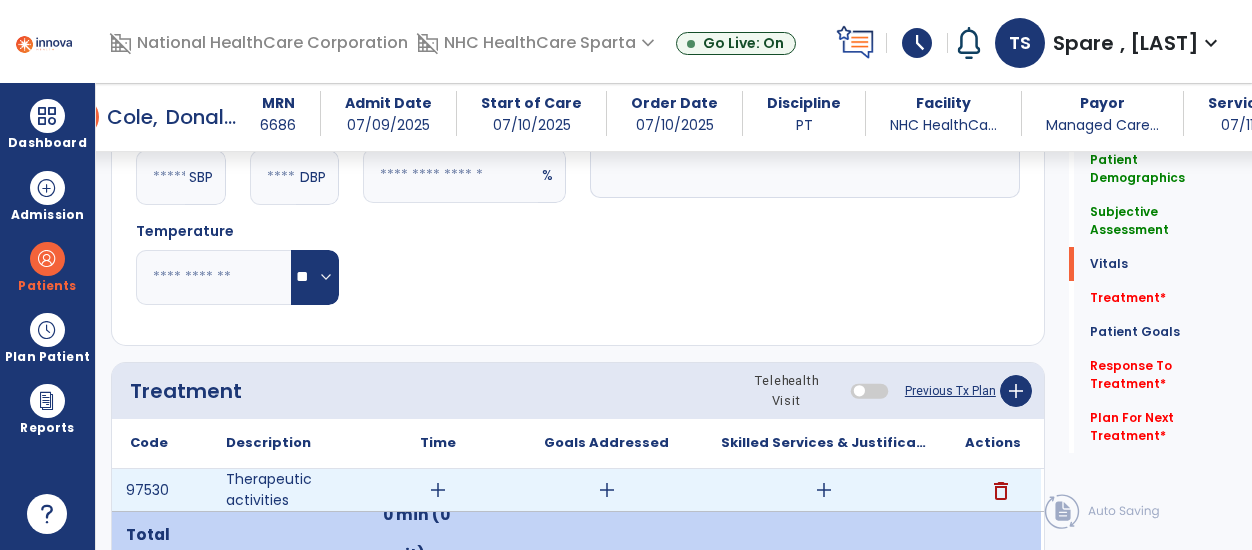 click on "add" at bounding box center [438, 490] 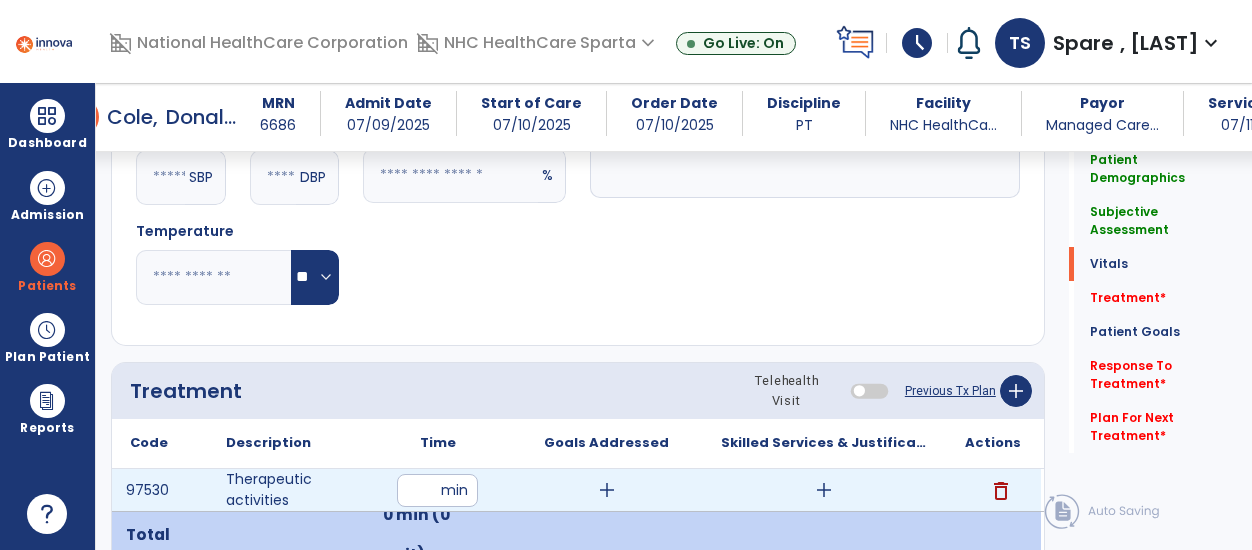 type on "**" 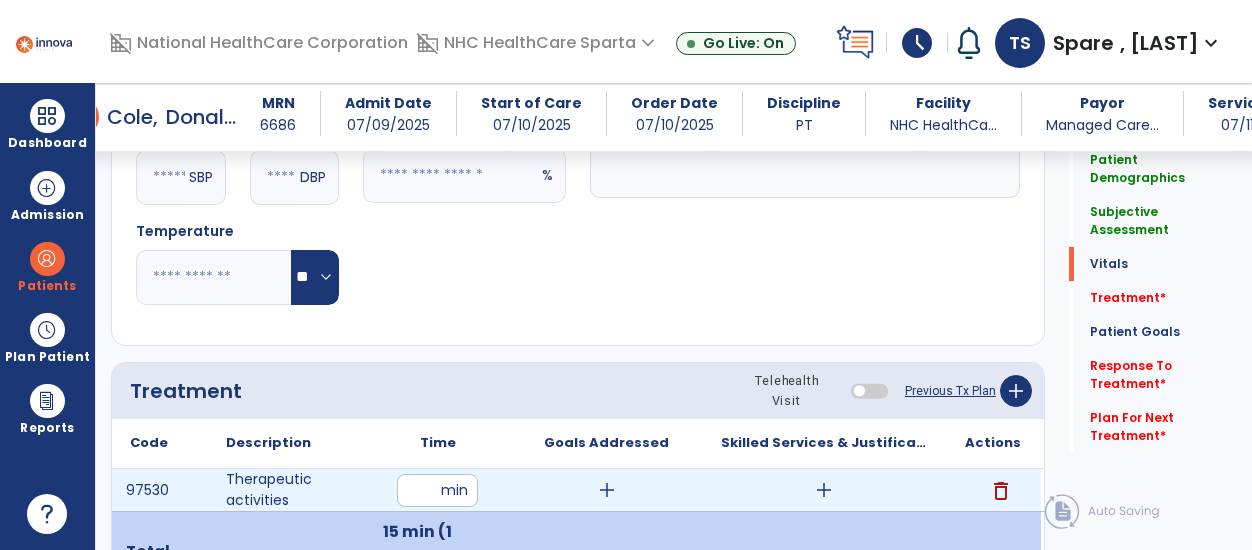 click on "add" at bounding box center [607, 490] 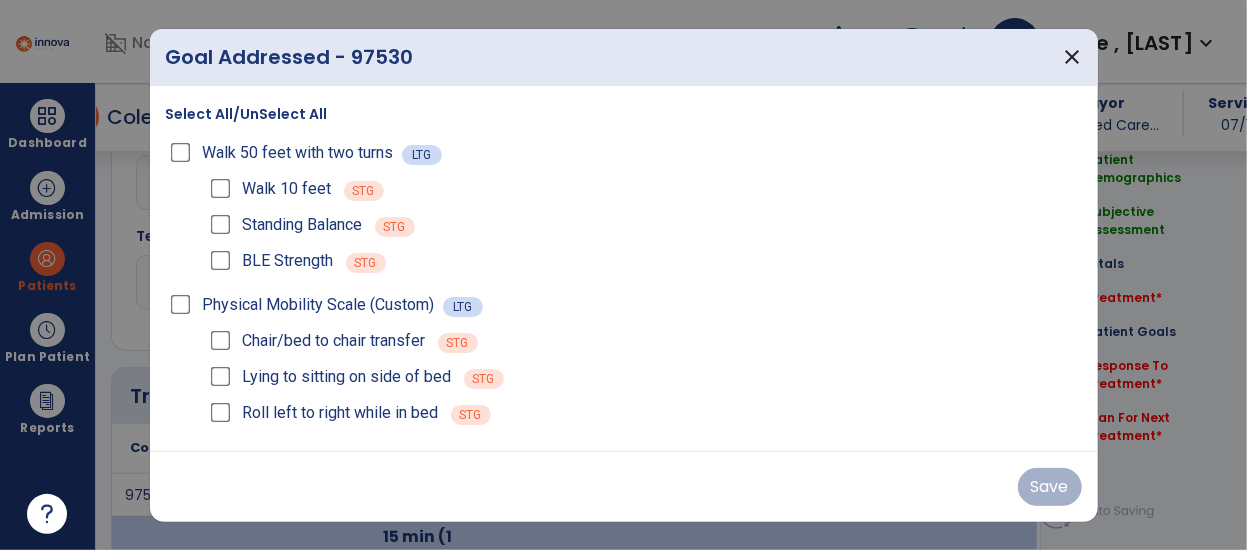 scroll, scrollTop: 967, scrollLeft: 0, axis: vertical 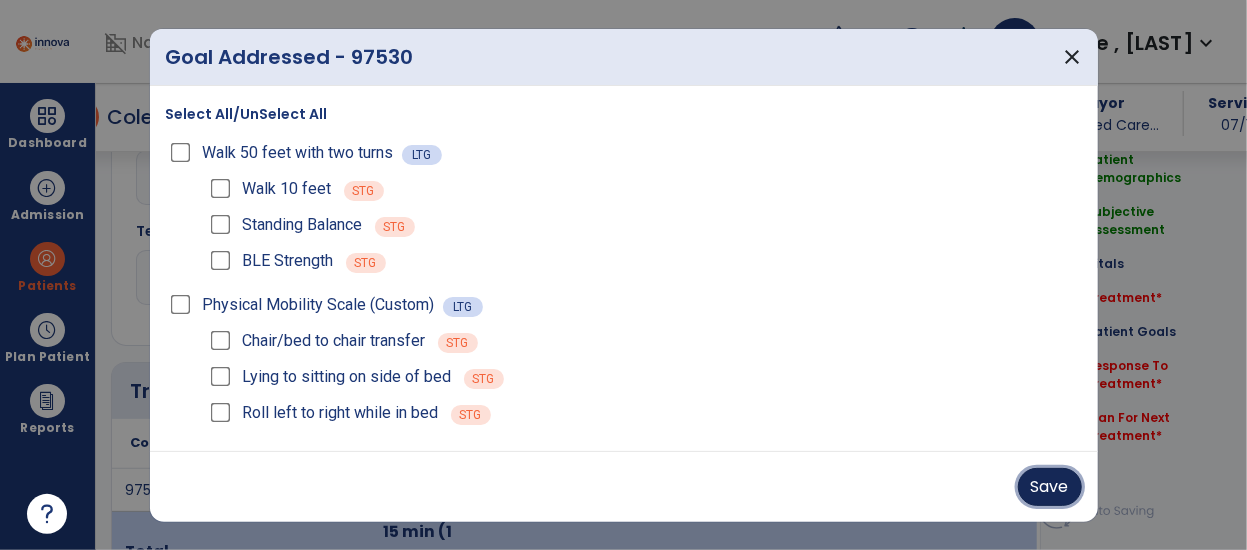 click on "Save" at bounding box center (1050, 487) 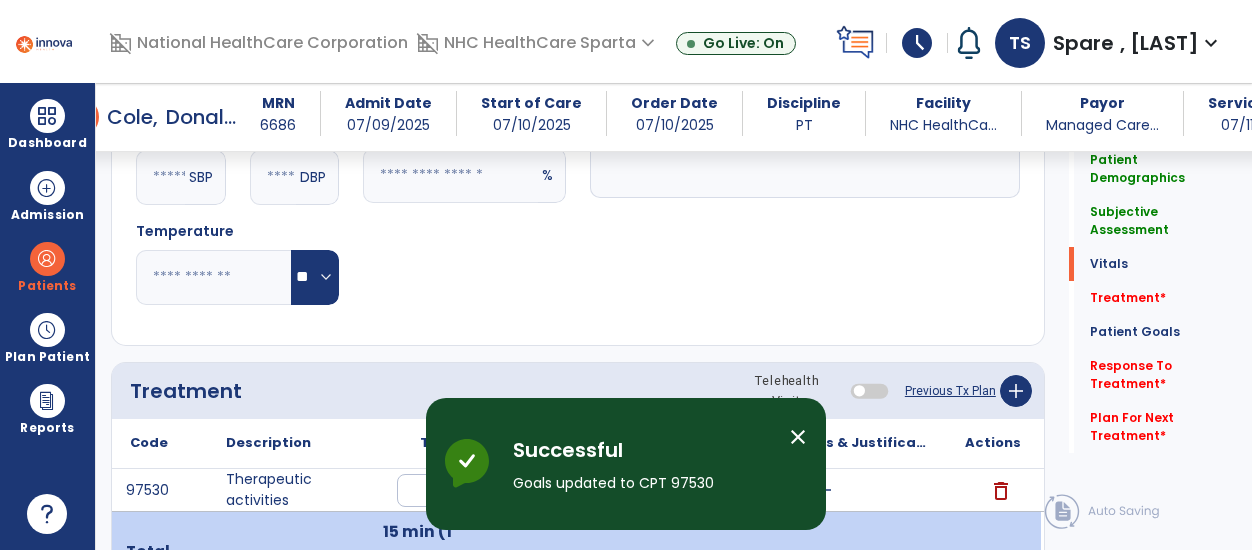 click on "close" at bounding box center [798, 437] 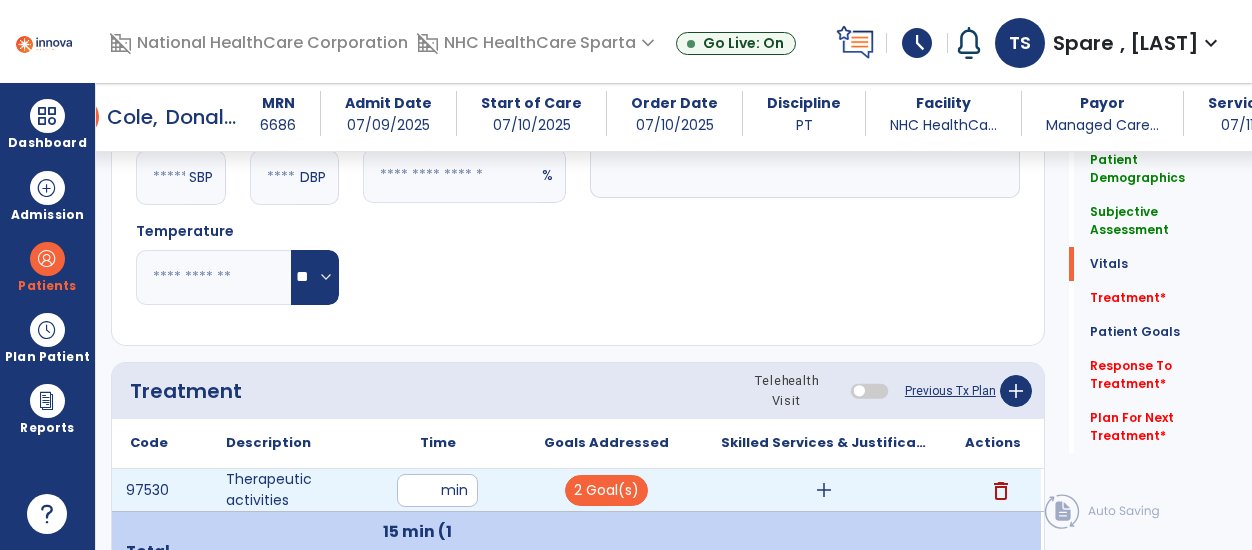click on "add" at bounding box center [824, 490] 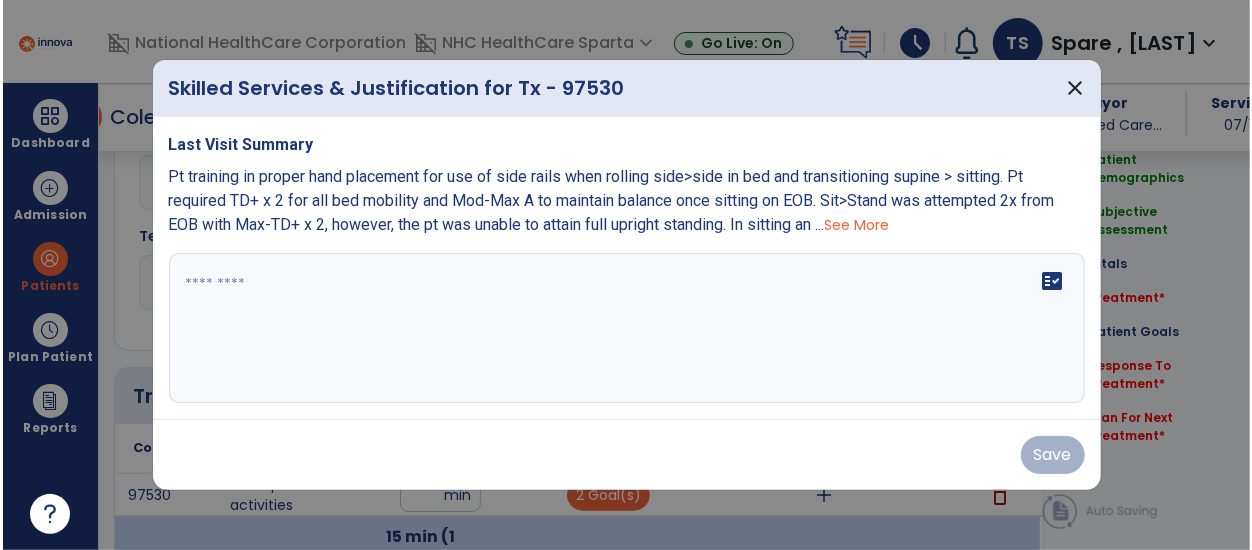 scroll, scrollTop: 967, scrollLeft: 0, axis: vertical 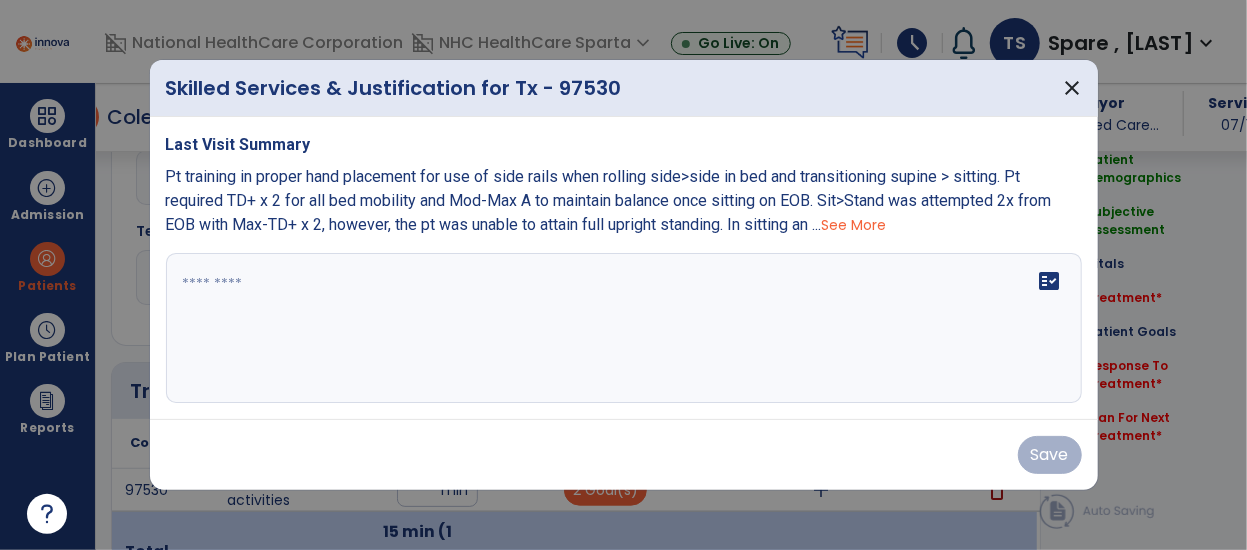 click on "fact_check" at bounding box center [624, 328] 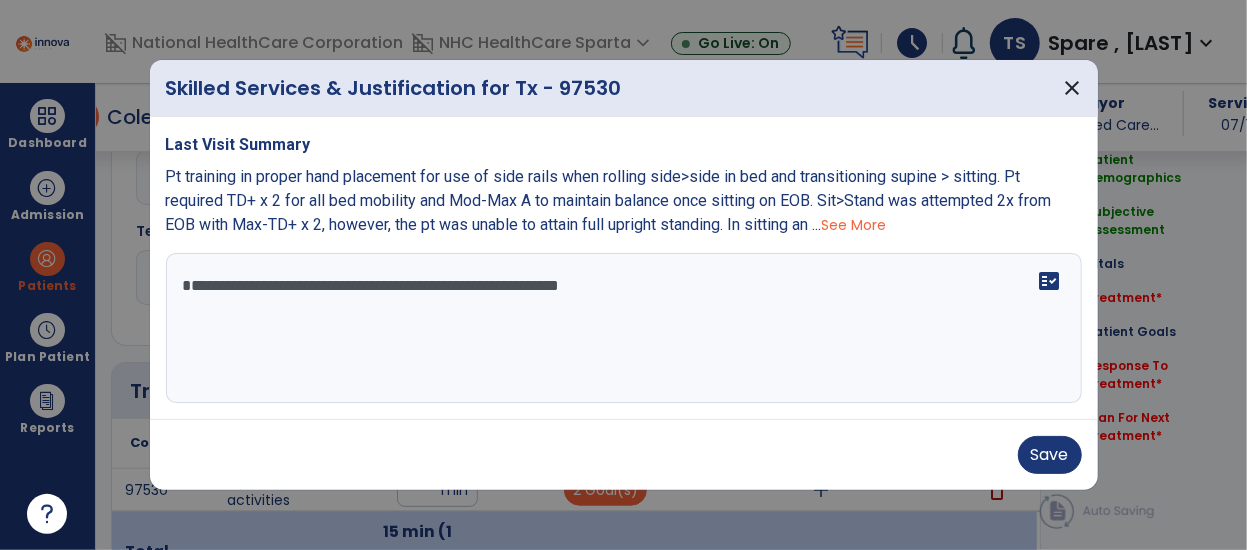 click on "**********" at bounding box center [624, 328] 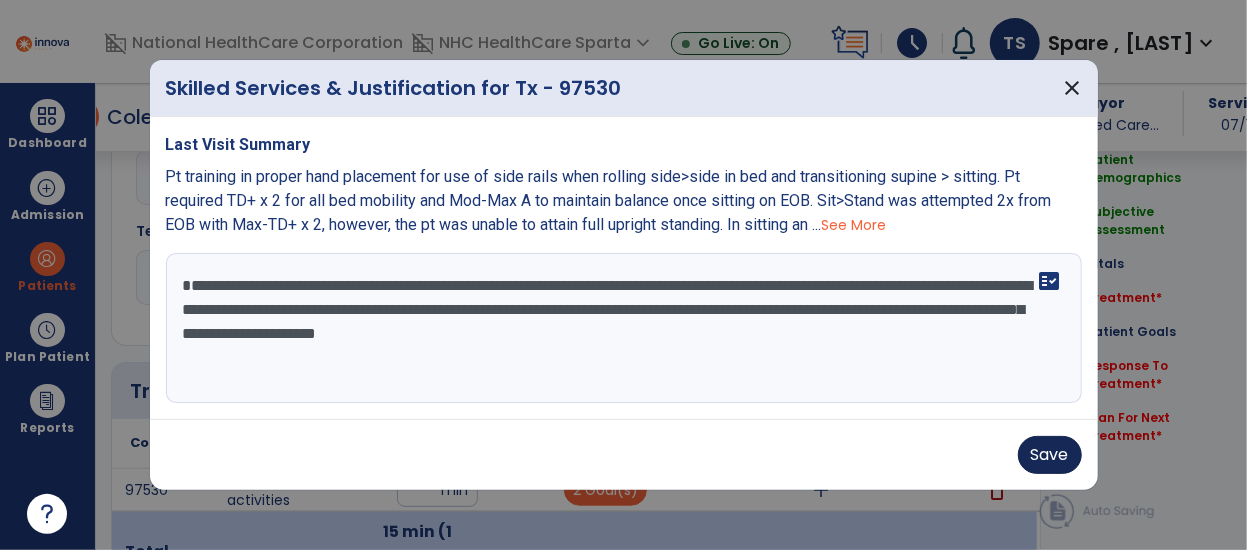type on "**********" 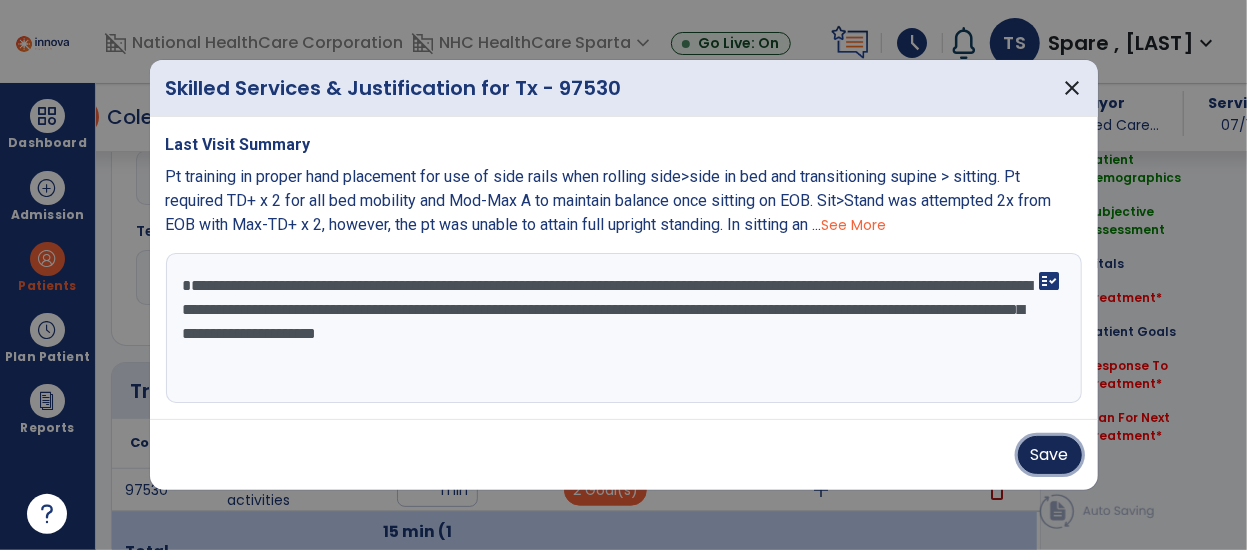 click on "Save" at bounding box center (1050, 455) 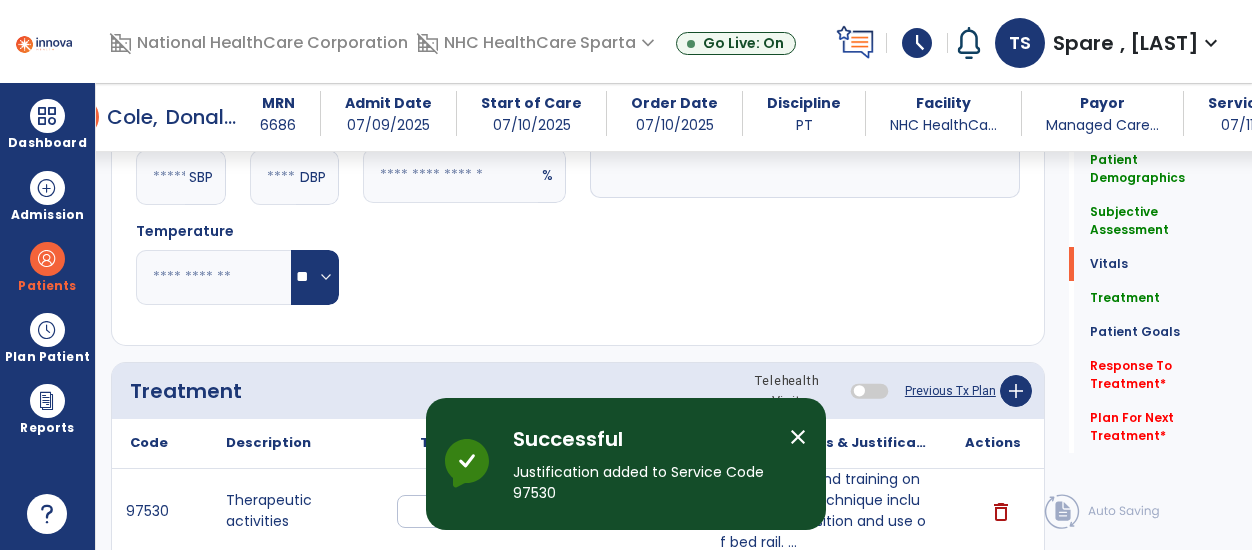 click on "close" at bounding box center (798, 437) 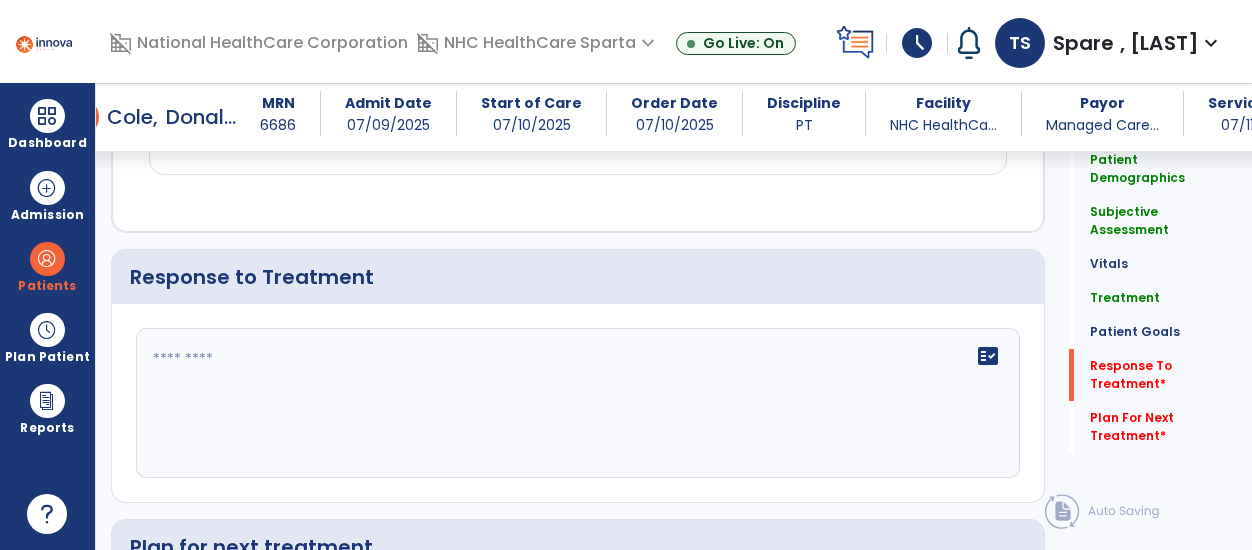 scroll, scrollTop: 2855, scrollLeft: 0, axis: vertical 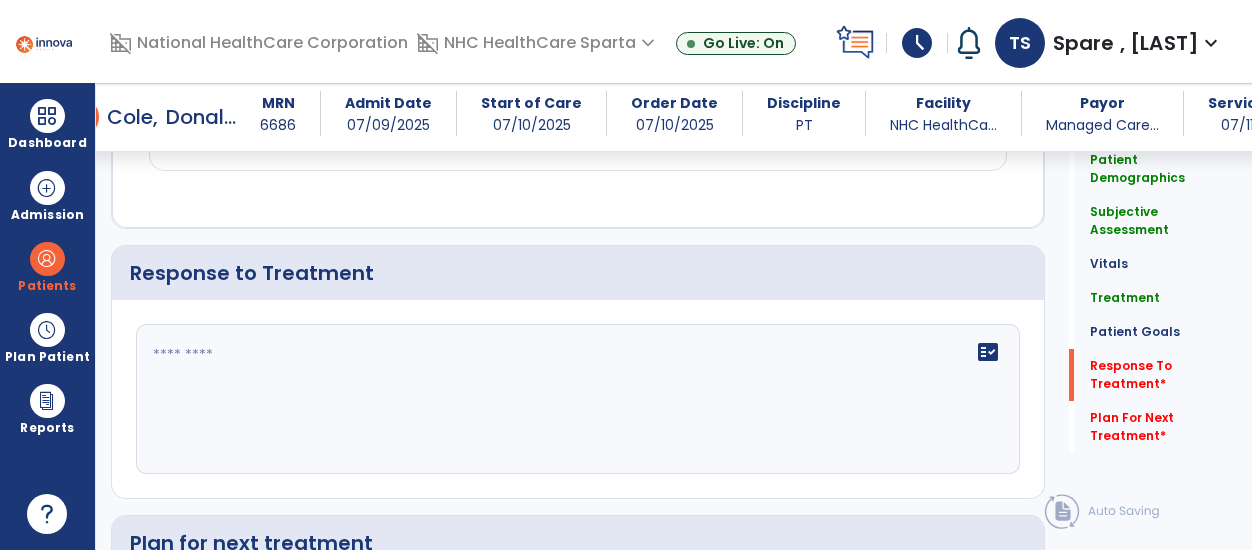 click on "fact_check" 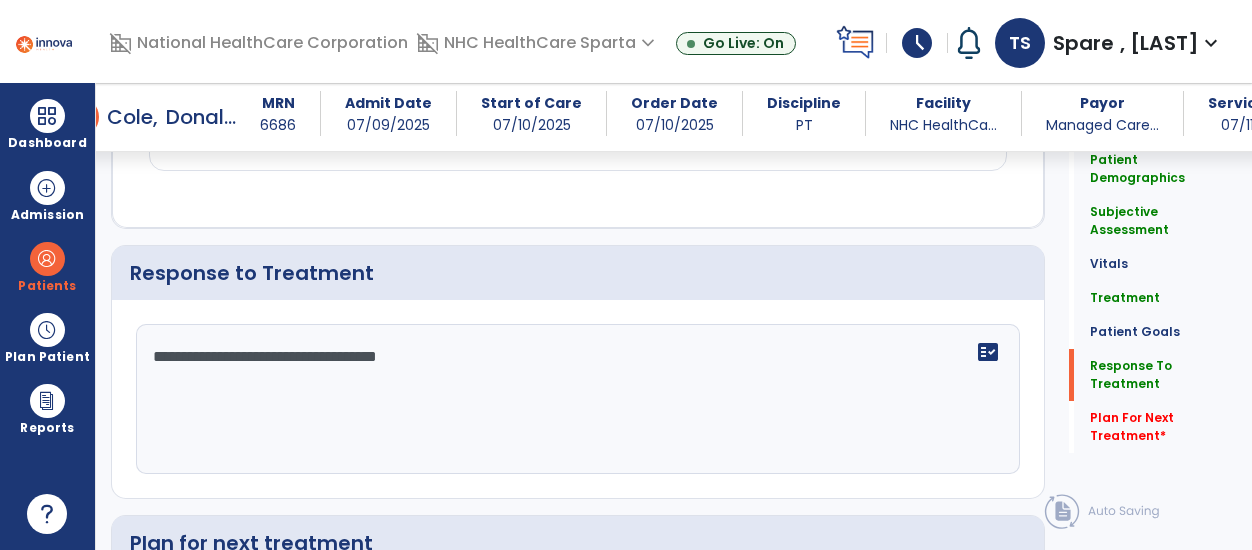 scroll, scrollTop: 2855, scrollLeft: 0, axis: vertical 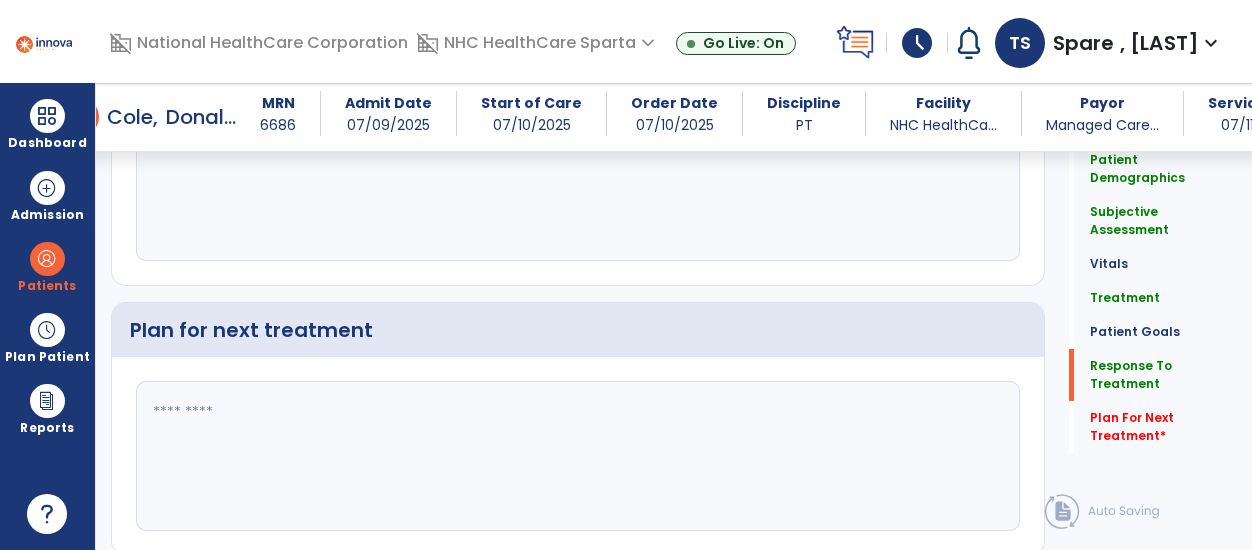 type on "**********" 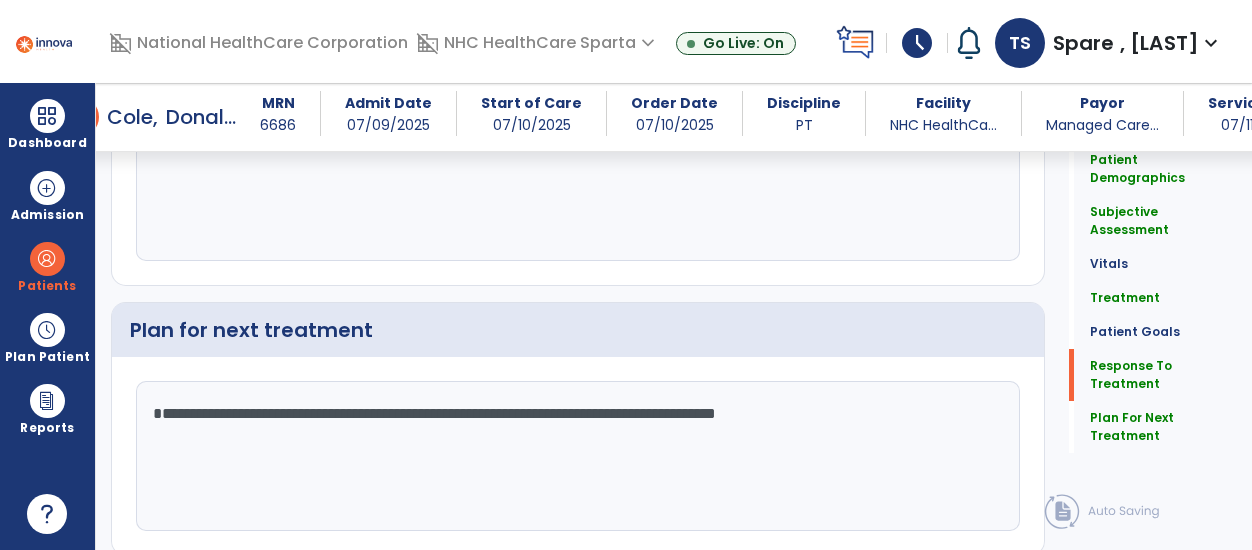 scroll, scrollTop: 3128, scrollLeft: 0, axis: vertical 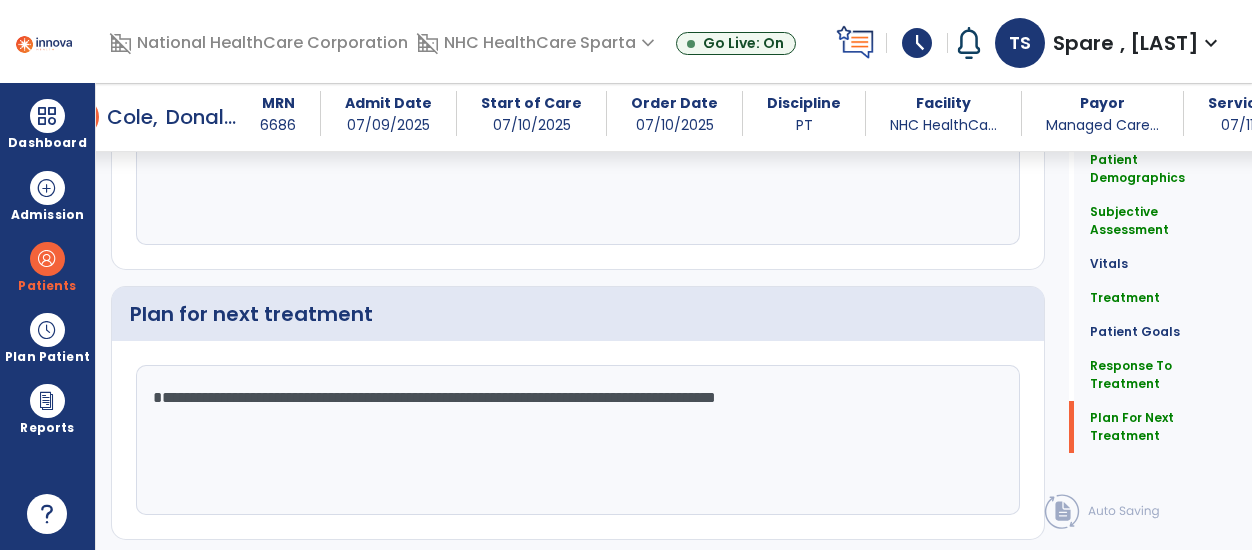 type on "**********" 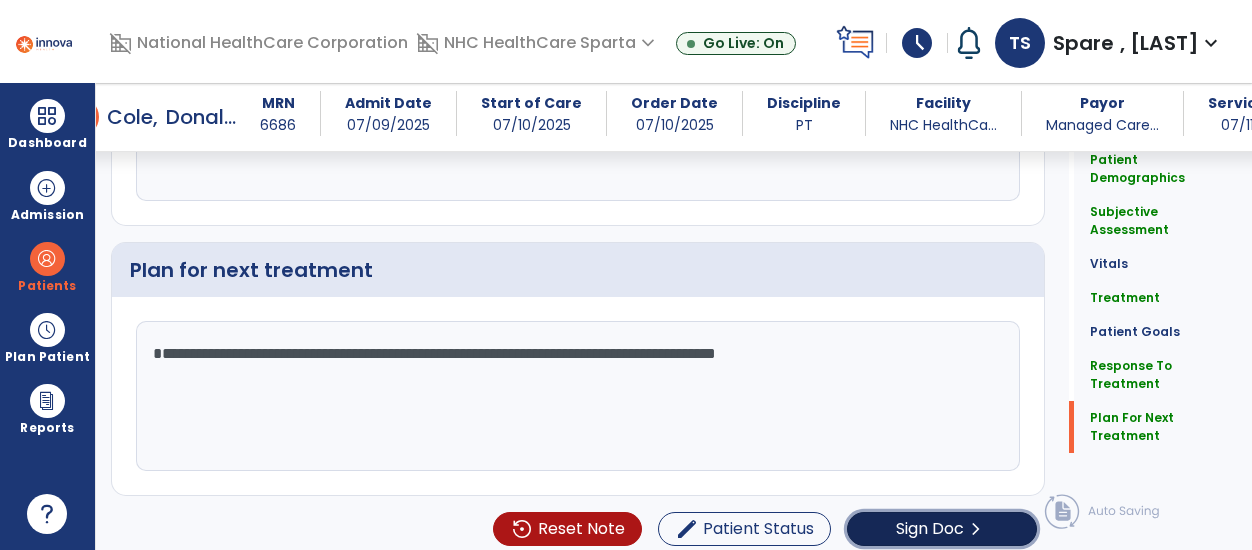 click on "Sign Doc  chevron_right" 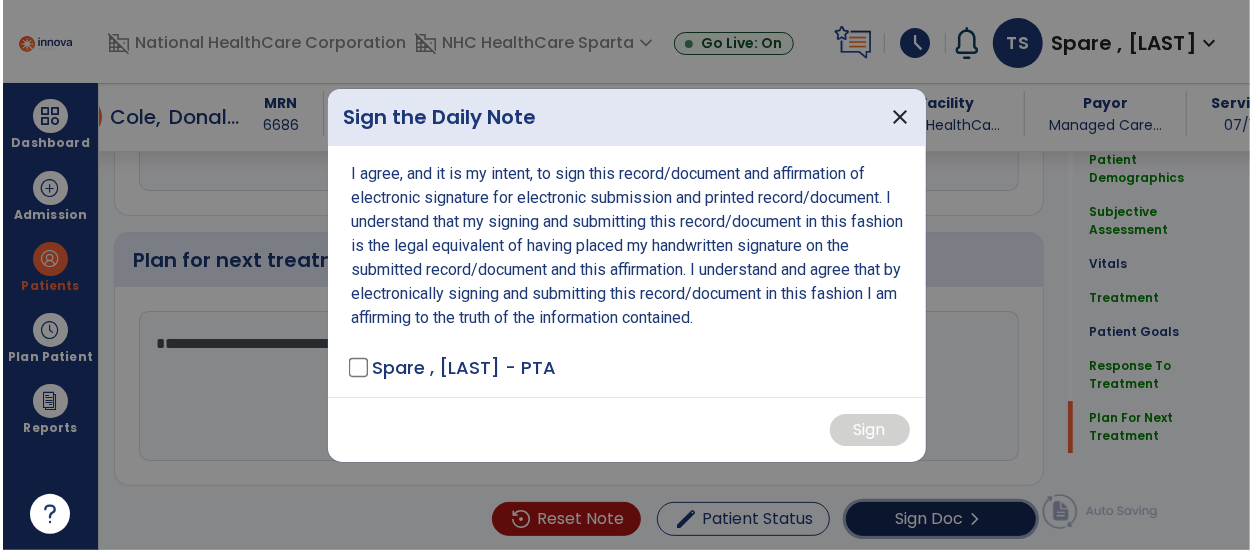 scroll, scrollTop: 3128, scrollLeft: 0, axis: vertical 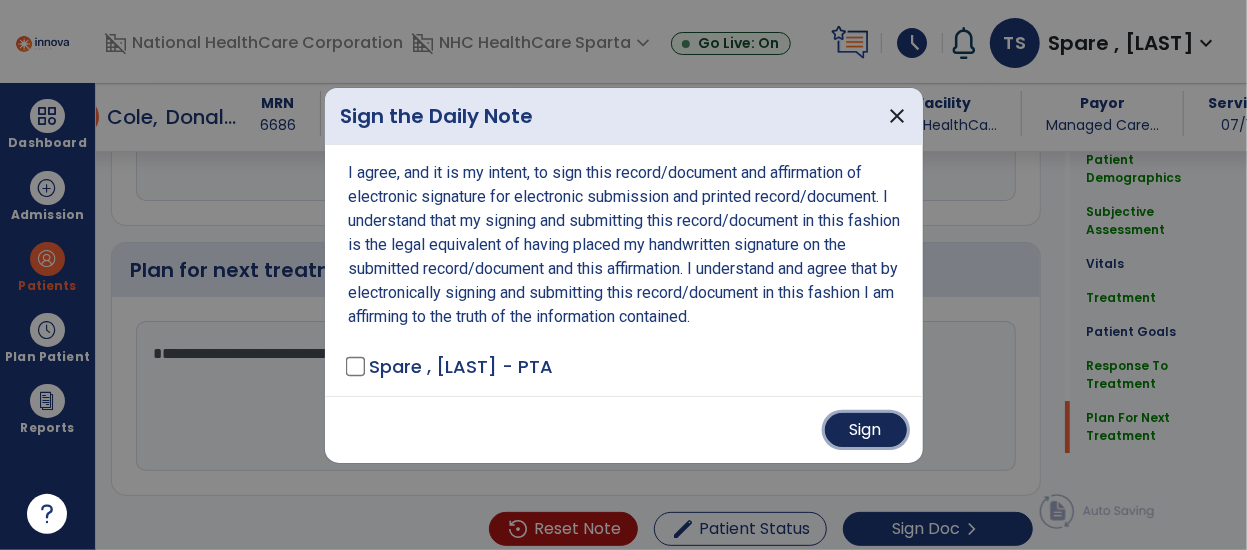 click on "Sign" at bounding box center [866, 430] 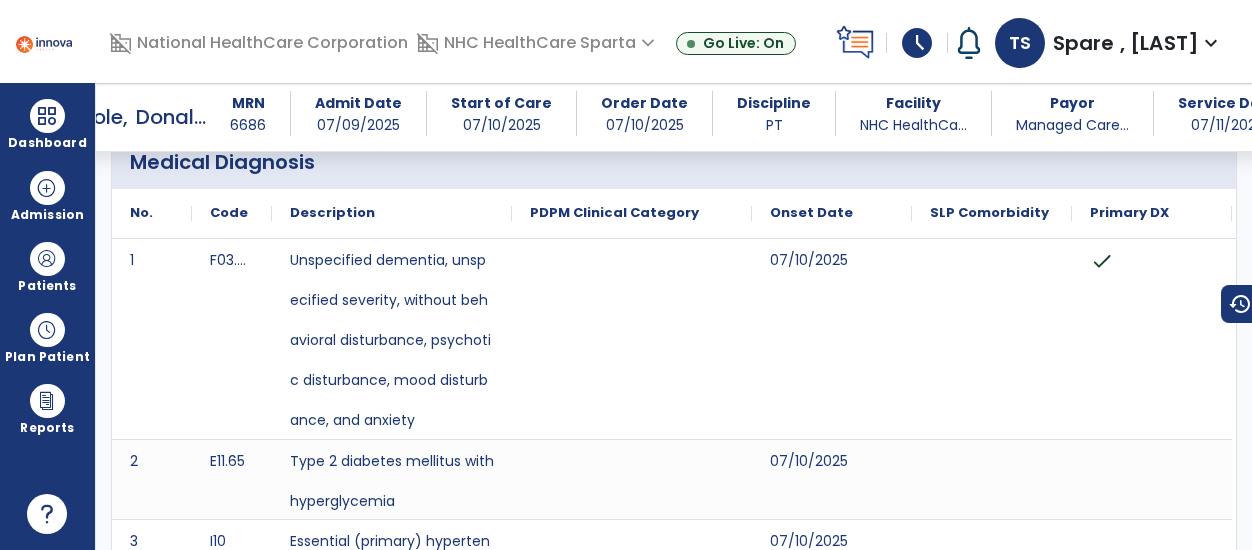 scroll, scrollTop: 0, scrollLeft: 0, axis: both 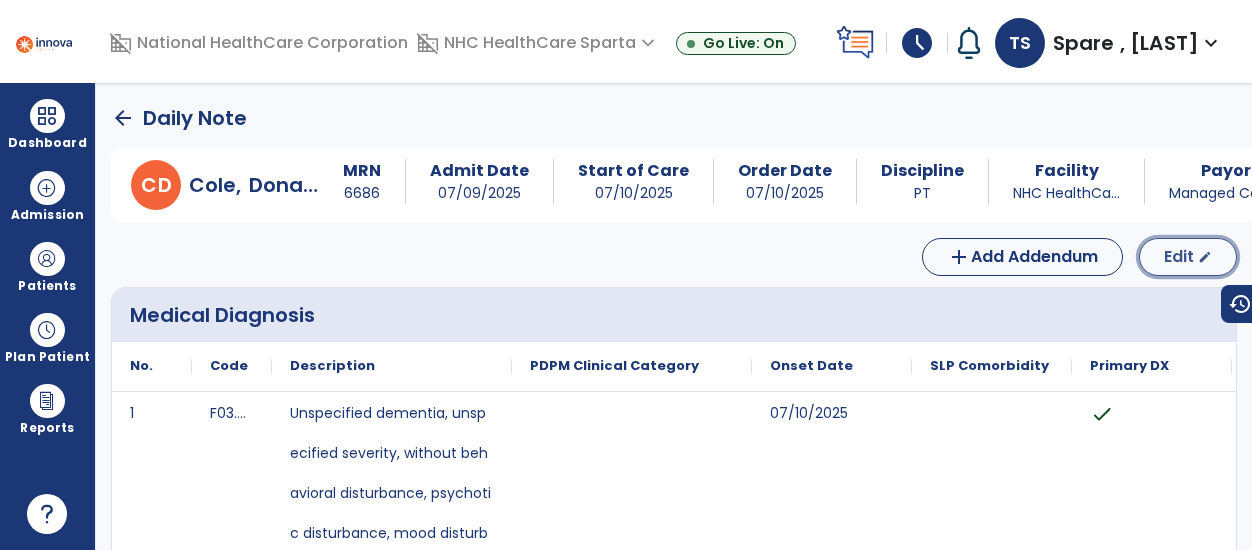 click on "Edit  edit" 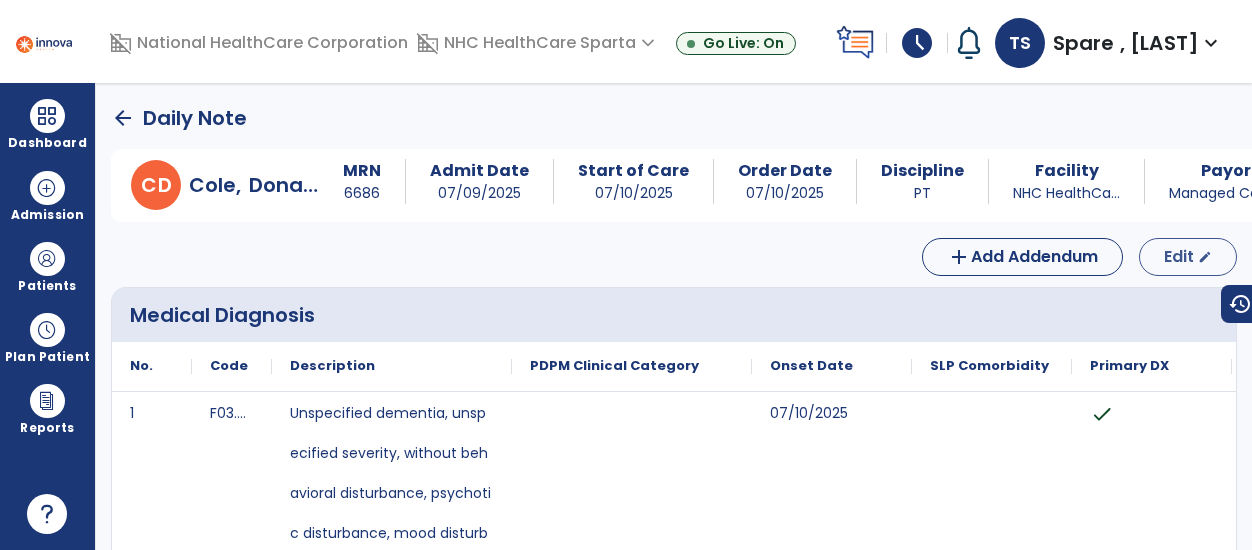 select on "*" 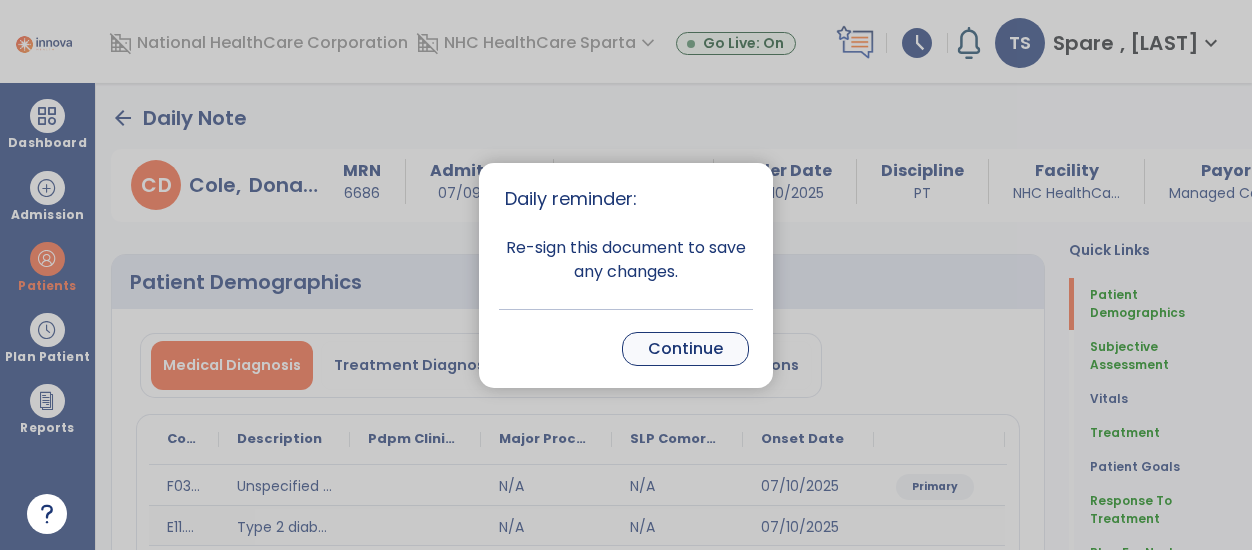 click on "Continue" at bounding box center (685, 349) 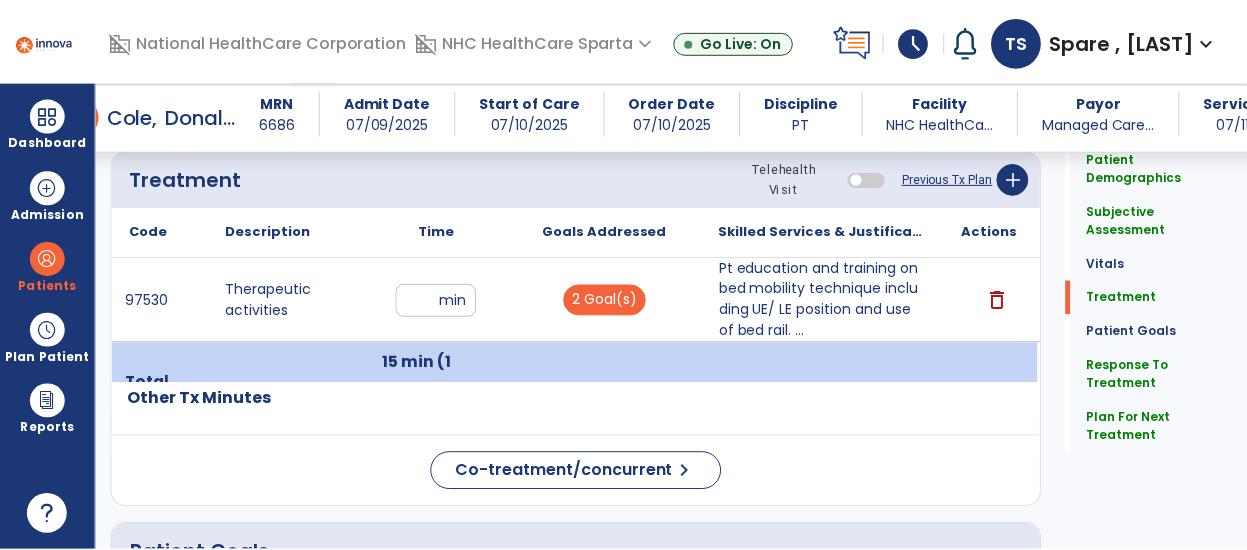 scroll, scrollTop: 1183, scrollLeft: 0, axis: vertical 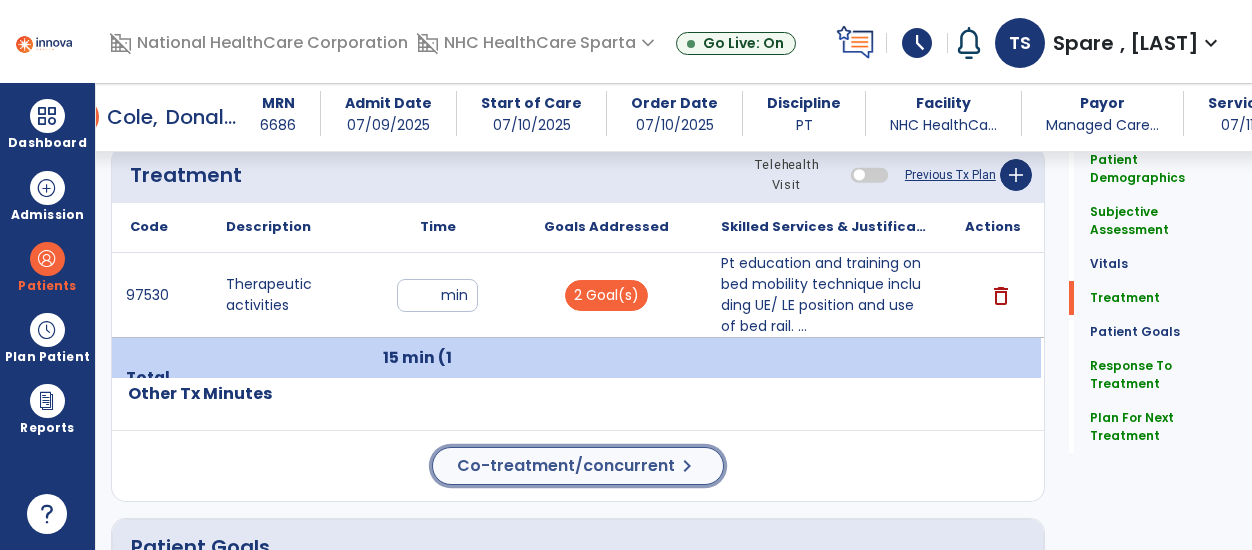 click on "Co-treatment/concurrent" 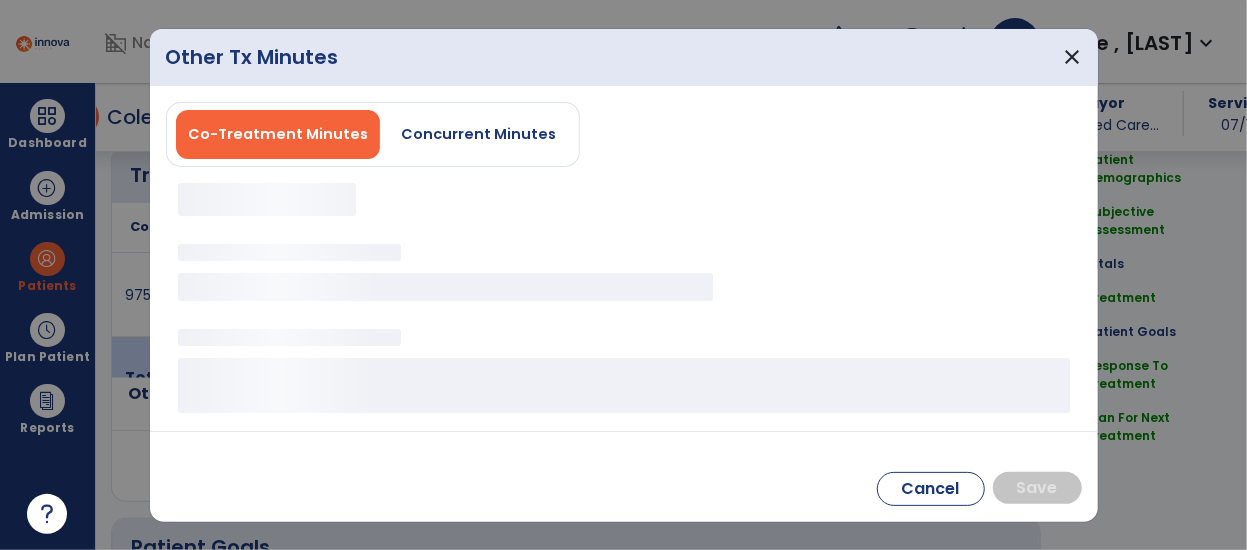 scroll, scrollTop: 1183, scrollLeft: 0, axis: vertical 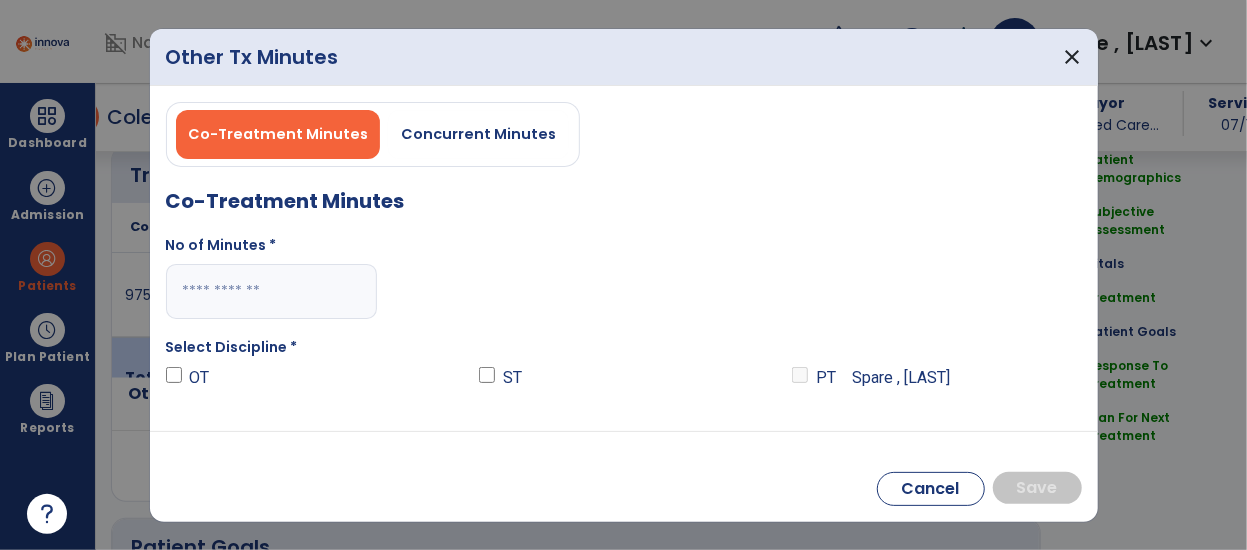 click at bounding box center [272, 291] 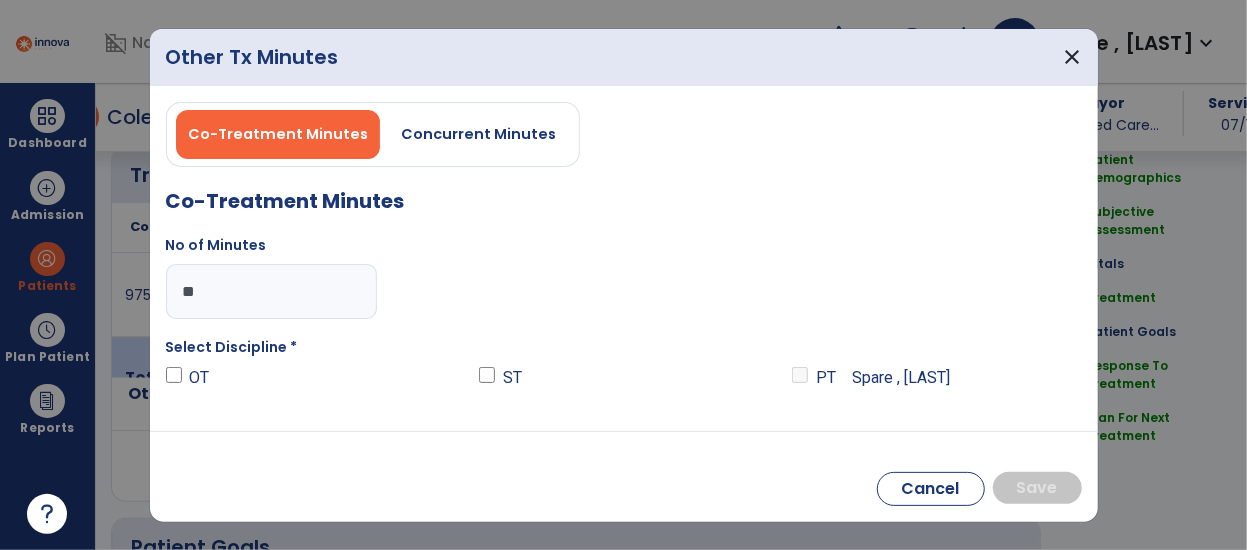 type on "**" 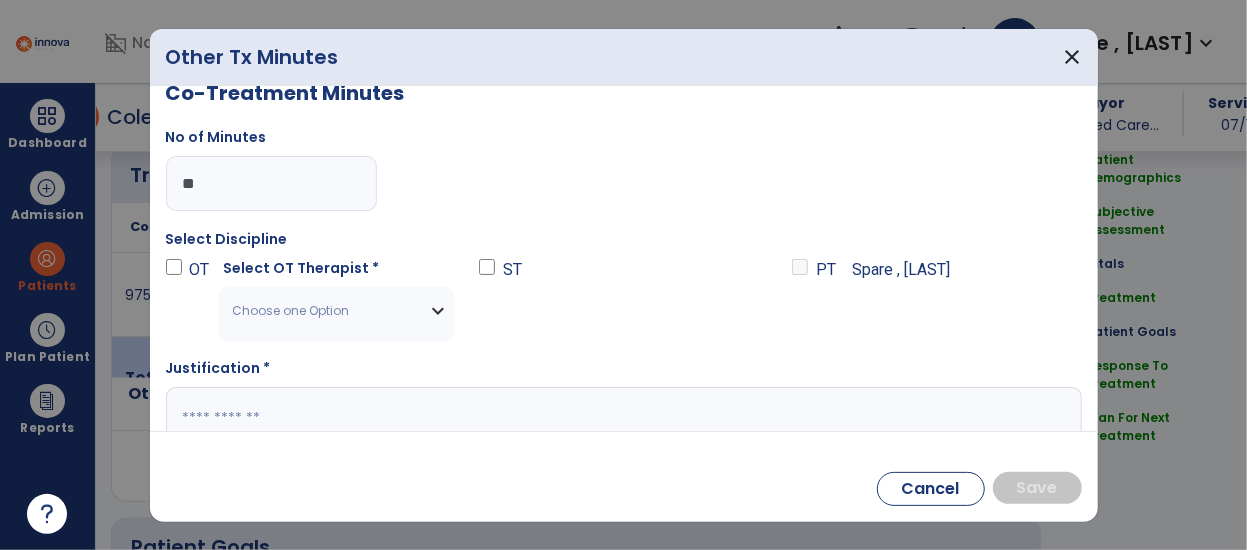 scroll, scrollTop: 156, scrollLeft: 0, axis: vertical 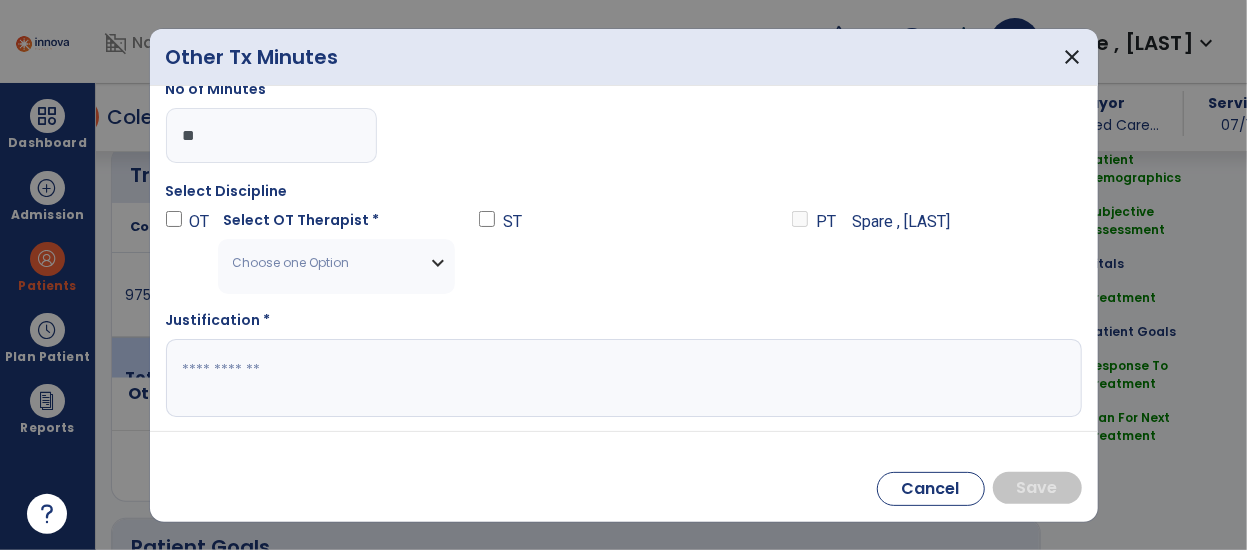 click on "Choose one Option" at bounding box center [336, 263] 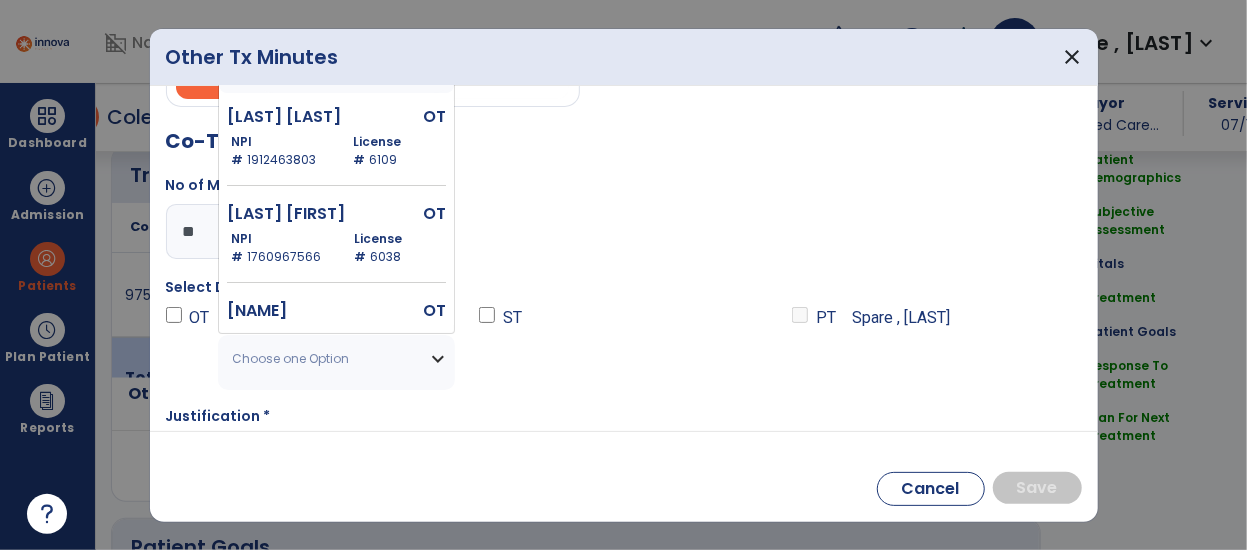 scroll, scrollTop: 58, scrollLeft: 0, axis: vertical 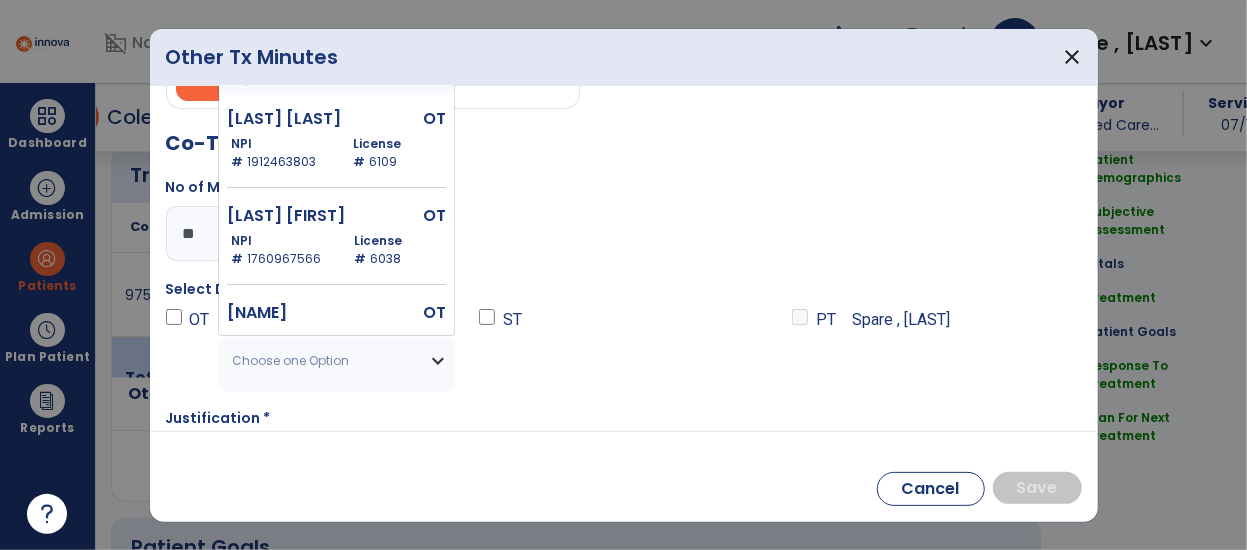 drag, startPoint x: 453, startPoint y: 123, endPoint x: 449, endPoint y: 147, distance: 24.33105 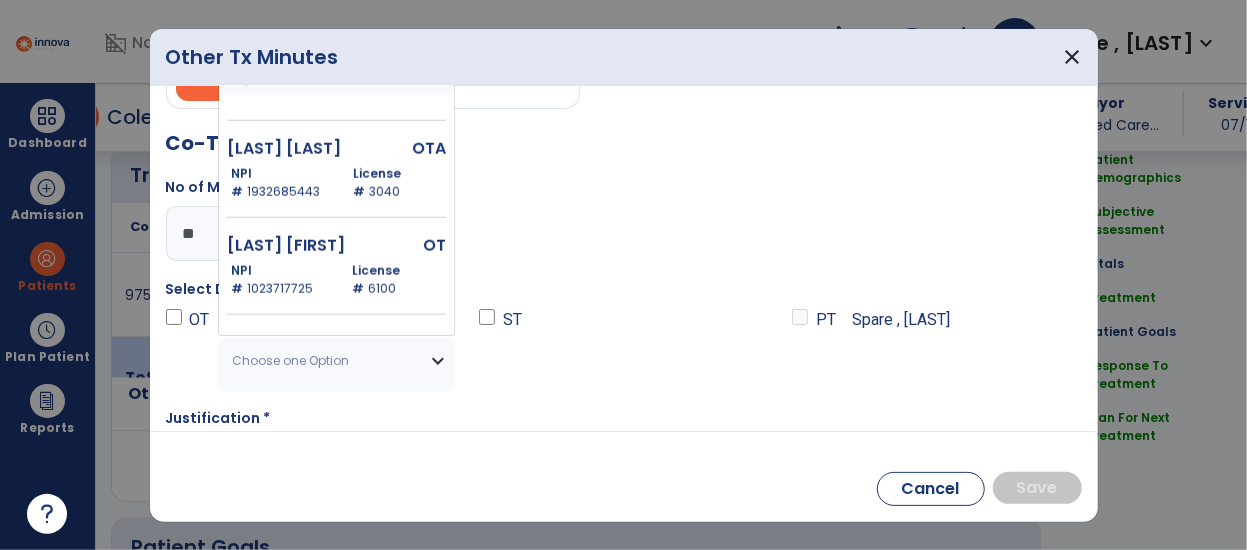 scroll, scrollTop: 990, scrollLeft: 0, axis: vertical 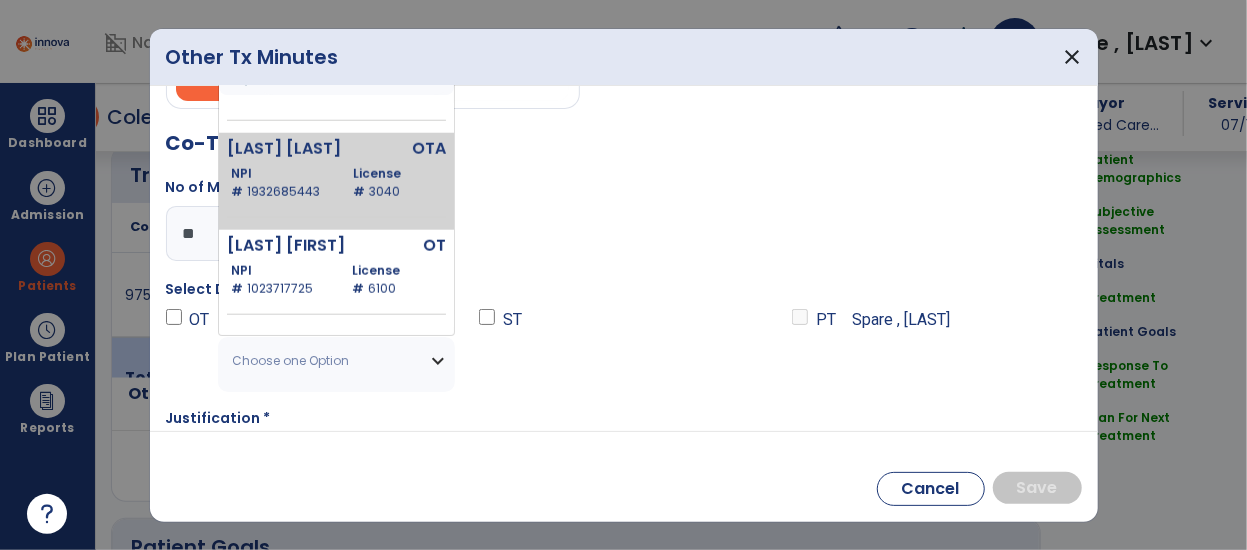 click on "[FIRST] [LAST]   OTA   NPI #  [NUMBER]  License #  [NUMBER]" at bounding box center (336, 181) 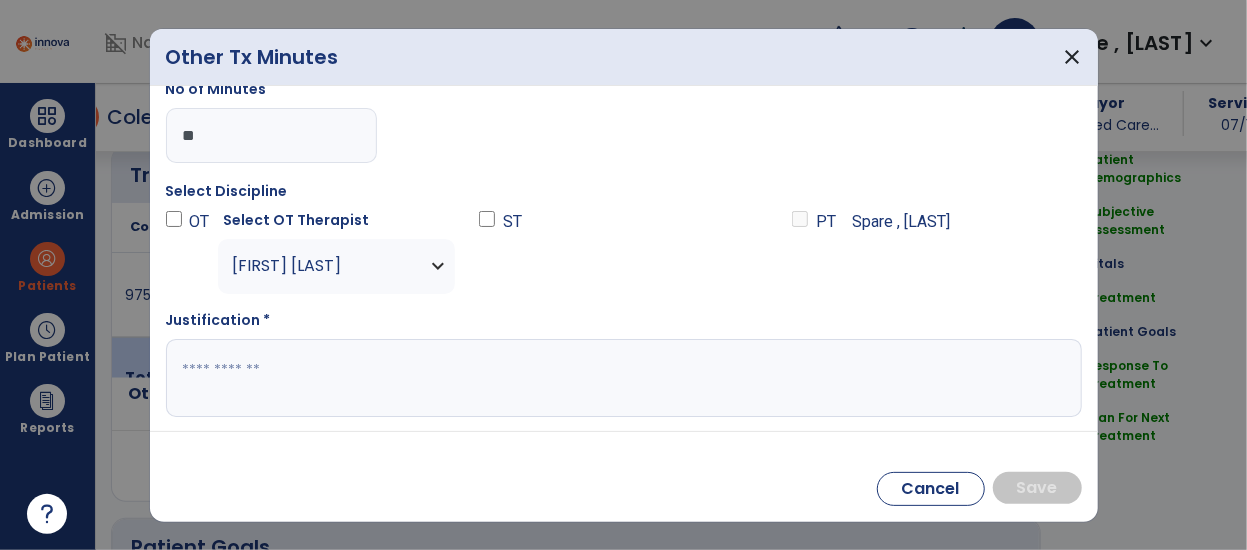 scroll, scrollTop: 156, scrollLeft: 0, axis: vertical 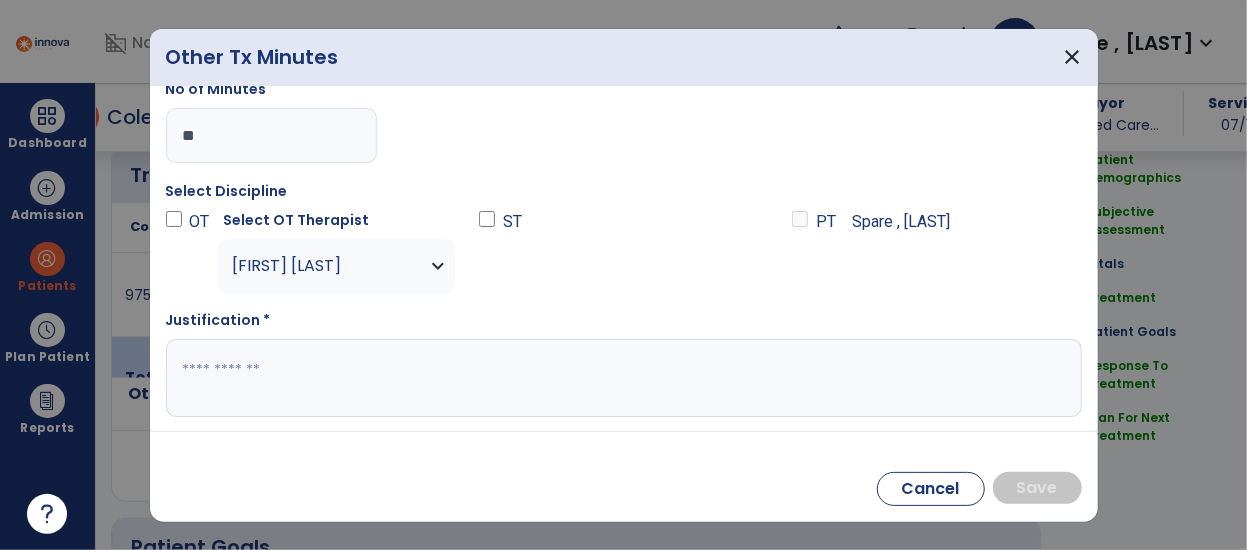 click at bounding box center [622, 378] 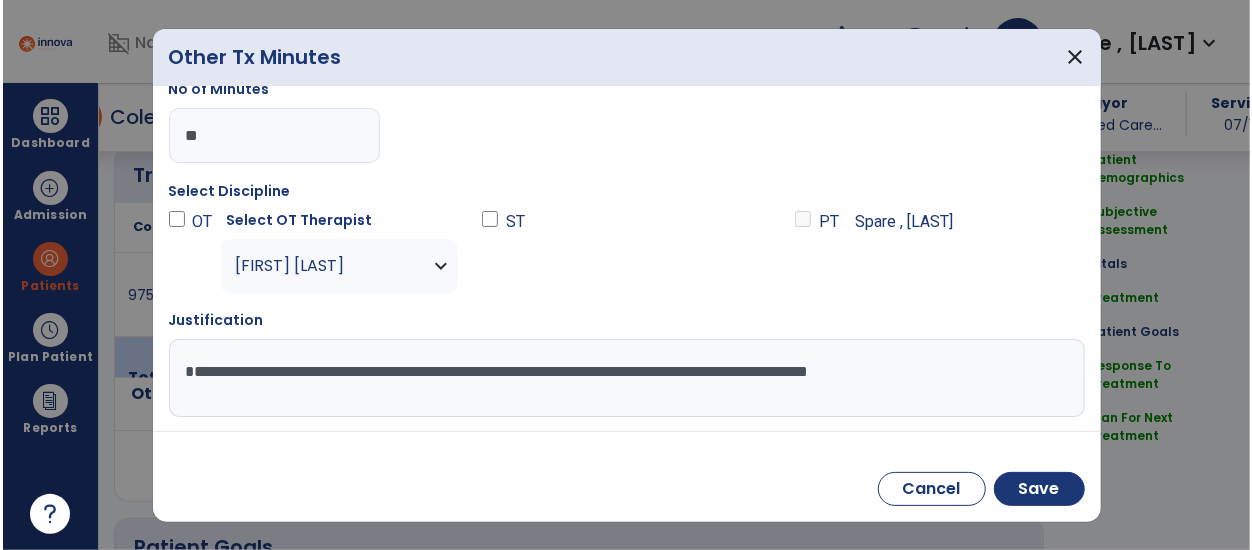 scroll, scrollTop: 156, scrollLeft: 0, axis: vertical 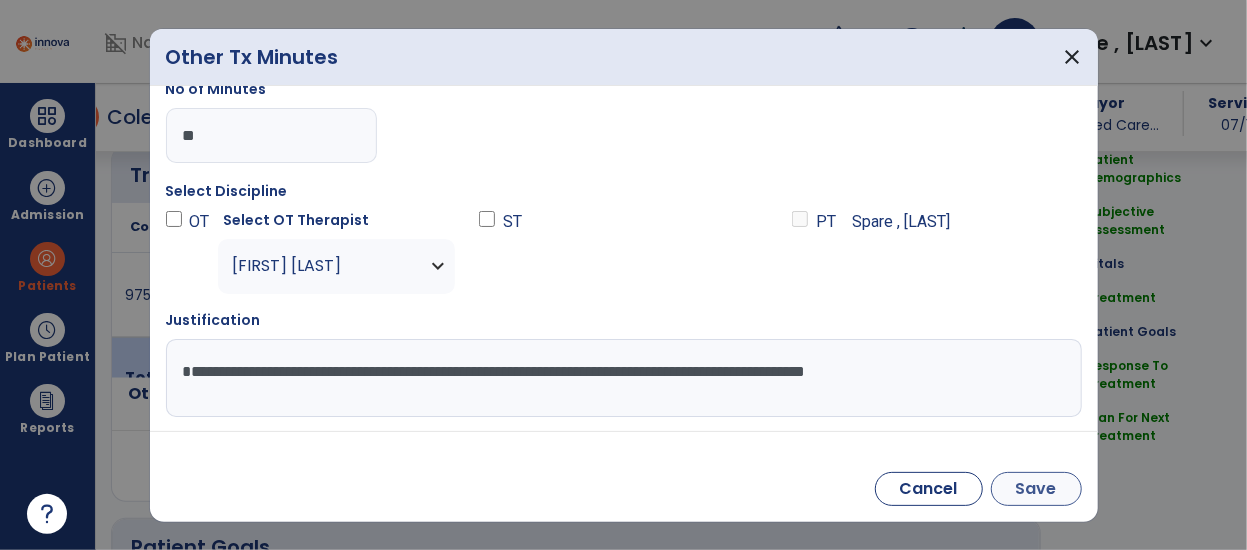 type on "**********" 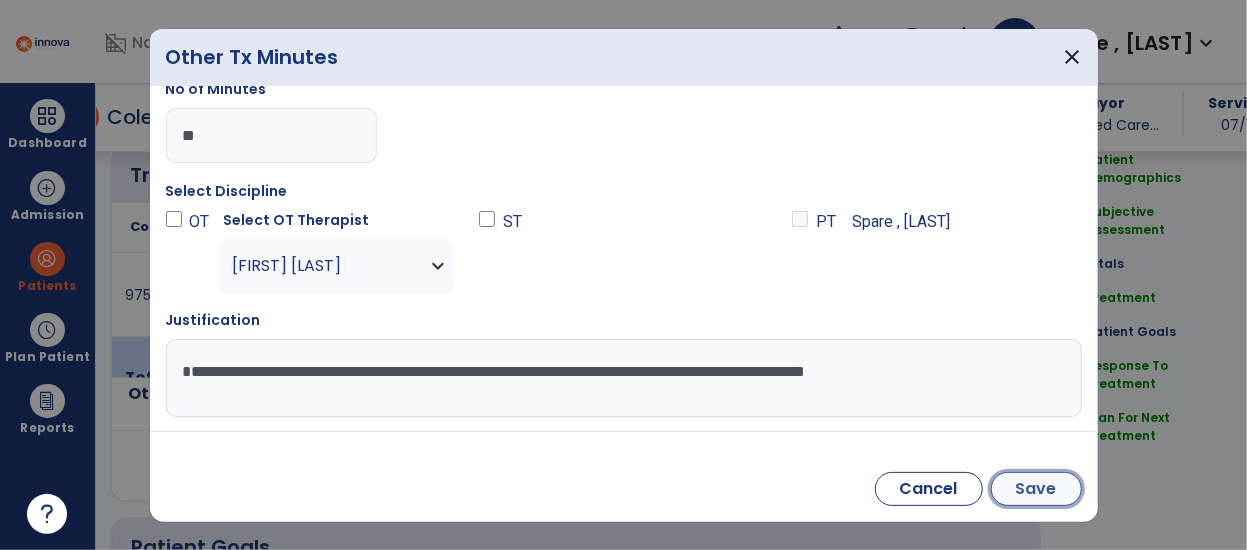 click on "Save" at bounding box center [1036, 489] 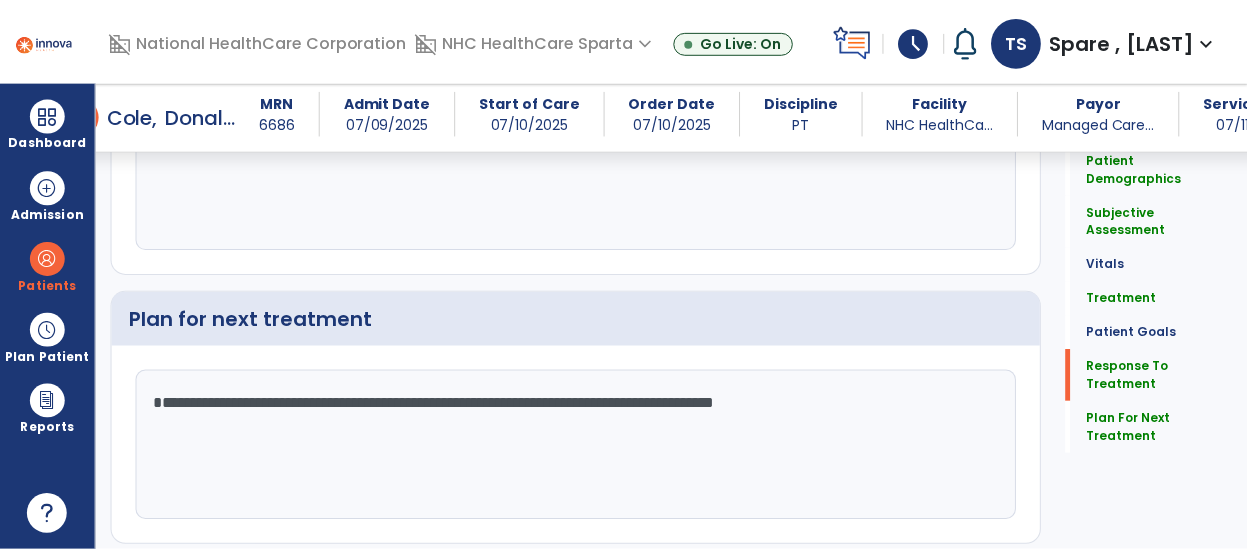 scroll, scrollTop: 3285, scrollLeft: 0, axis: vertical 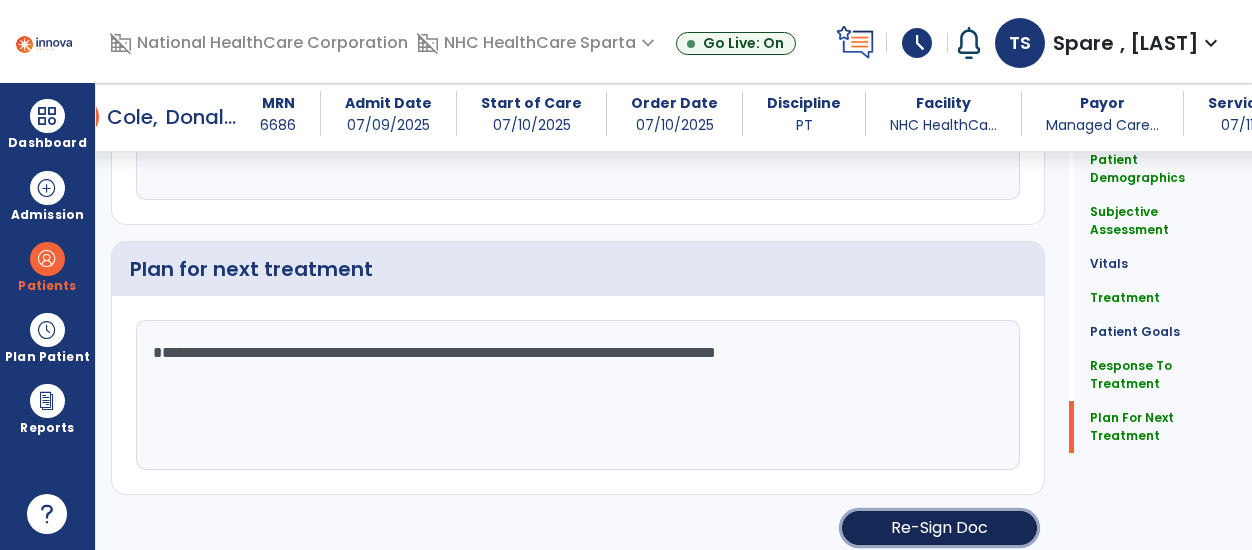 click on "Re-Sign Doc" 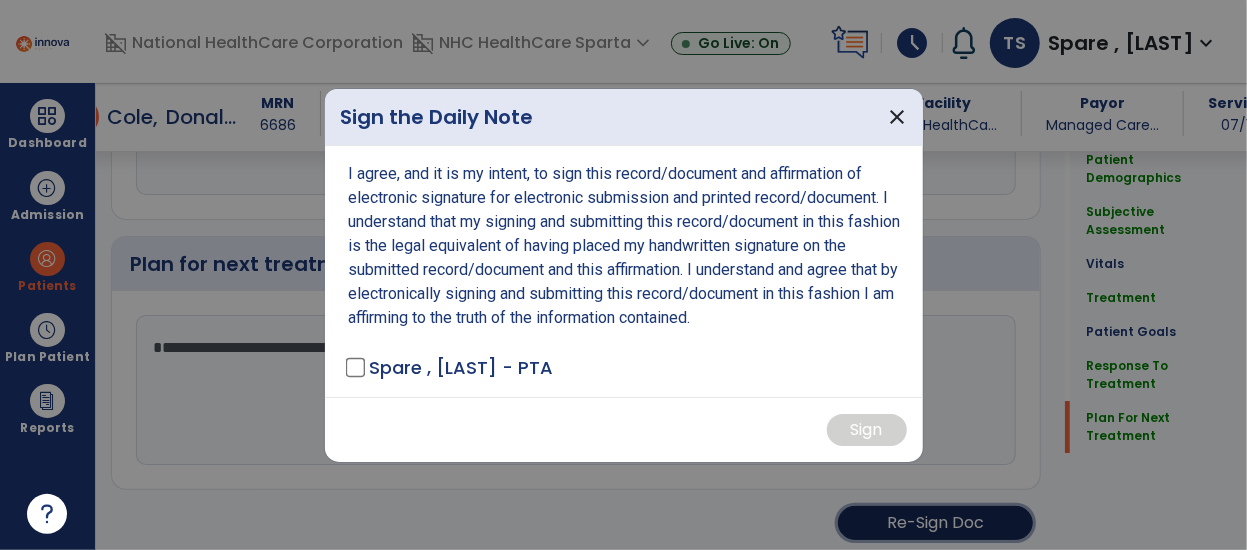 scroll, scrollTop: 3285, scrollLeft: 0, axis: vertical 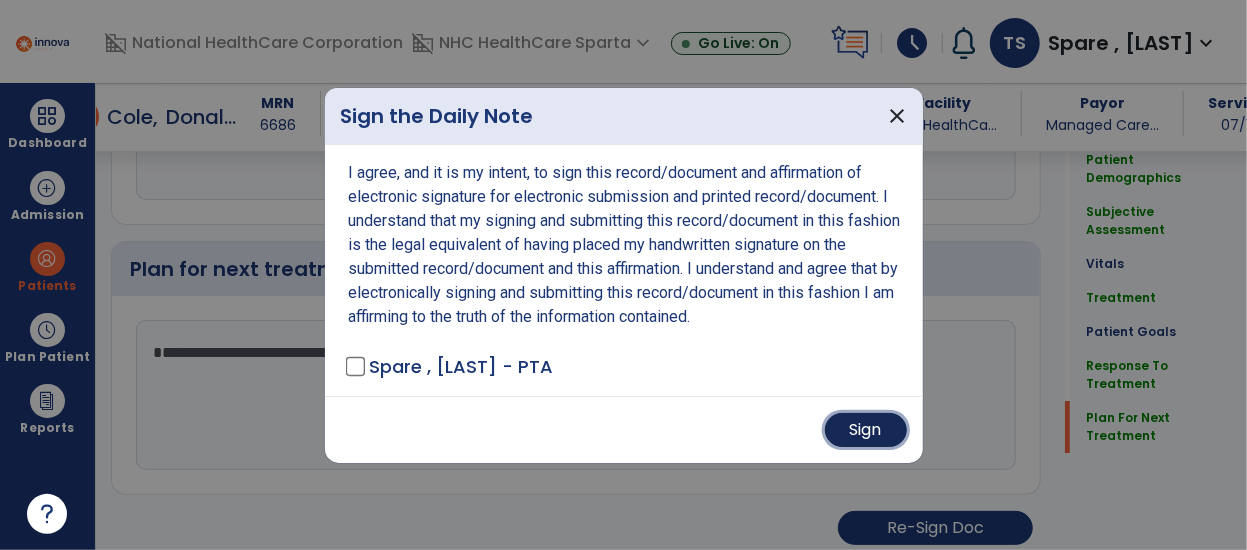 click on "Sign" at bounding box center (866, 430) 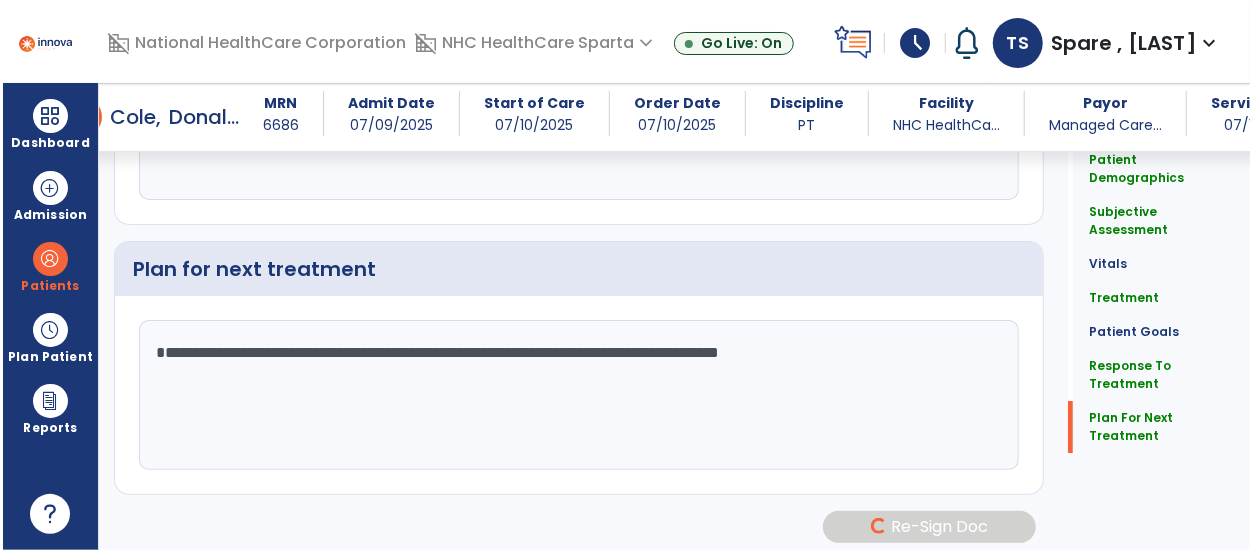 scroll, scrollTop: 3284, scrollLeft: 0, axis: vertical 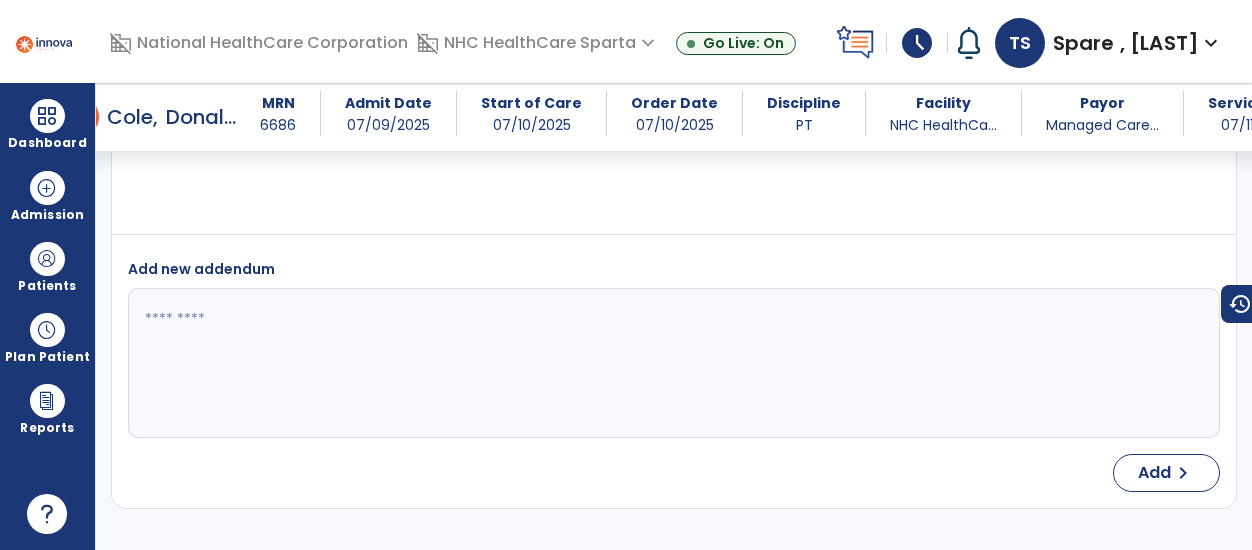 click on "schedule" at bounding box center [917, 43] 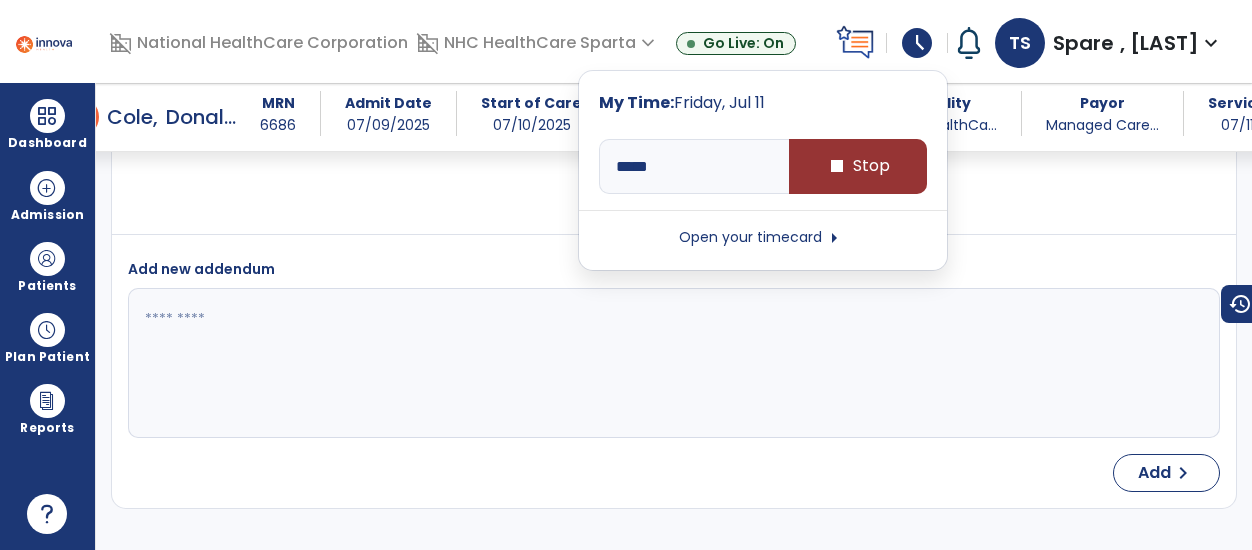 click on "stop  Stop" at bounding box center [858, 166] 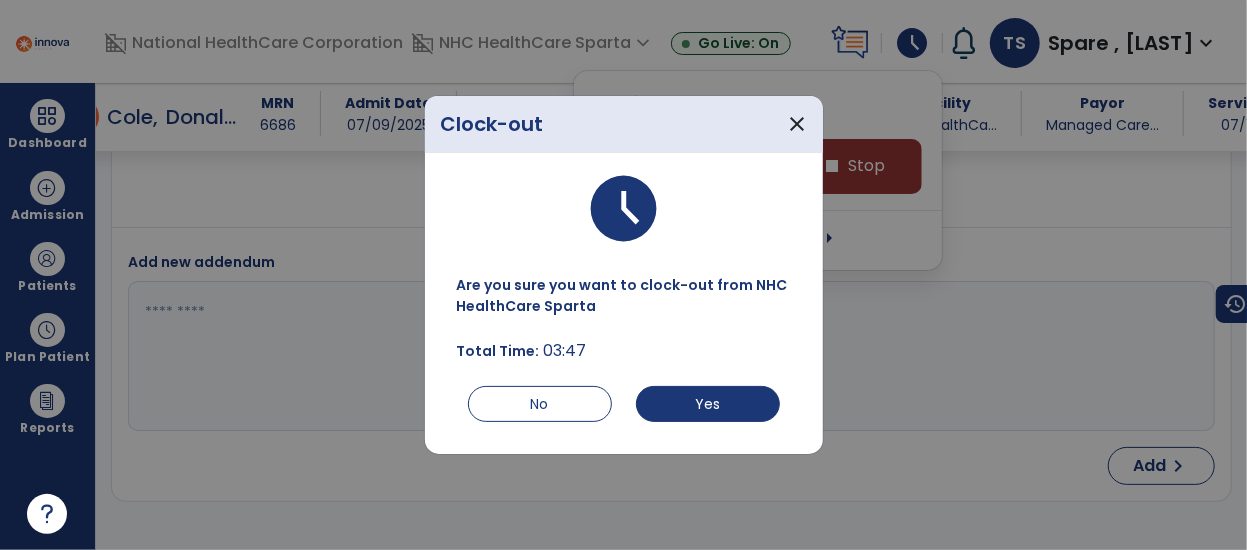 scroll, scrollTop: 4987, scrollLeft: 0, axis: vertical 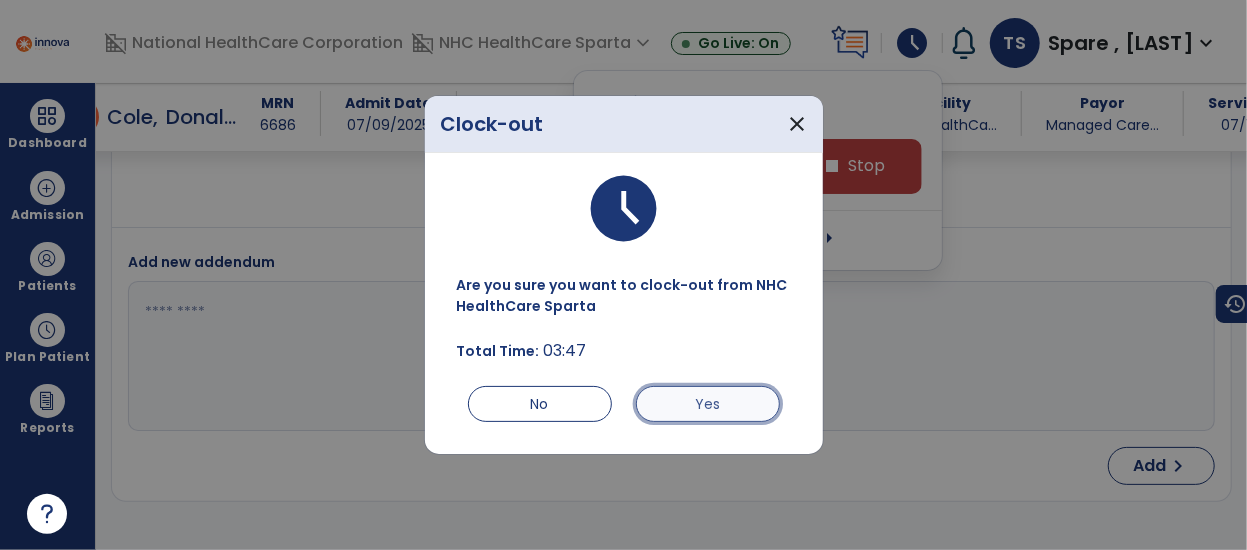 click on "Yes" at bounding box center [708, 404] 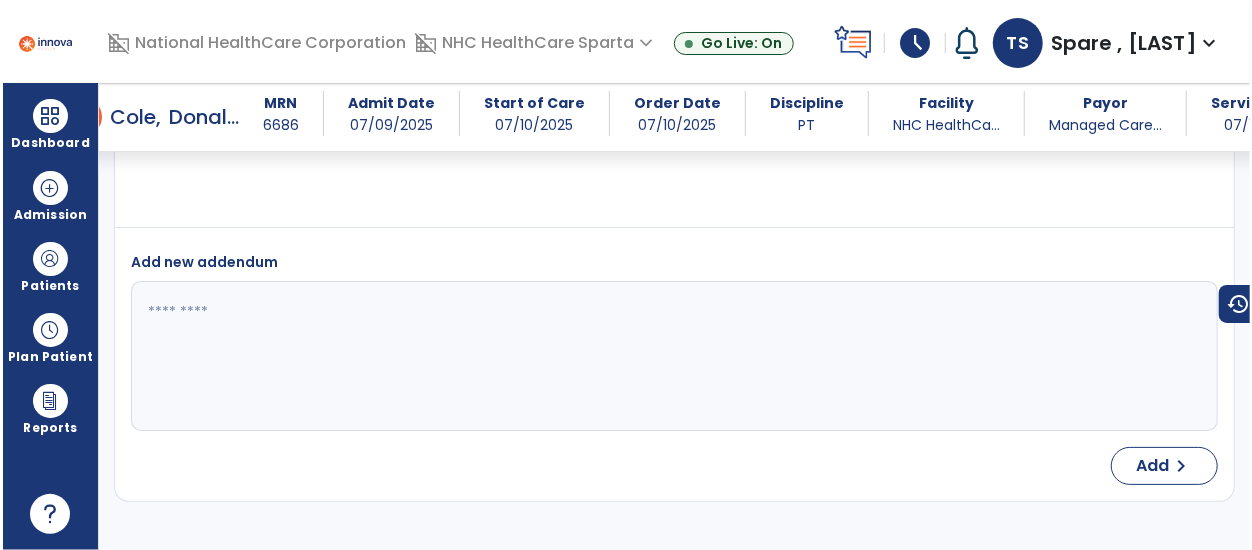 scroll, scrollTop: 4963, scrollLeft: 0, axis: vertical 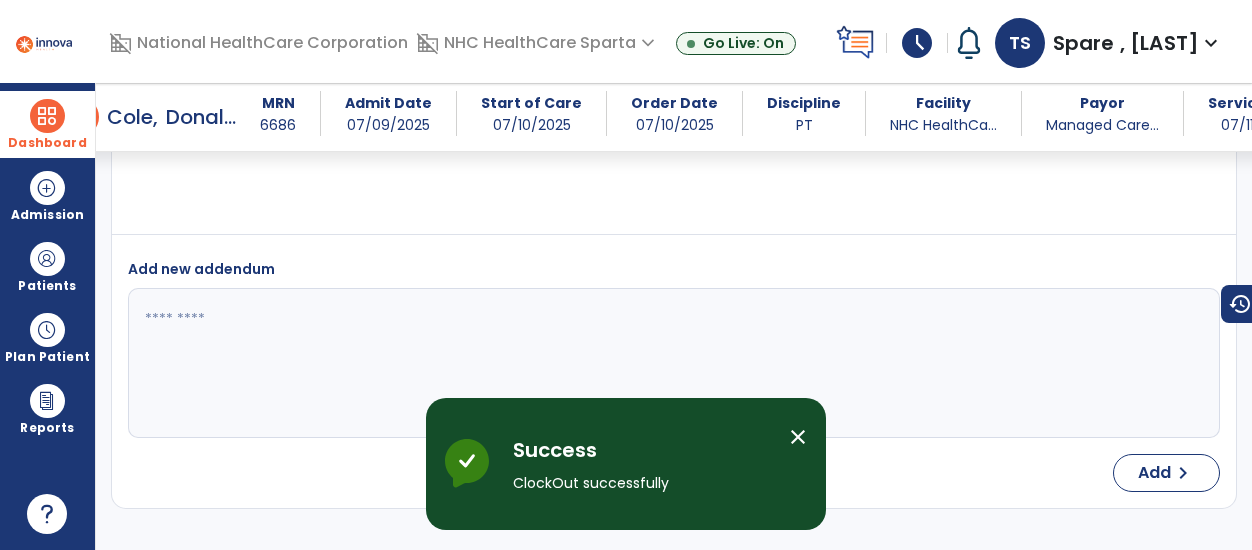 click at bounding box center [47, 116] 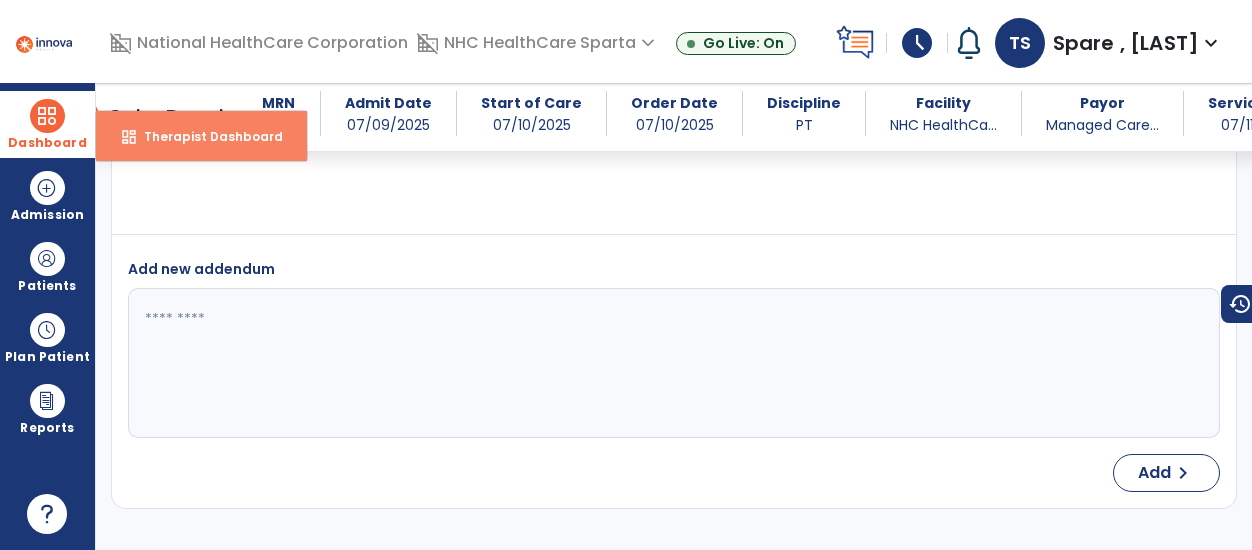 click on "Therapist Dashboard" at bounding box center (205, 136) 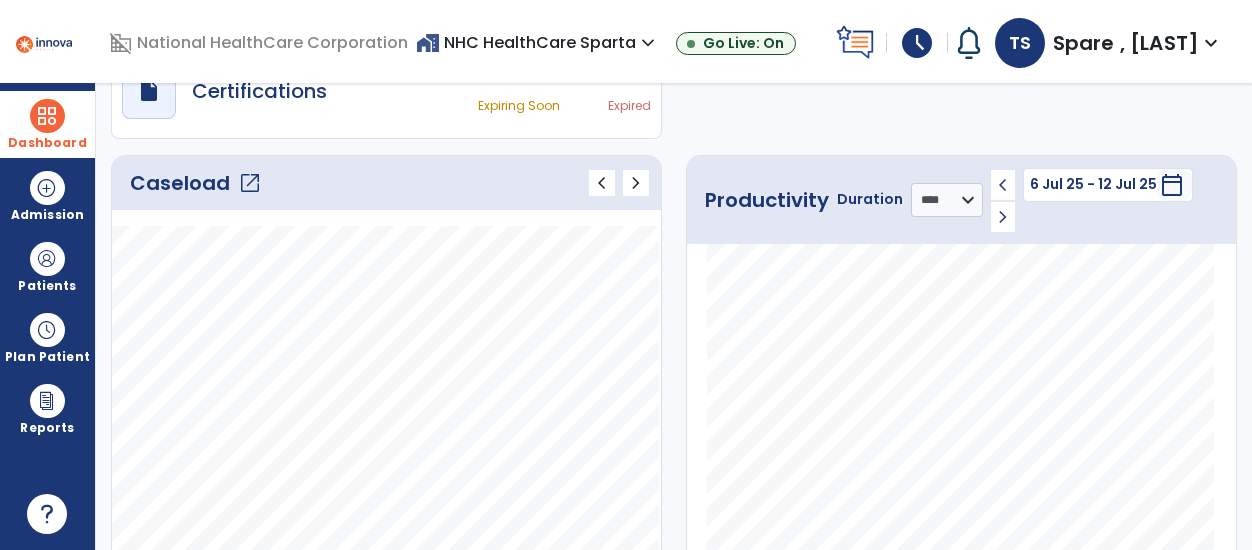 scroll, scrollTop: 209, scrollLeft: 0, axis: vertical 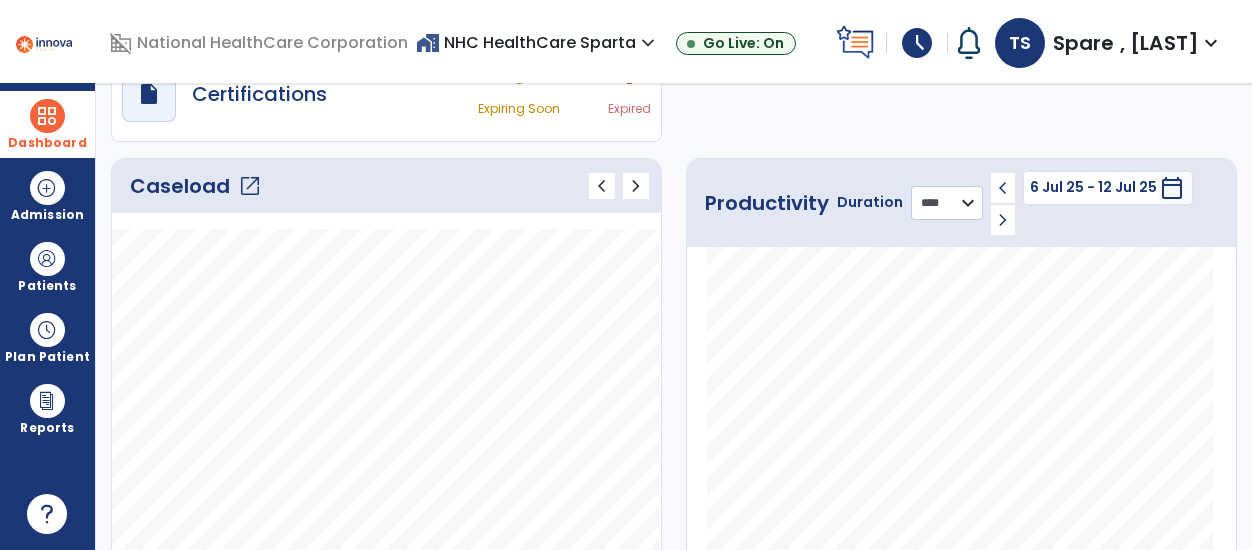 click on "******** **** ***" 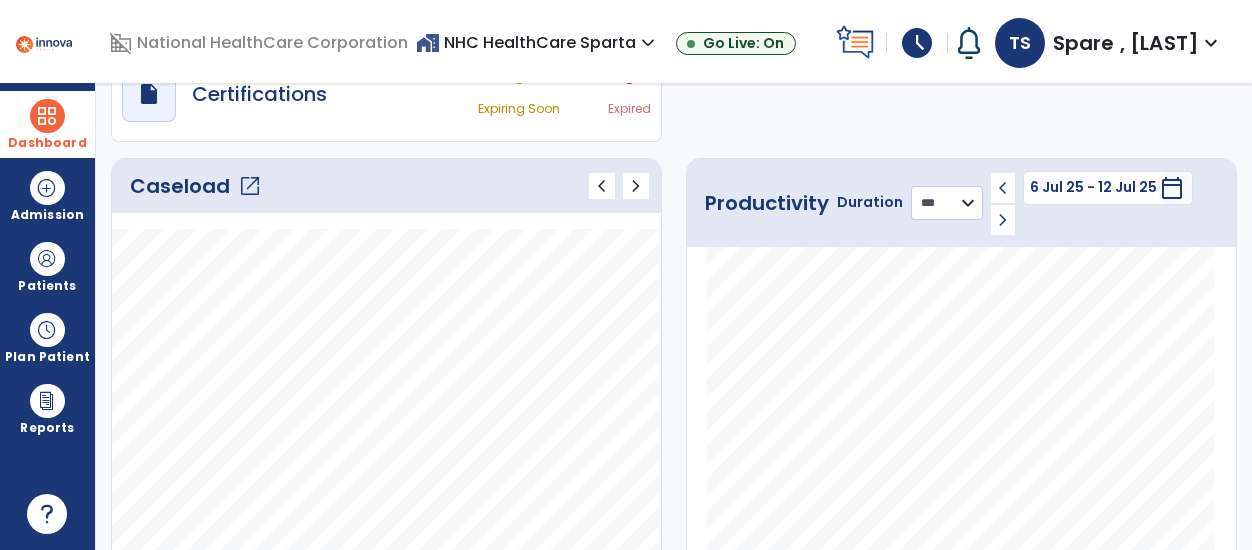 click on "******** **** ***" 